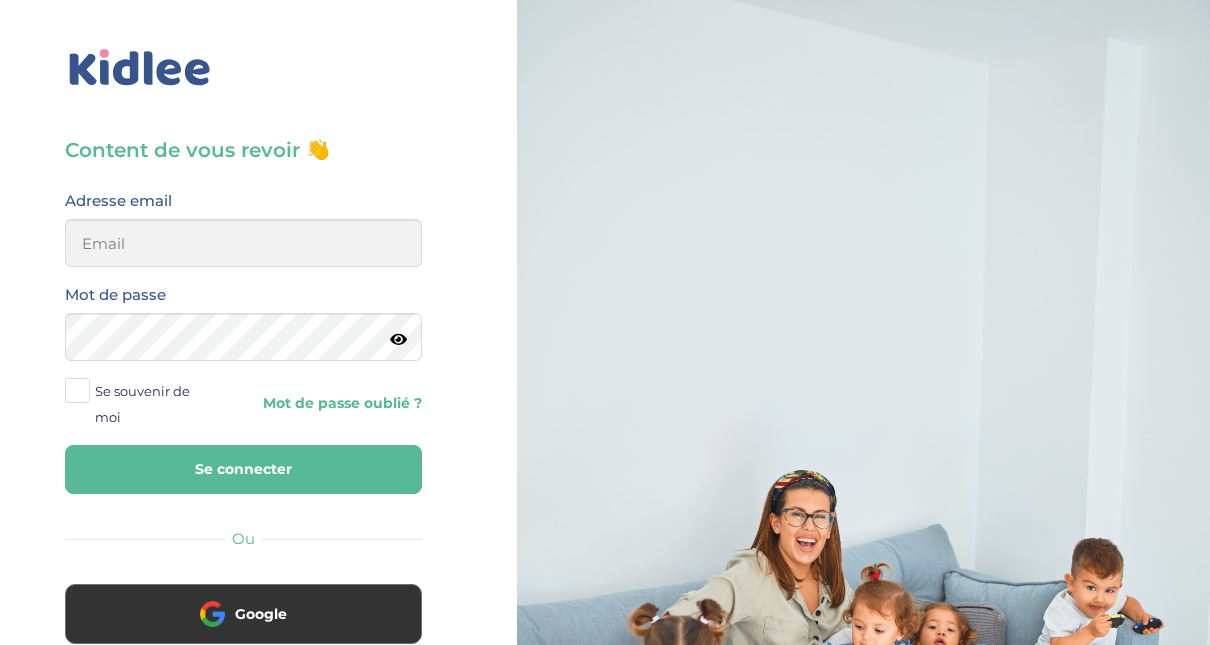 scroll, scrollTop: 0, scrollLeft: 0, axis: both 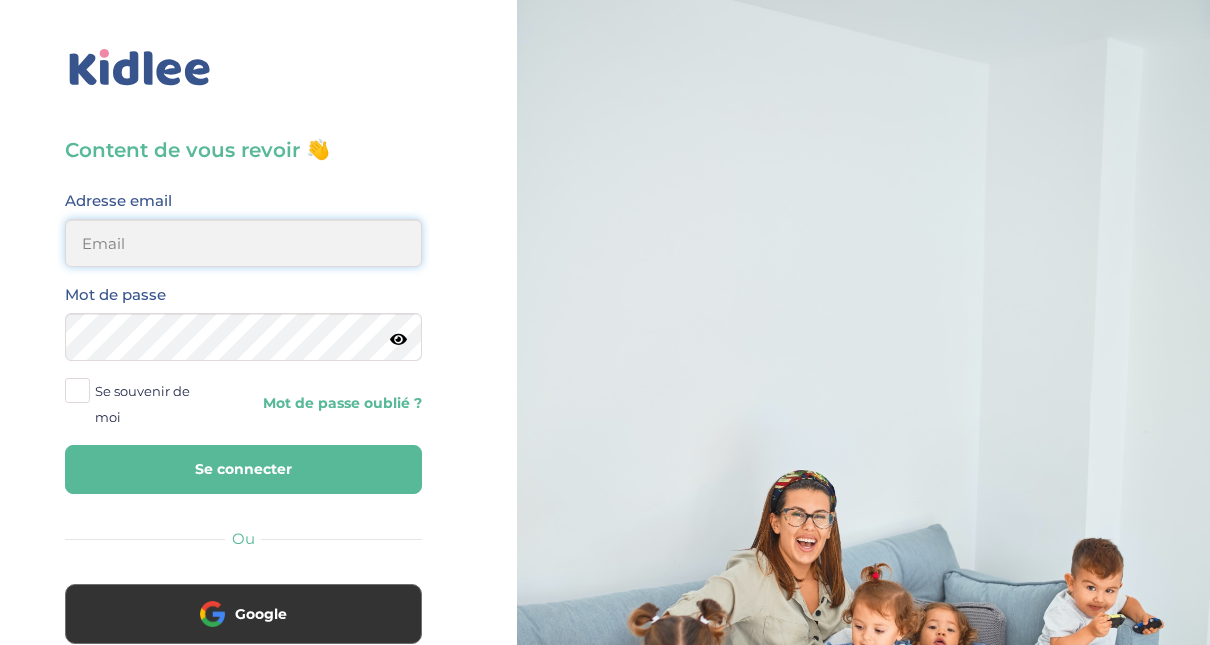 type on "adjoba.hoimian@gmail.com" 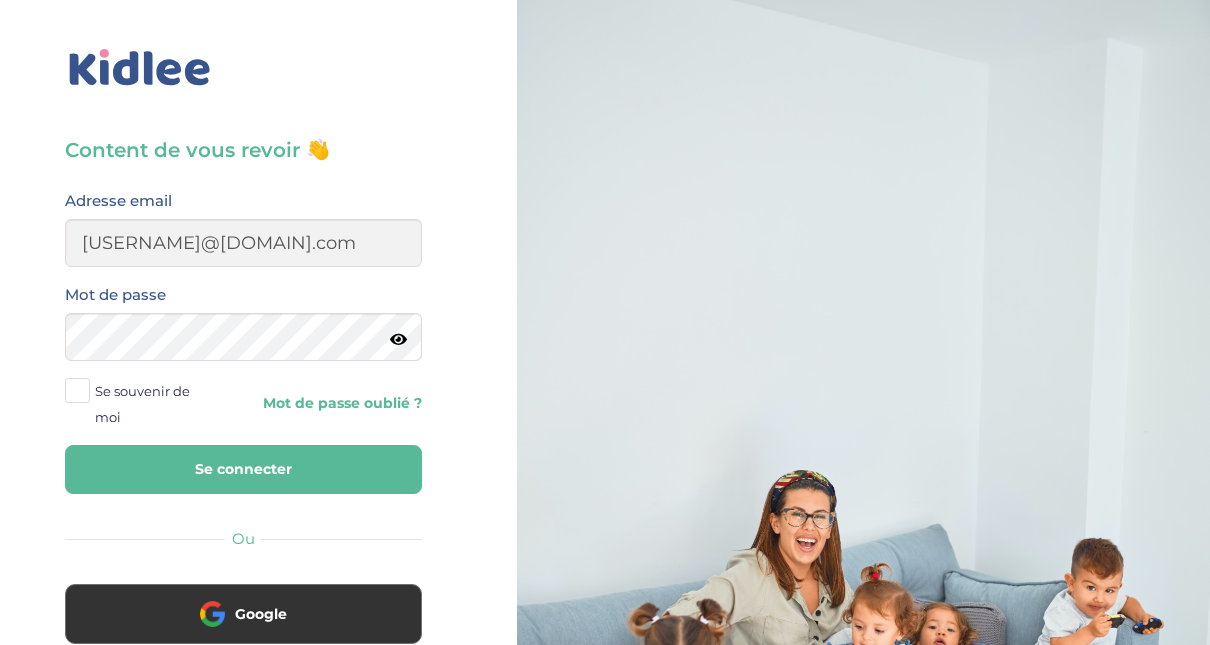 click on "Se connecter" at bounding box center [243, 469] 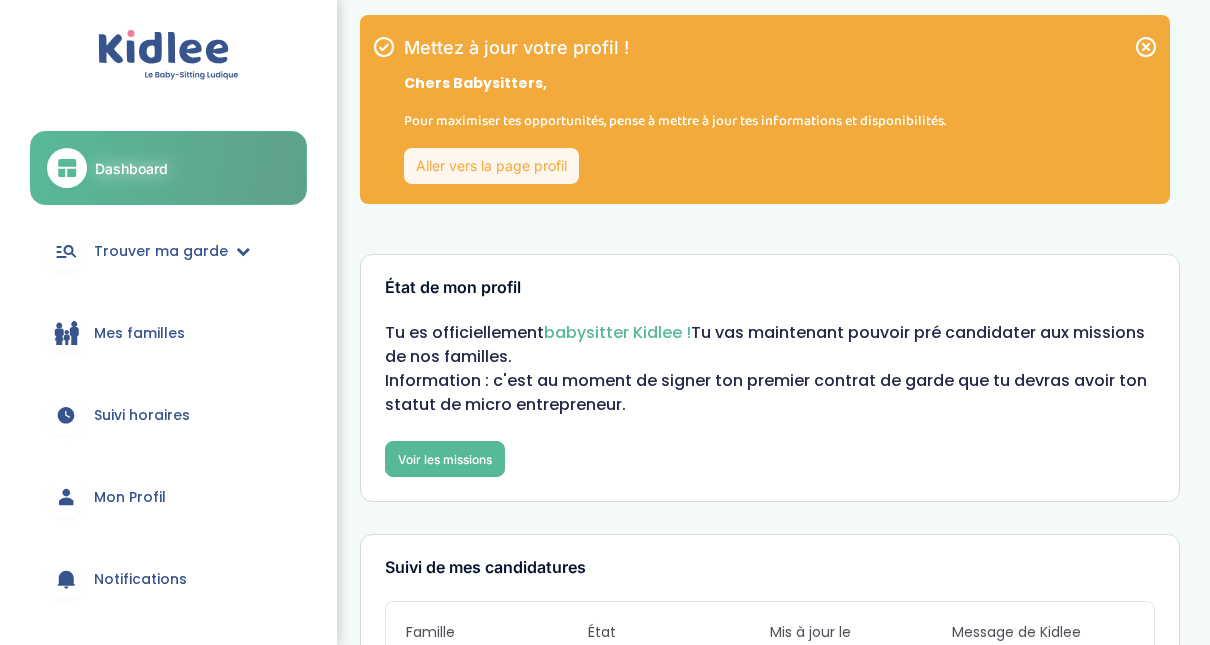 scroll, scrollTop: 0, scrollLeft: 0, axis: both 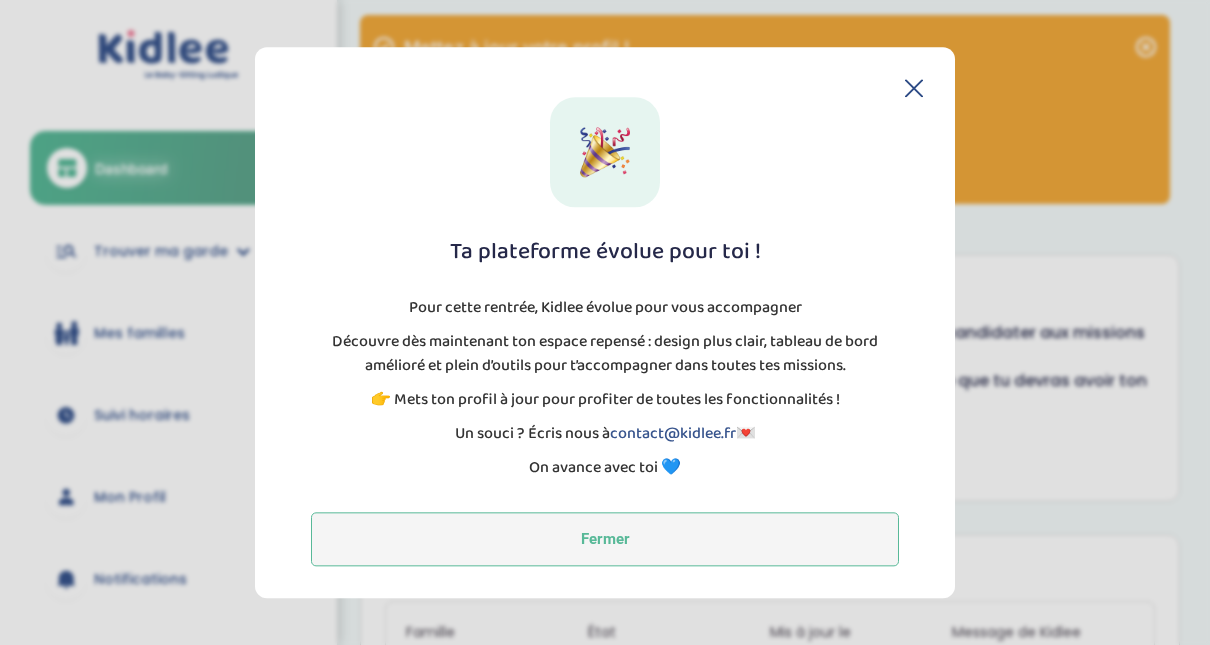 click on "Fermer" at bounding box center [605, 539] 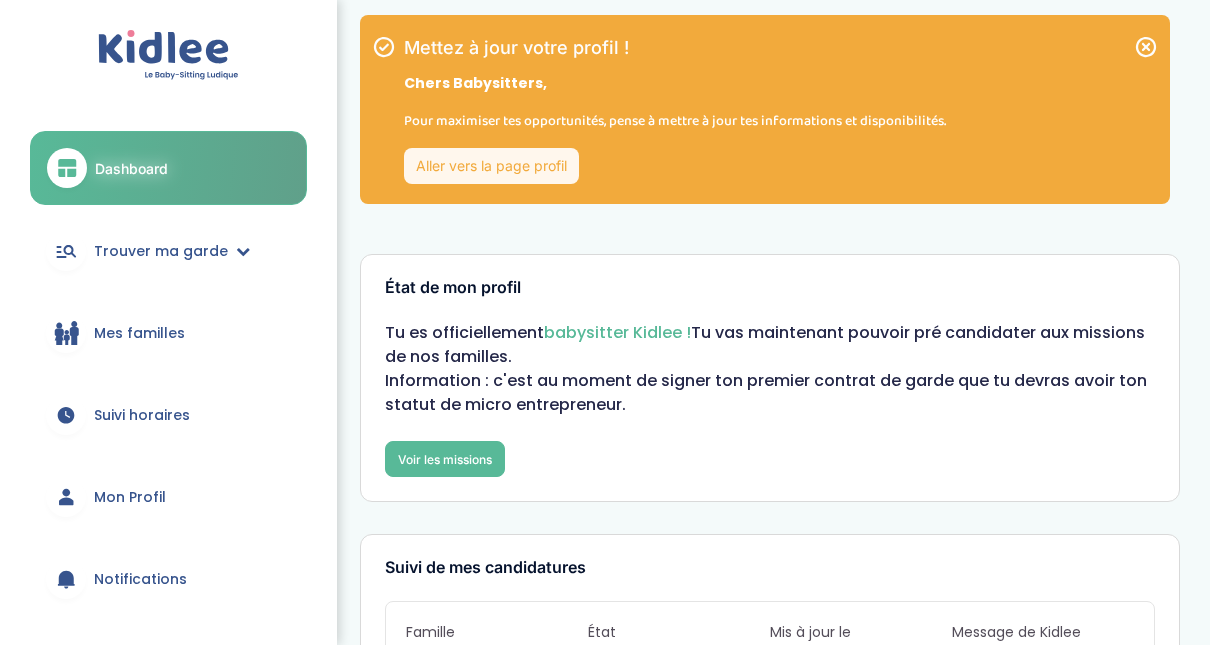 click on "Aller vers la page profil" at bounding box center (491, 166) 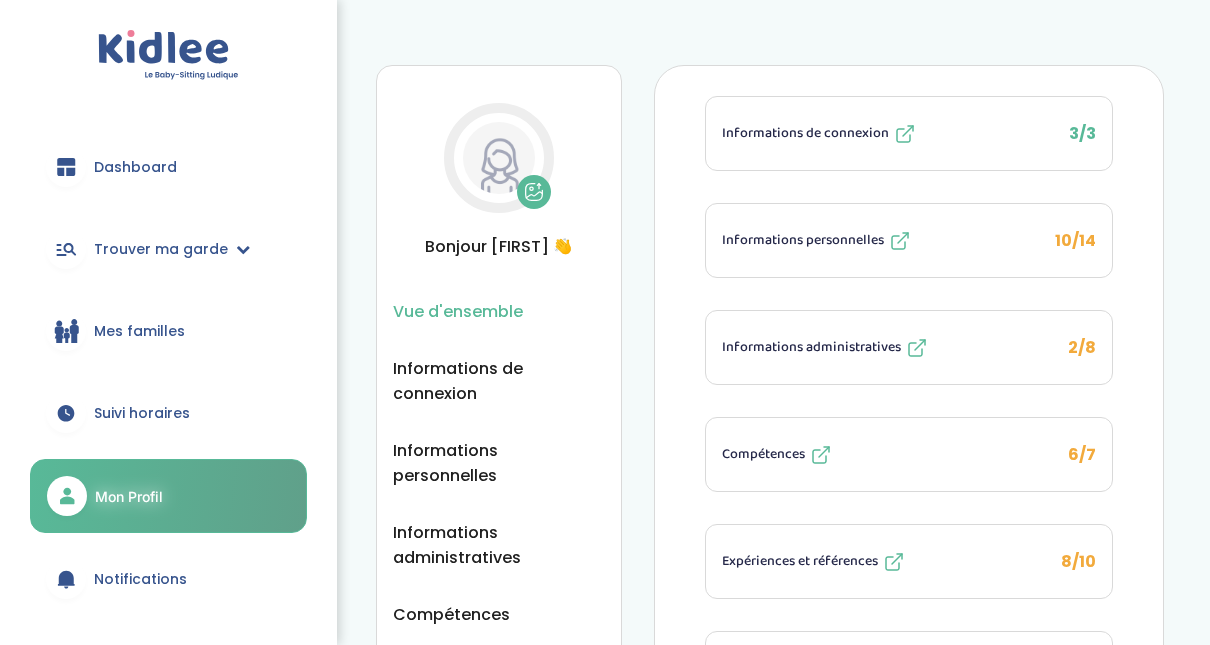 scroll, scrollTop: 0, scrollLeft: 0, axis: both 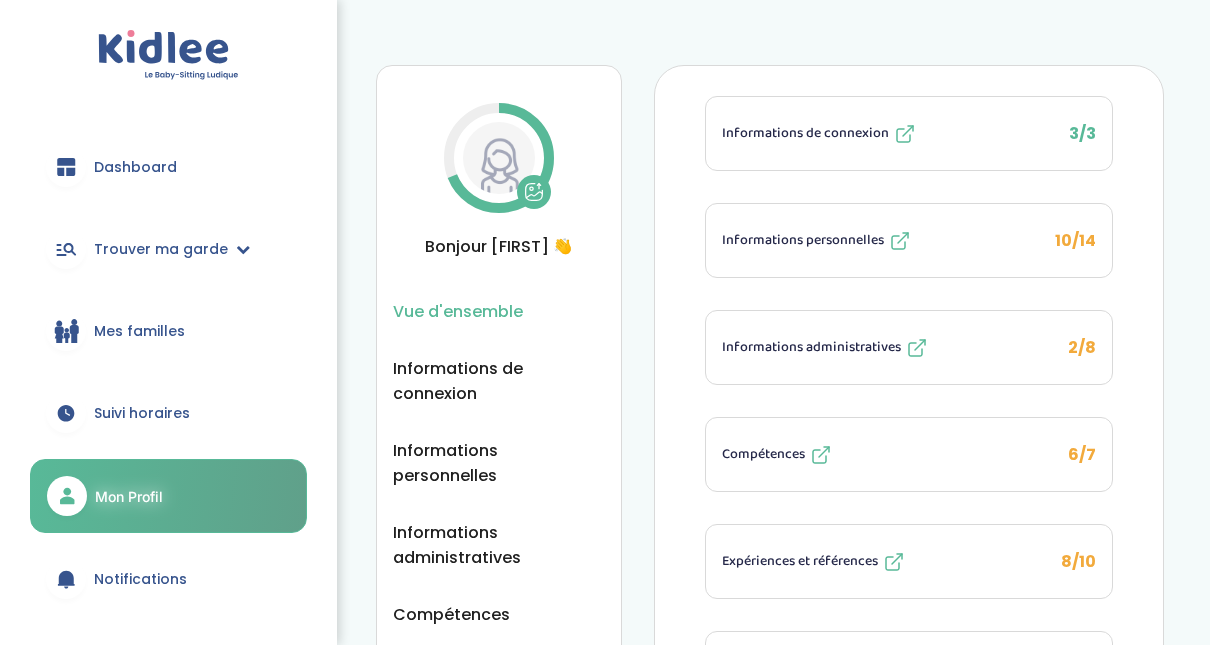 click on "Informations personnelles           [DATE]" at bounding box center [909, 240] 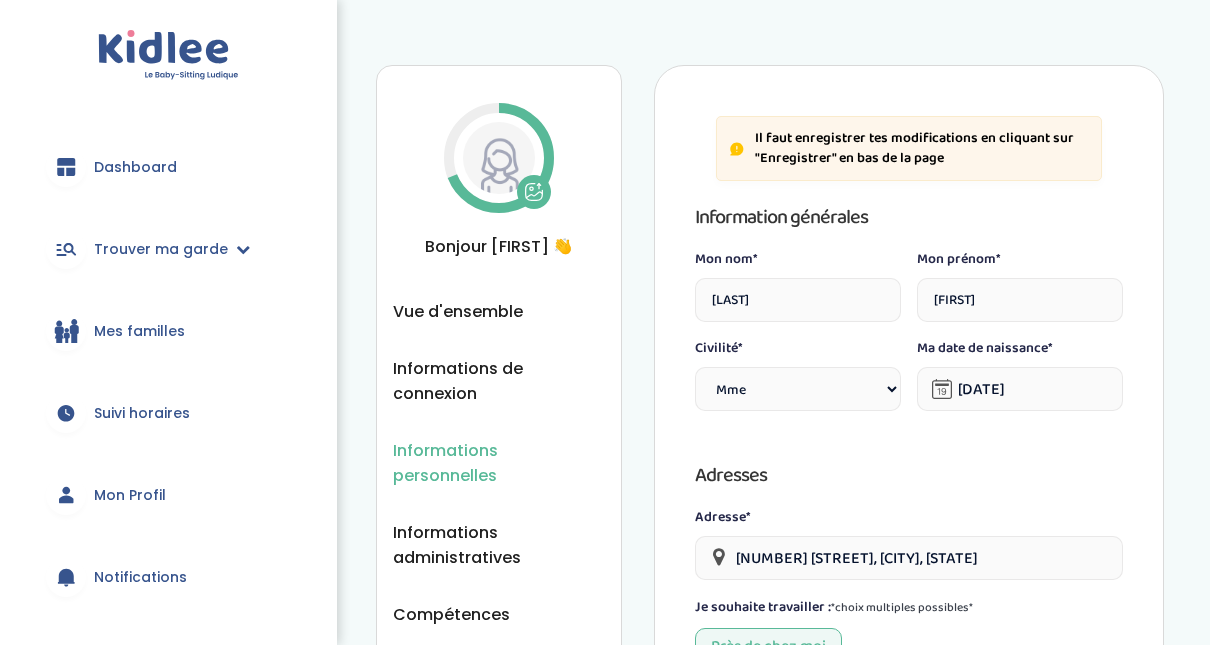 select on "1" 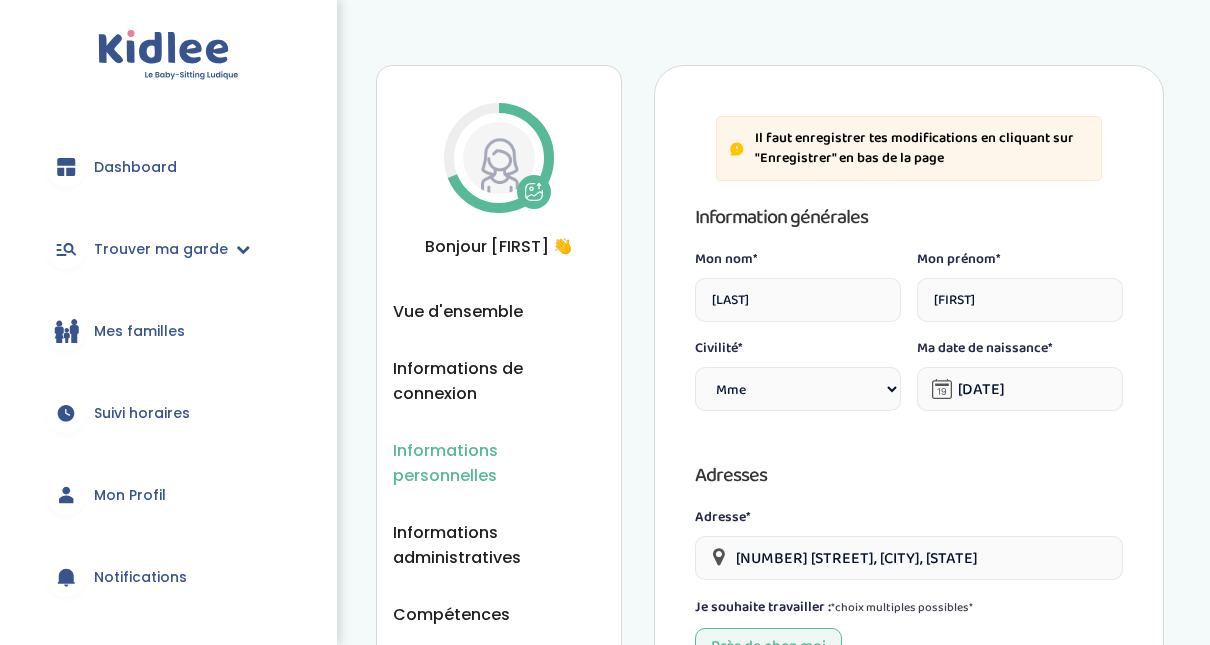 scroll, scrollTop: 0, scrollLeft: 0, axis: both 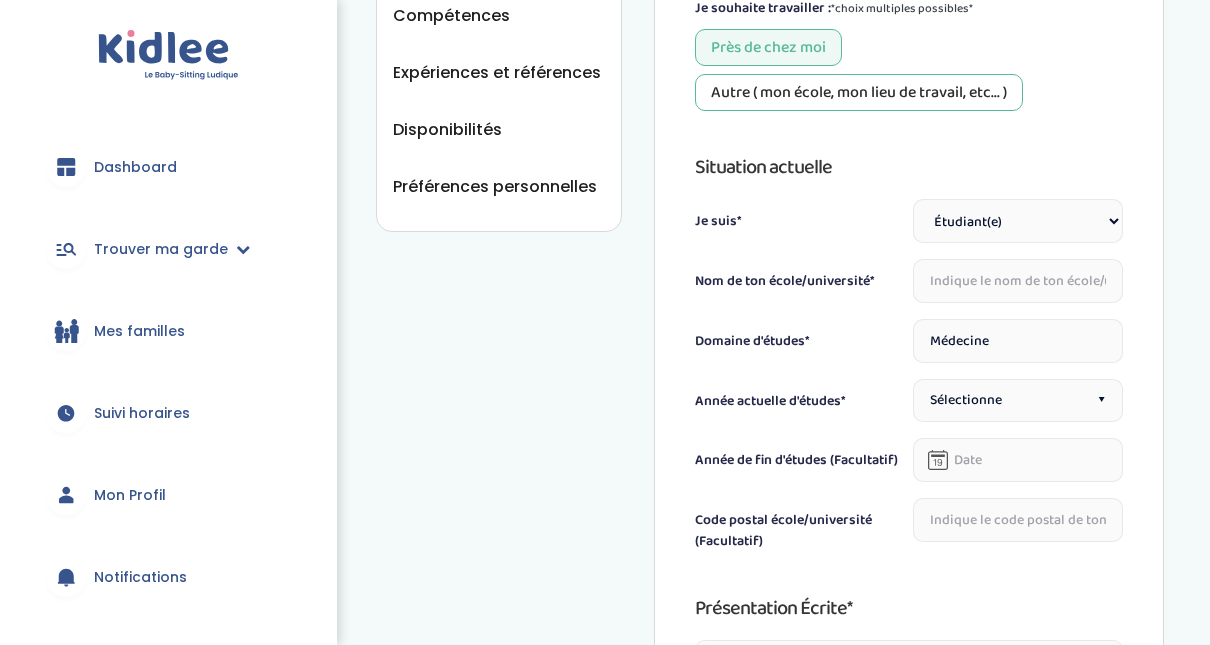 click at bounding box center (1018, 281) 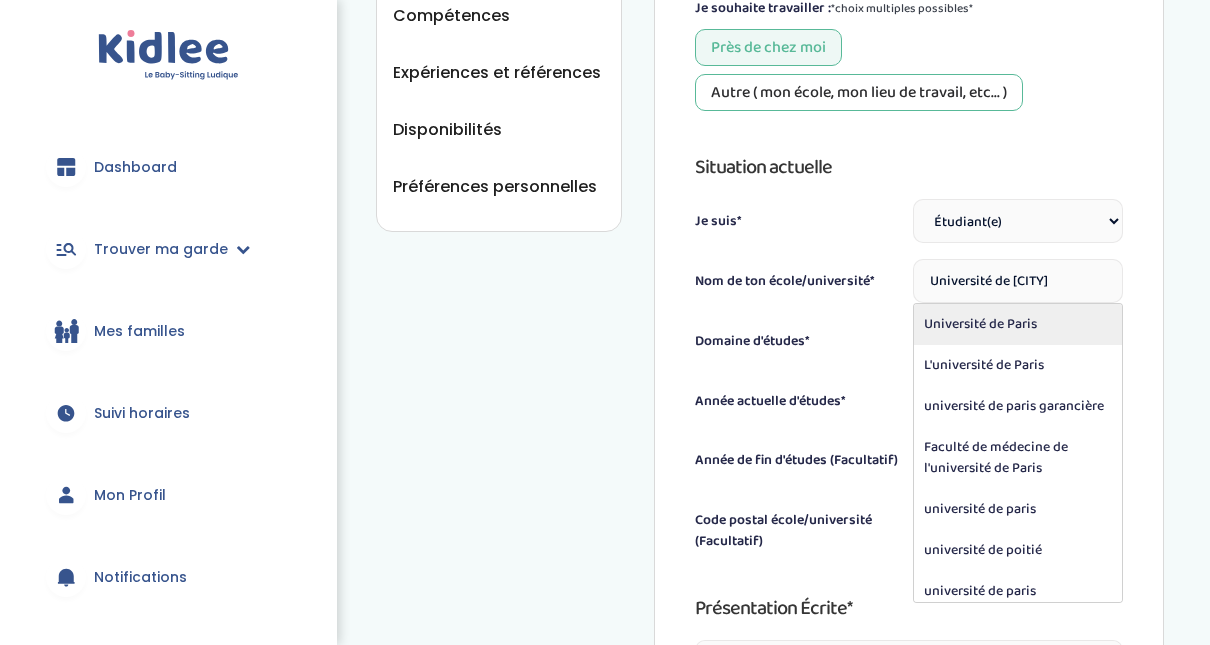 type on "Université de Paris" 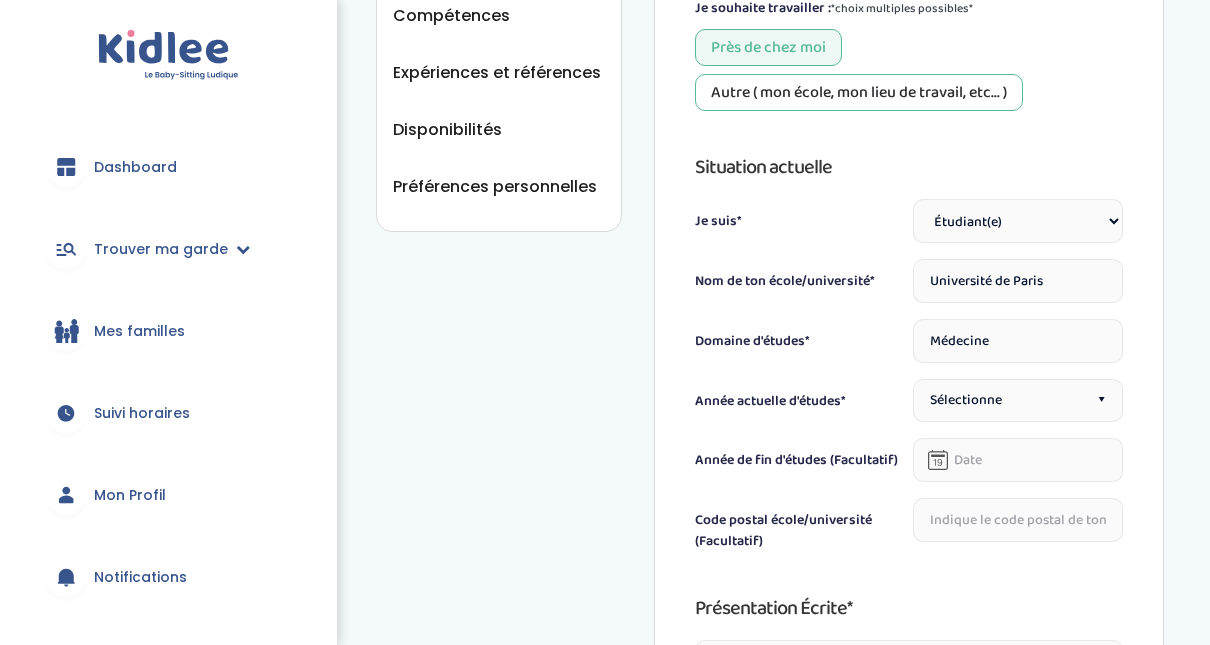 click on "Sélectionne
▾" at bounding box center (1018, 400) 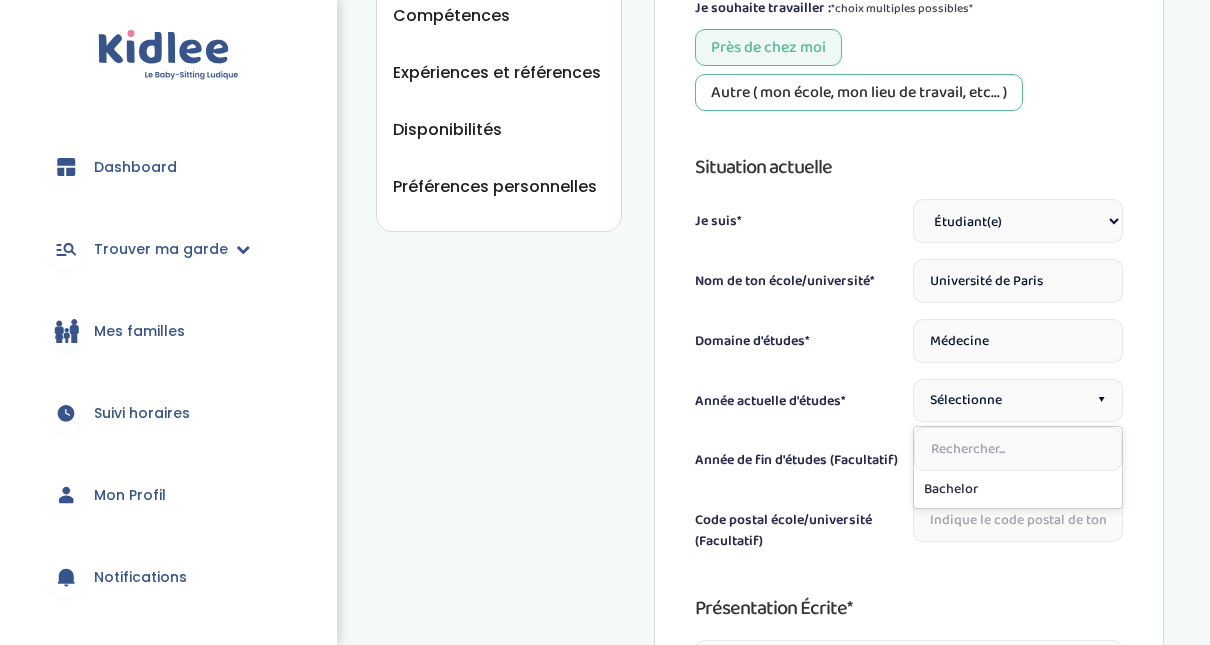click at bounding box center (1018, 449) 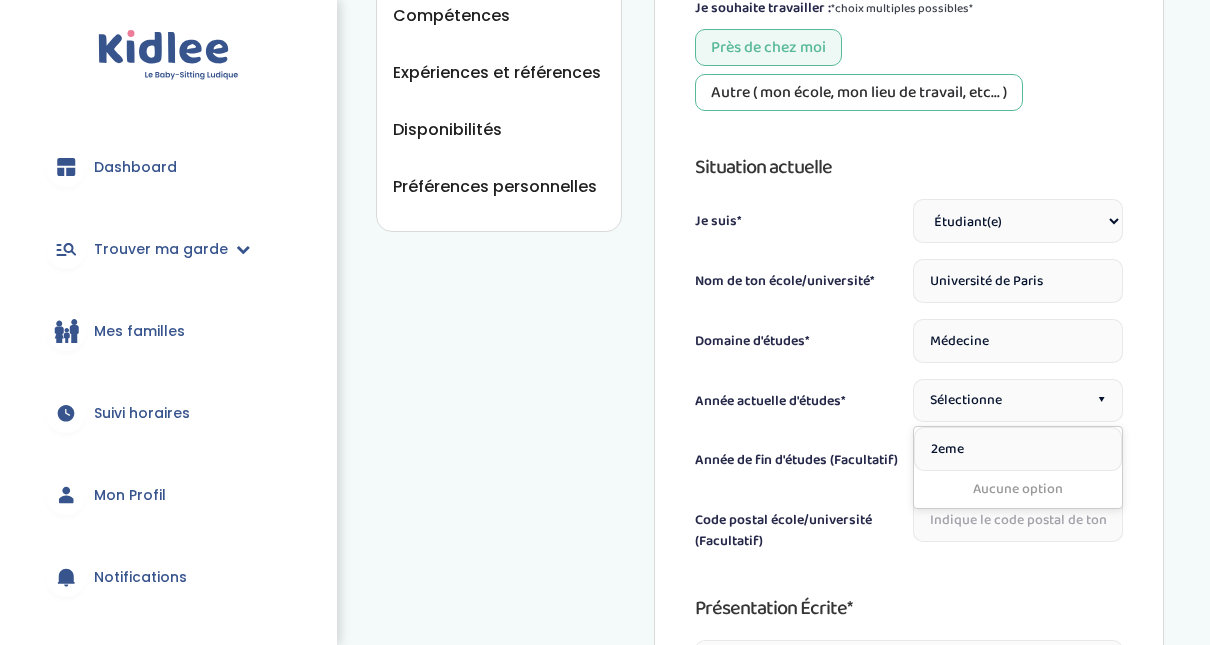 type on "2eme" 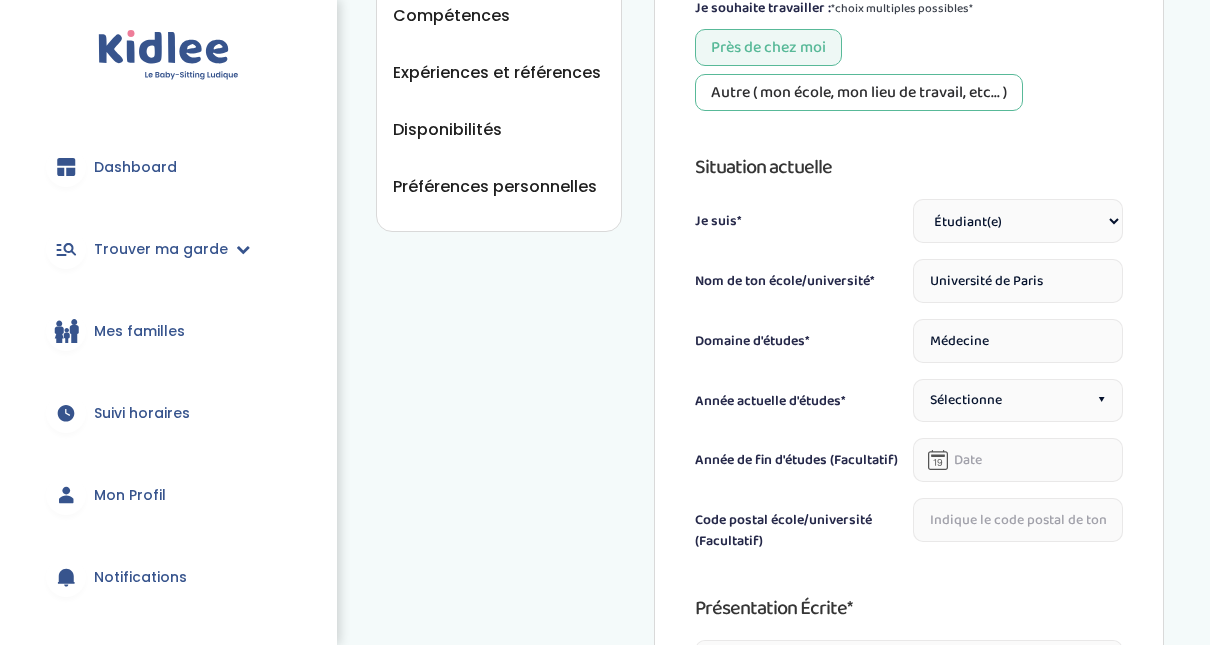 click on "▾" at bounding box center [1101, 400] 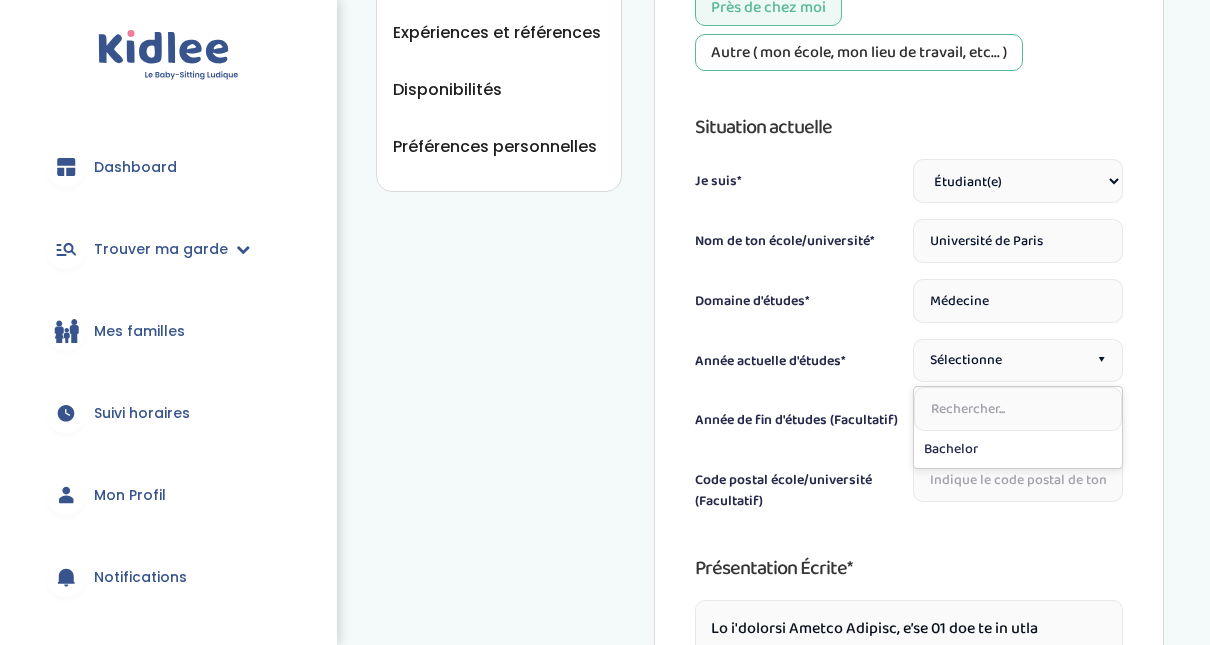 scroll, scrollTop: 679, scrollLeft: 0, axis: vertical 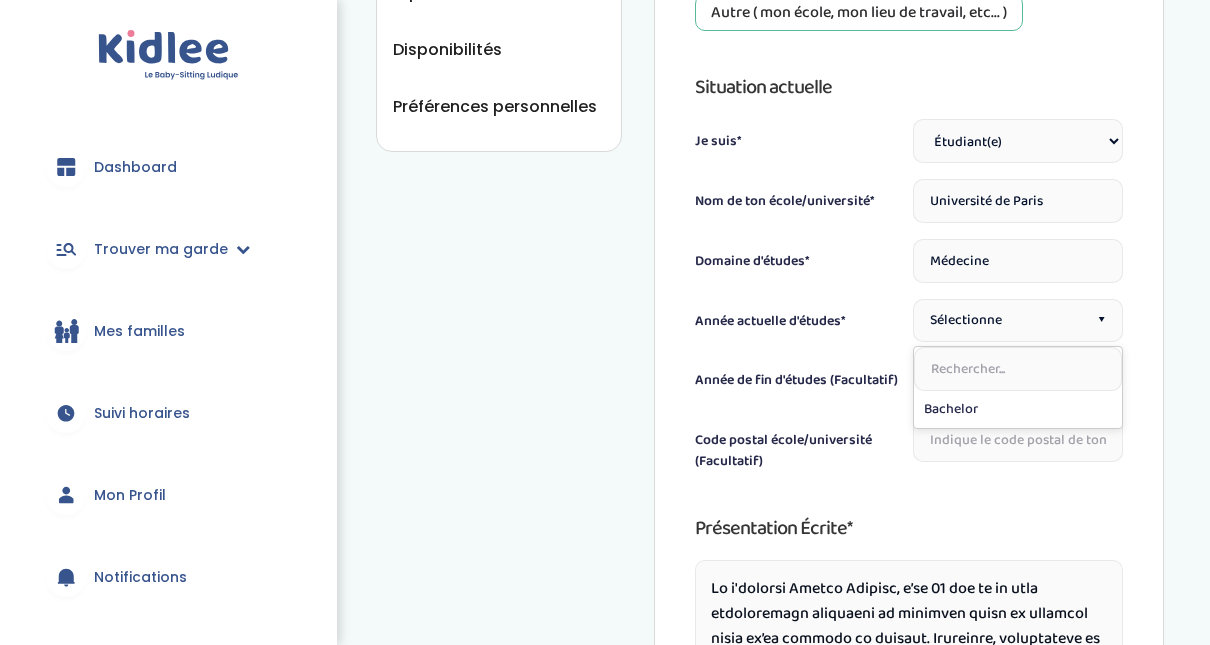 click on "Il faut enregistrer tes modifications en cliquant sur "Enregistrer" en bas de la page
Information générales
Mon nom*   Hoimian     Mon prénom*   Adjoba     Civilité*   Civilité   Mr   Mme     Ma date de naissance*           16-08-2004
Adresses
Adresse*   23 bis Rue de Romainville, Paris, France
Je souhaite travailler :  *choix multiples possibles*
Près de chez moi
Autre ( mon école, mon lieu de travail, etc... )
Situation actuelle
Je suis*
Étudiant(e)
Salarié
Professionnel(le) de la petite enfance
Retraité(e)
En recherche d'emploi
Autre
Université de Paris" at bounding box center (909, 271) 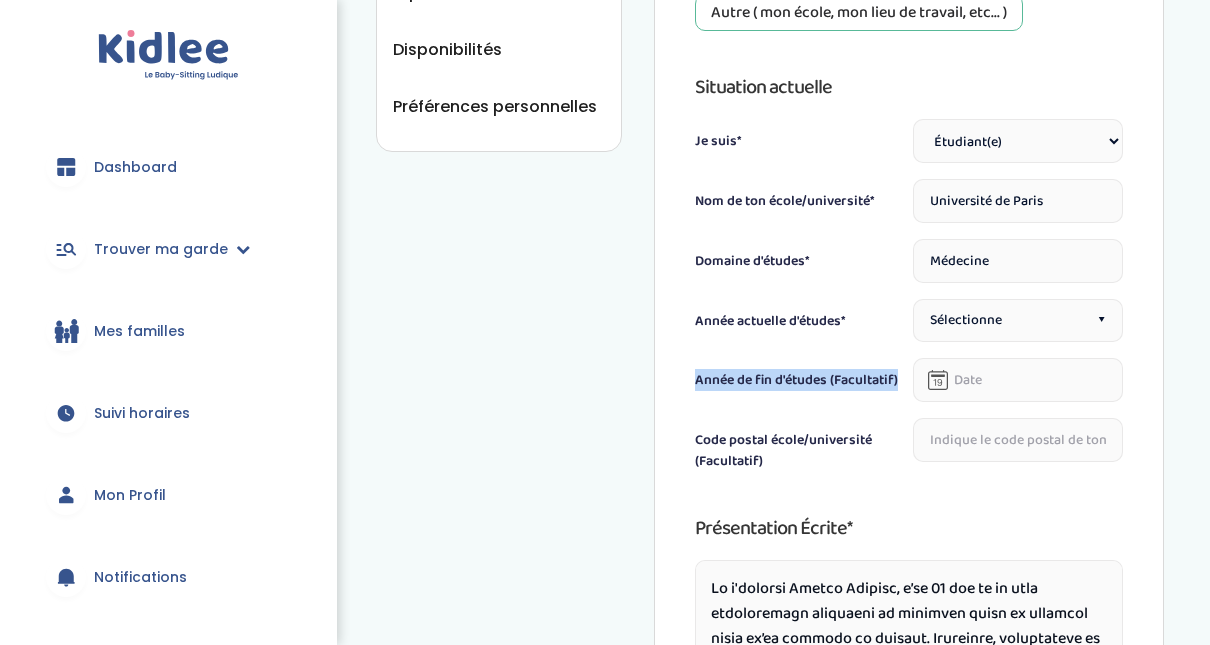 drag, startPoint x: 1144, startPoint y: 342, endPoint x: 1227, endPoint y: 352, distance: 83.60024 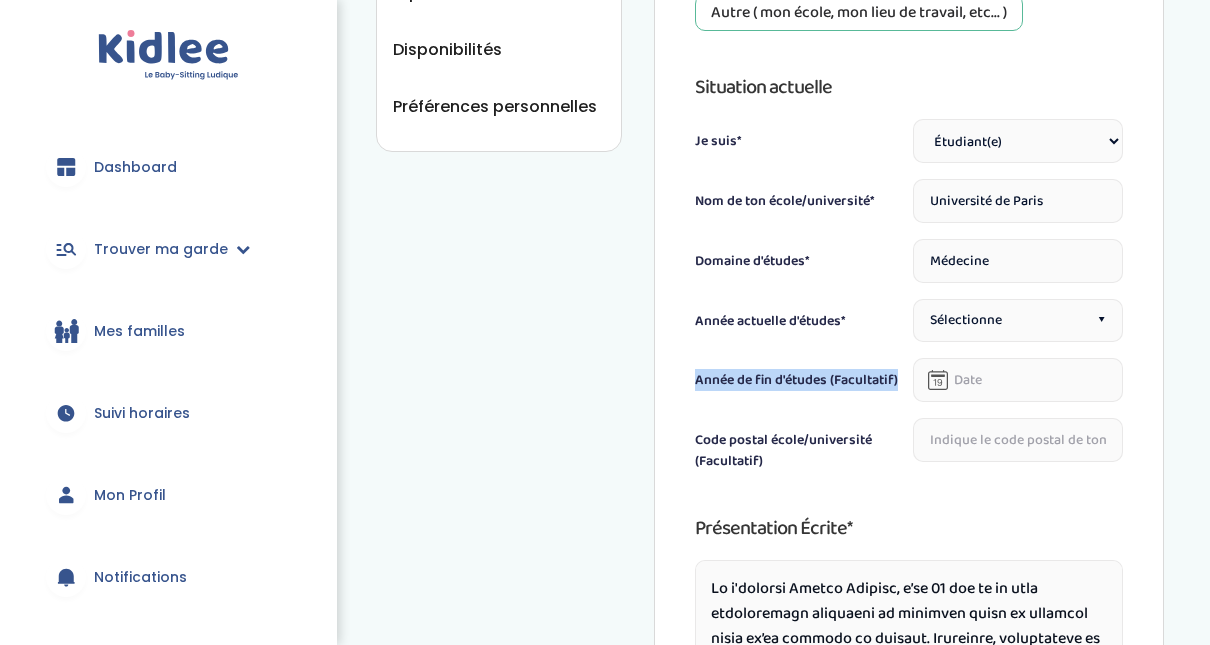 click on "trouver ma garde         Dashboard                 Mon profil               Mes famille                   Mes documents                         Dashboard       Trouver ma garde     Mes recherches   Candidatures en cours   Candidatures validées   Candidatures non retenues   Candidatures annulées   Mes recommandations           Mes familles       Suivi horaires           Mon Profil       Notifications       Contact         Se déconnecter         Informations personnelles     Vue d'ensemble Informations de connexion Informations personnelles Informations administratives Compétences Expériences et références Disponibilités Préférences personnelles                     Bonjour Adjoba 👋   Vue d'ensemble Informations de connexion Informations personnelles Informations administratives Compétences Expériences et références Disponibilités Préférences personnelles             Mon nom*   Hoimian" at bounding box center [605, 303] 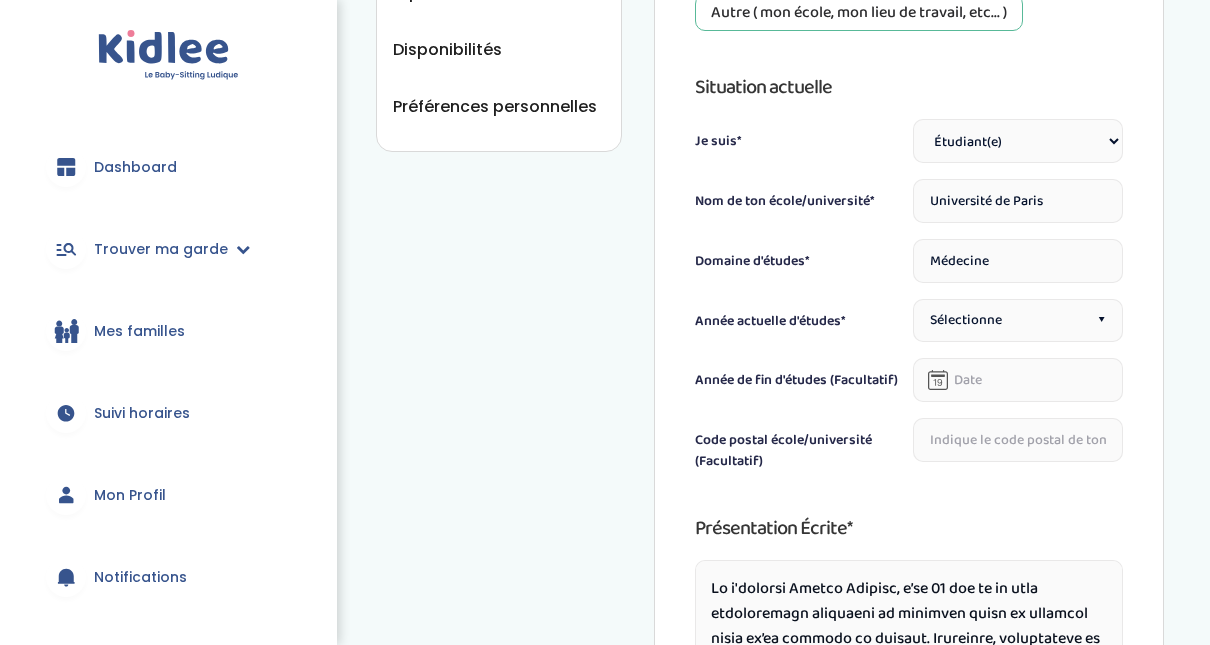 click on "Information générales
Mon nom*   Hoimian     Mon prénom*   Adjoba     Civilité*   Civilité   Mr   Mme     Ma date de naissance*           16-08-2004
Adresses
Adresse*   23 bis Rue de Romainville, Paris, France
Je souhaite travailler :  *choix multiples possibles*
Près de chez moi
Autre ( mon école, mon lieu de travail, etc... )
Situation actuelle
Je suis*
Étudiant(e)
Salarié
Professionnel(le) de la petite enfance
Retraité(e)
En recherche d'emploi
Autre
Nom de ton école/université*
Université de Paris         Médecine           ▾" at bounding box center [909, 323] 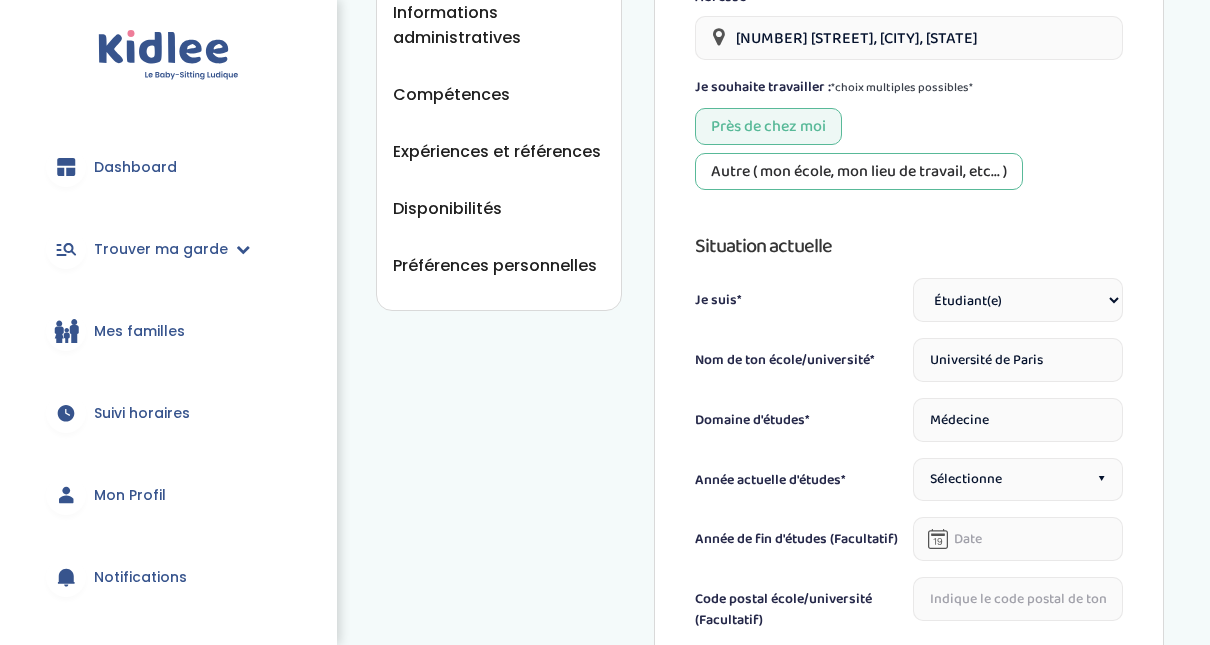 scroll, scrollTop: 518, scrollLeft: 0, axis: vertical 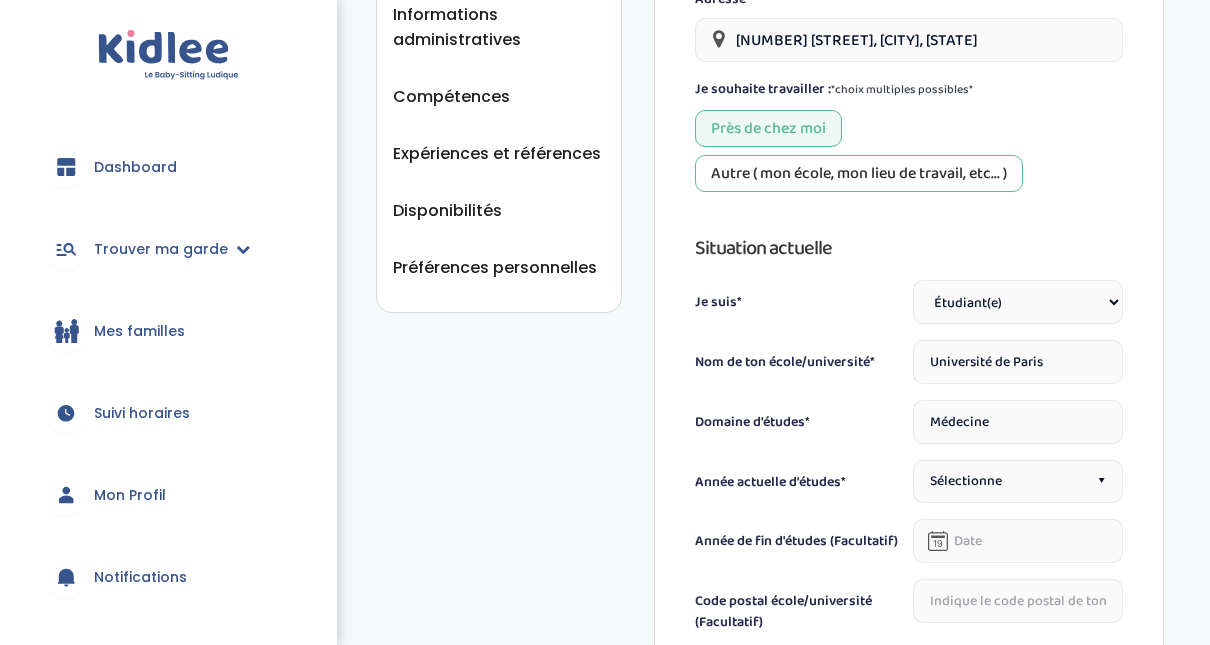 click on "Étudiant(e)
Salarié
Professionnel(le) de la petite enfance
Retraité(e)
En recherche d'emploi
Autre" at bounding box center [1018, 302] 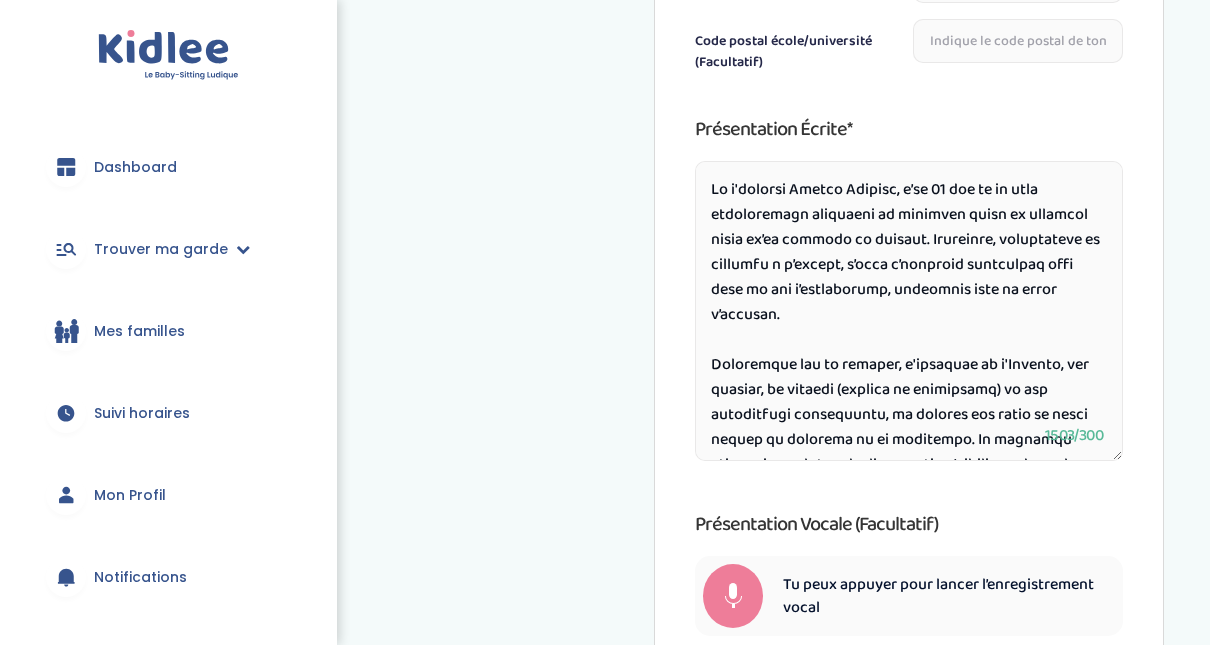 scroll, scrollTop: 1080, scrollLeft: 0, axis: vertical 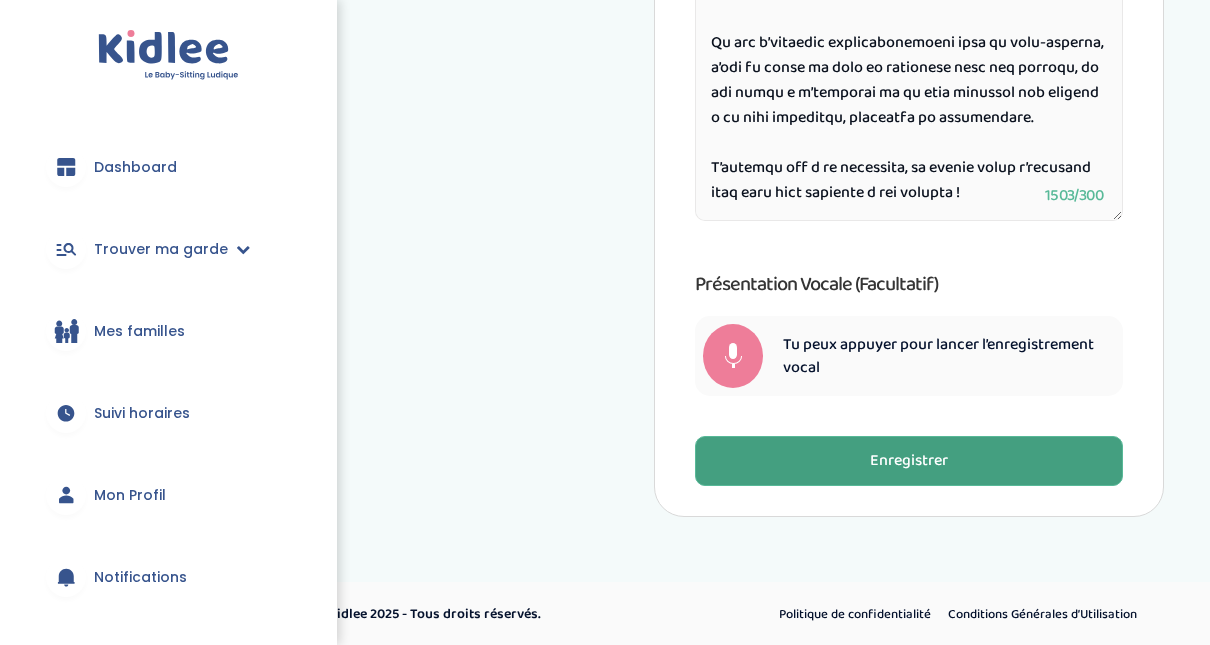 click on "Enregistrer" at bounding box center (909, 461) 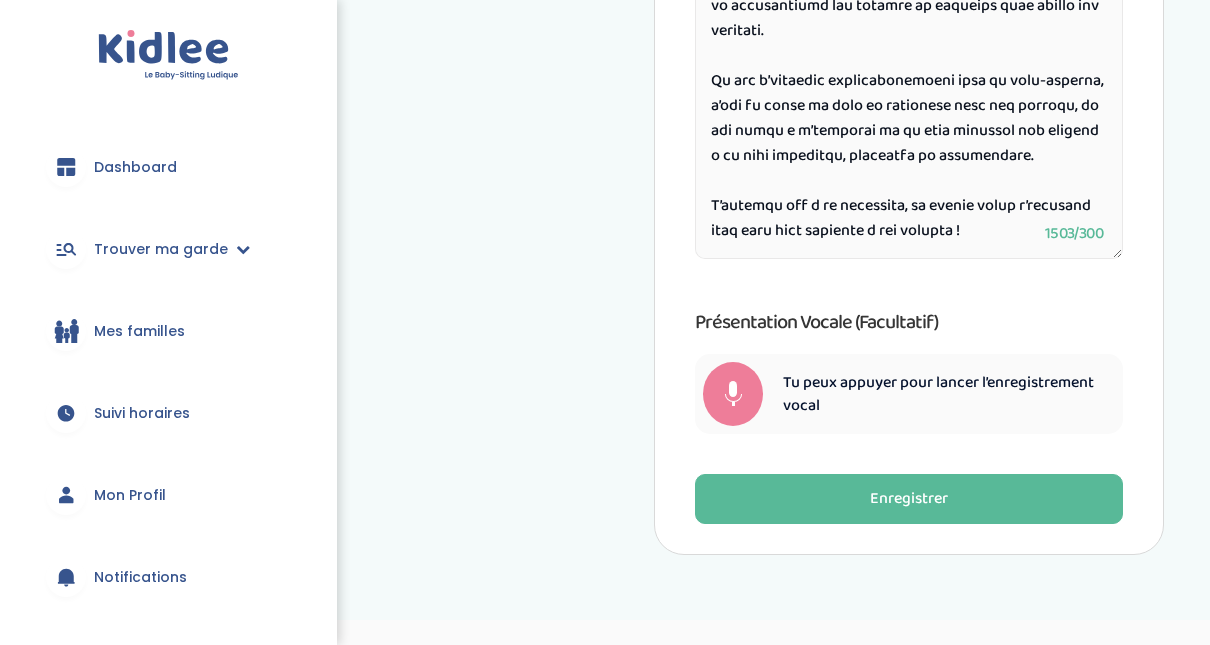 scroll, scrollTop: 1360, scrollLeft: 0, axis: vertical 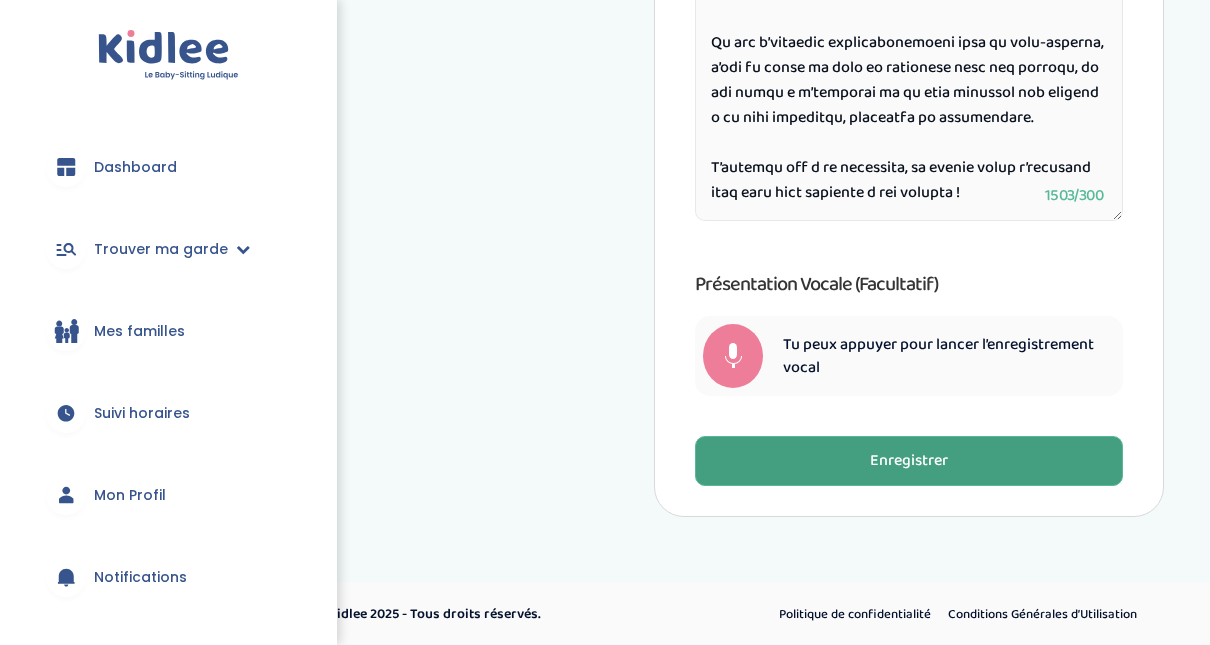 click on "Enregistrer" at bounding box center (909, 461) 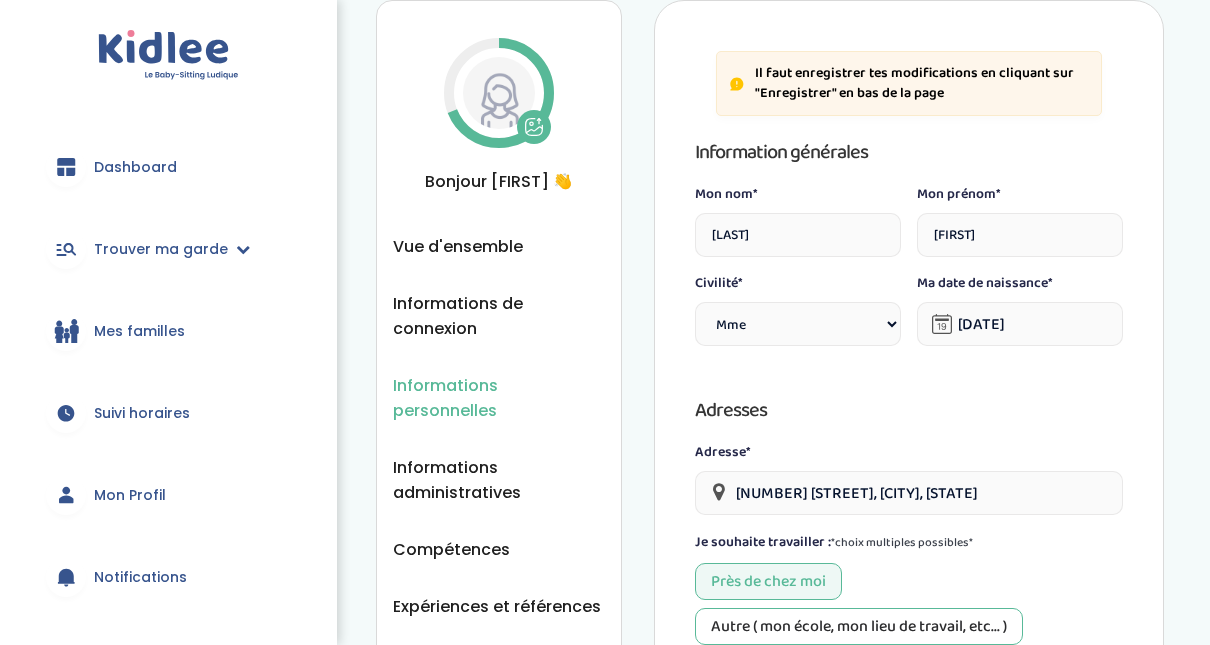scroll, scrollTop: 0, scrollLeft: 0, axis: both 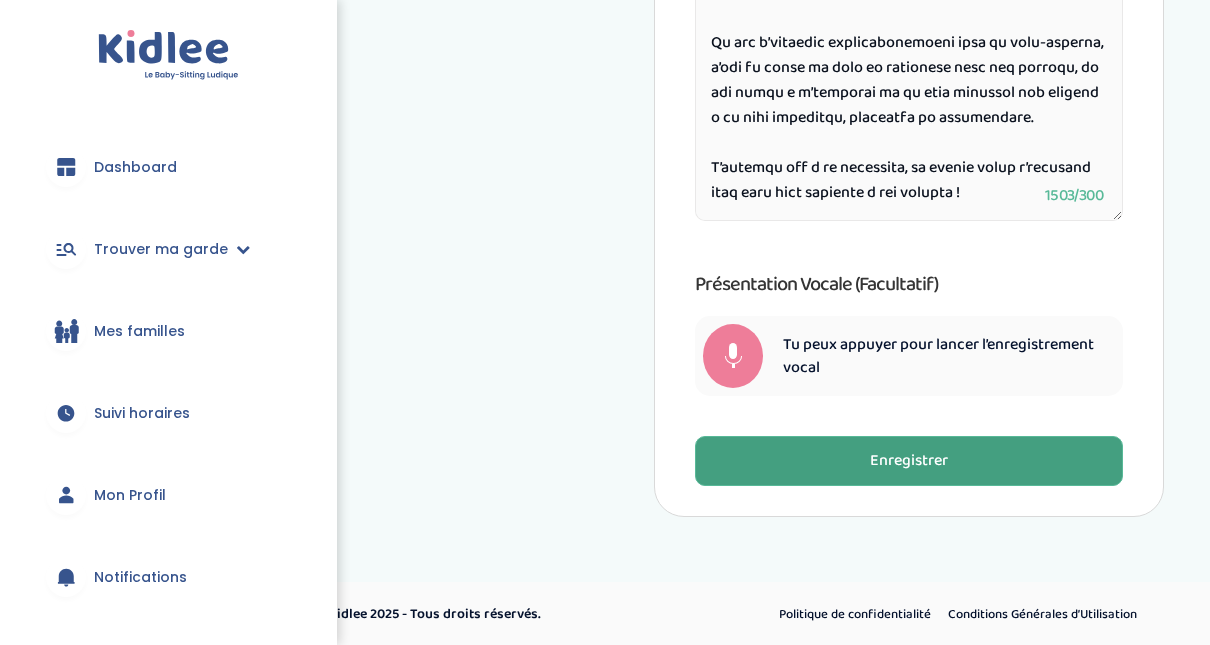 click on "Enregistrer" at bounding box center [909, 461] 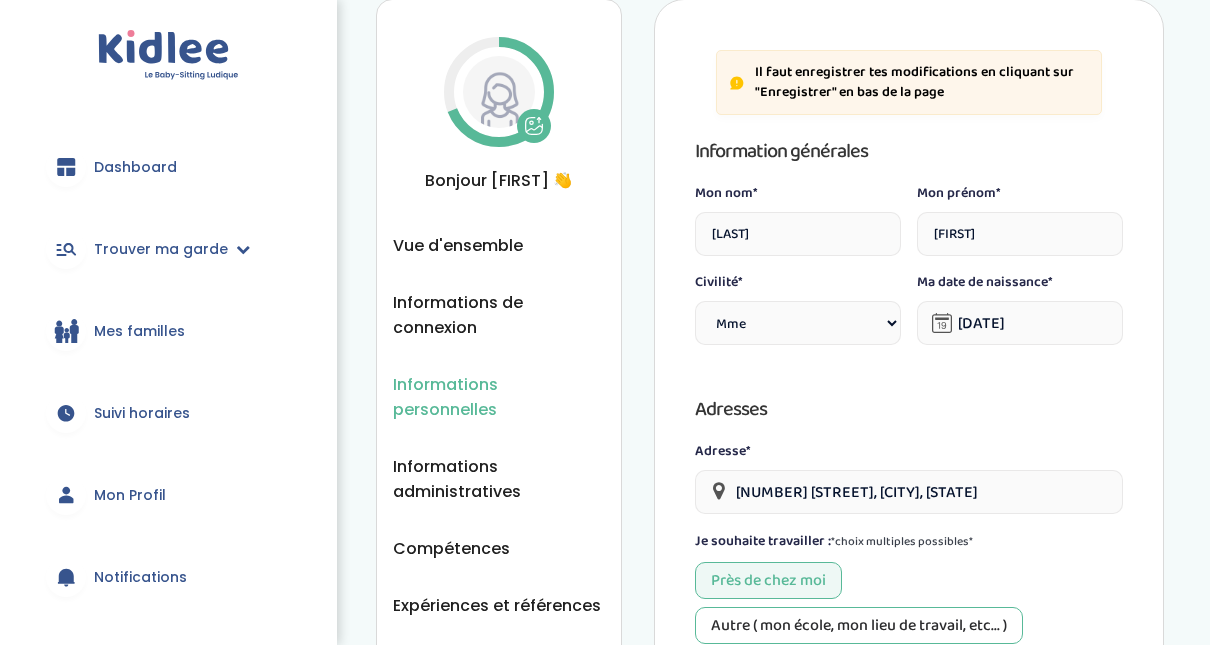 scroll, scrollTop: 65, scrollLeft: 0, axis: vertical 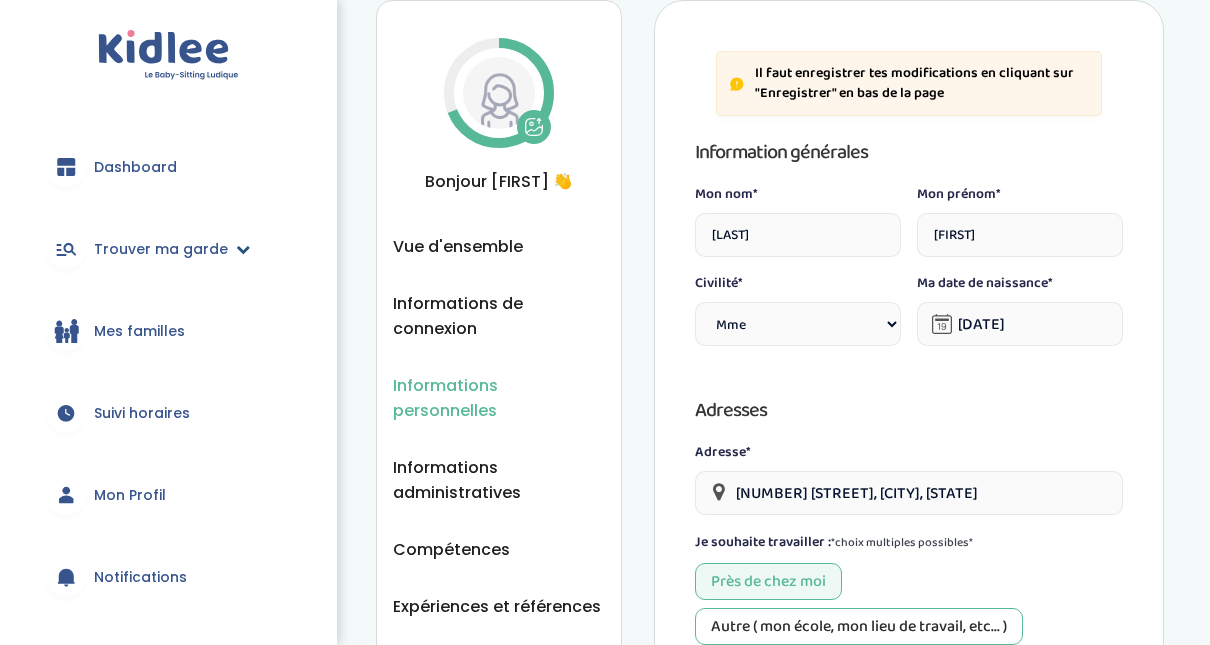 click on "Trouver ma garde" at bounding box center (161, 249) 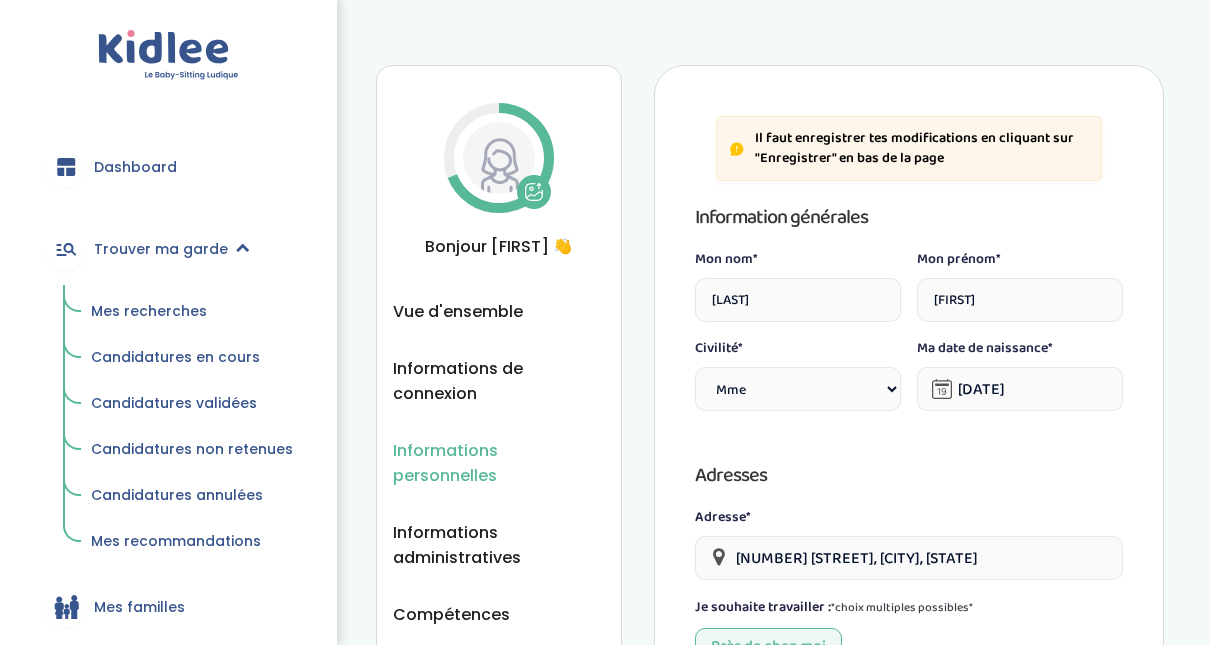 click on "Candidatures en cours" at bounding box center (175, 357) 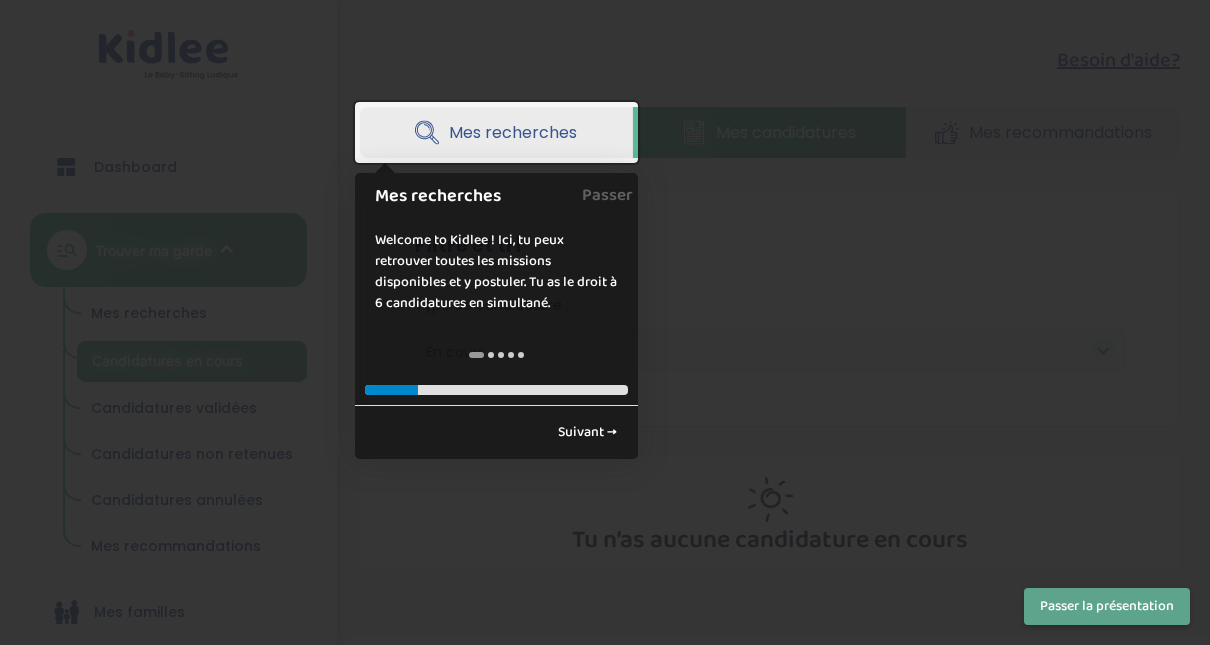 scroll, scrollTop: 54, scrollLeft: 0, axis: vertical 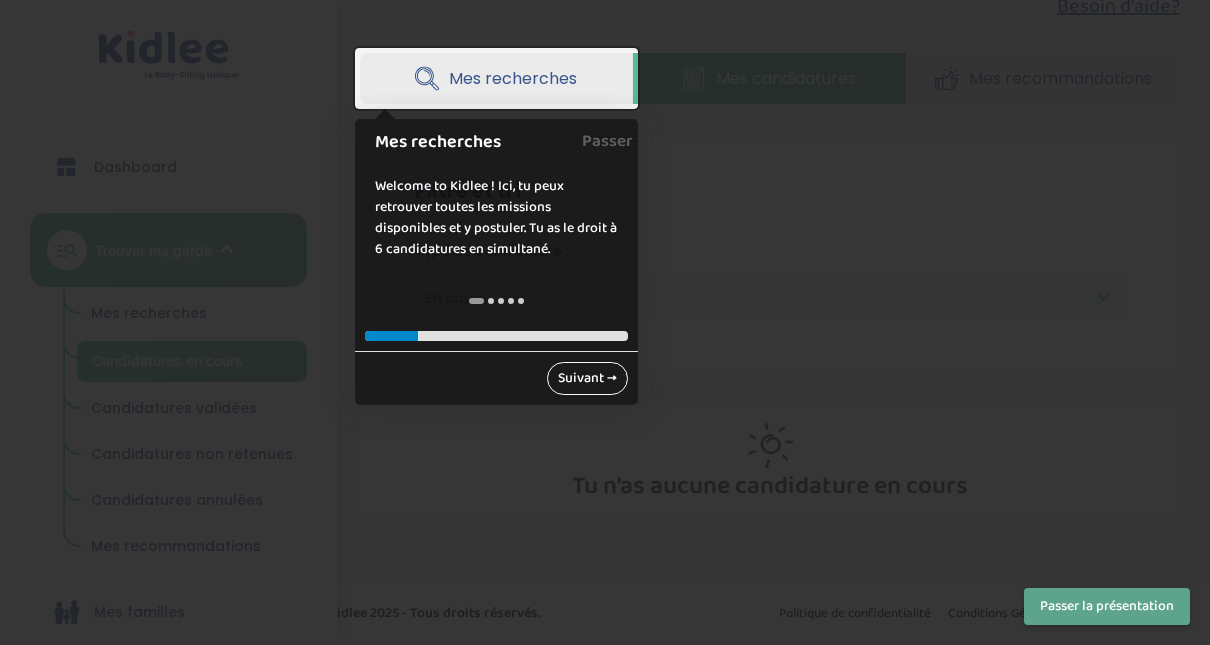 click on "Suivant →" at bounding box center [587, 378] 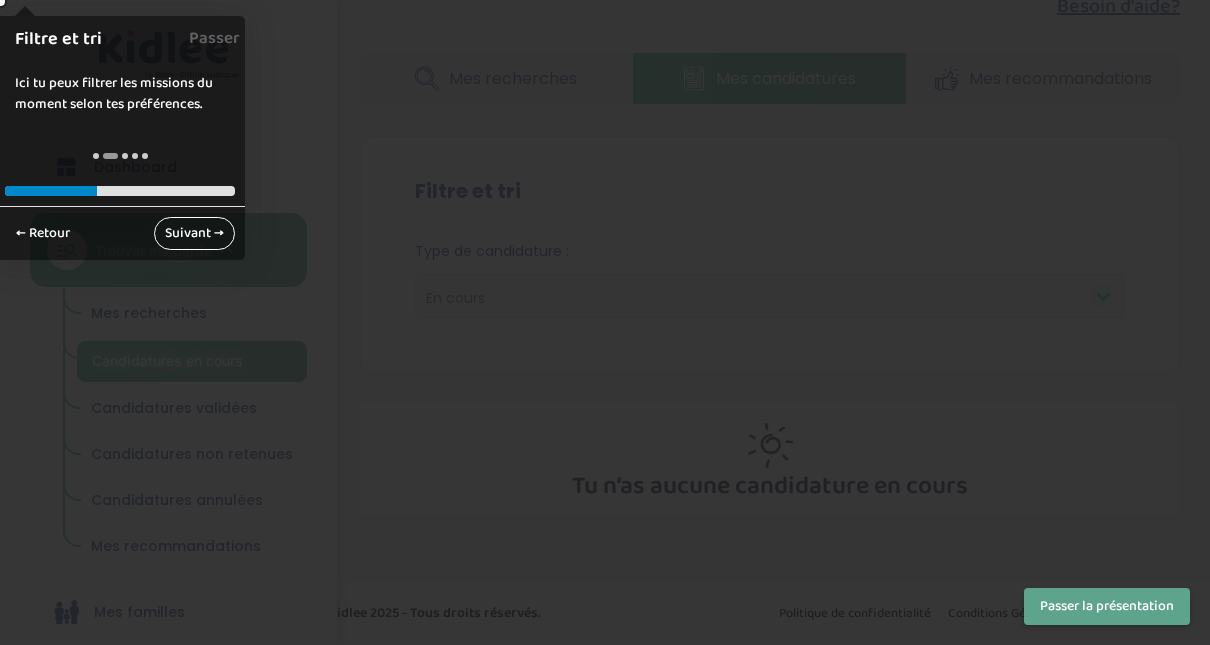 scroll, scrollTop: 0, scrollLeft: 0, axis: both 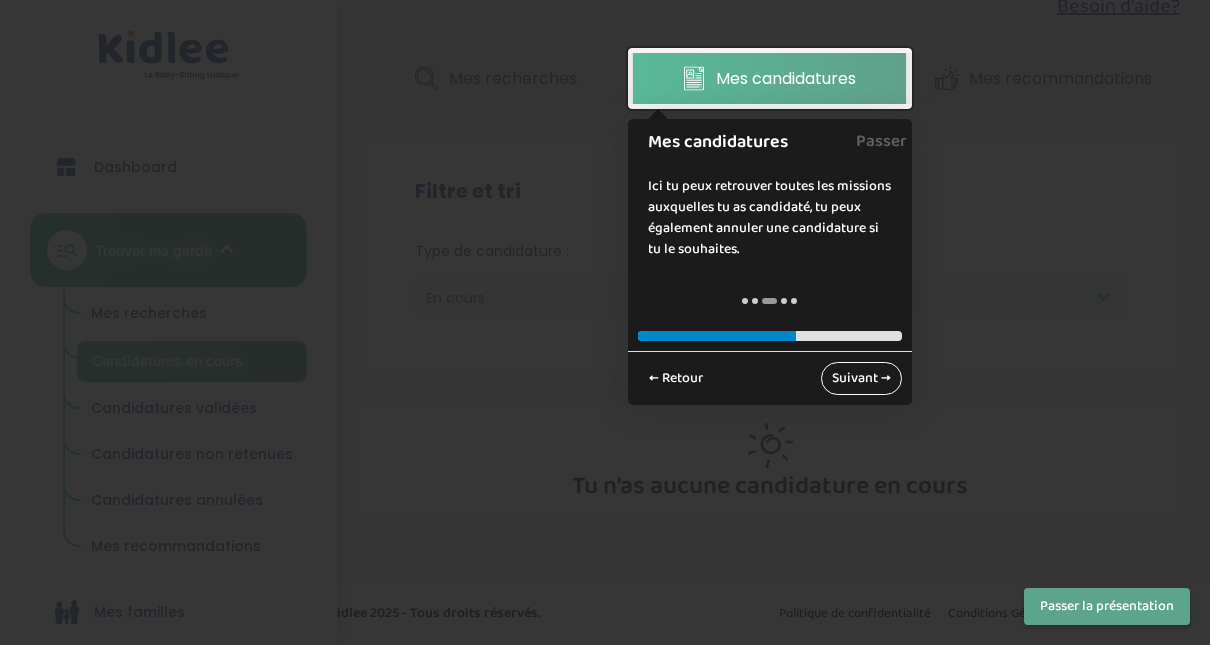 click on "Suivant →" at bounding box center [861, 378] 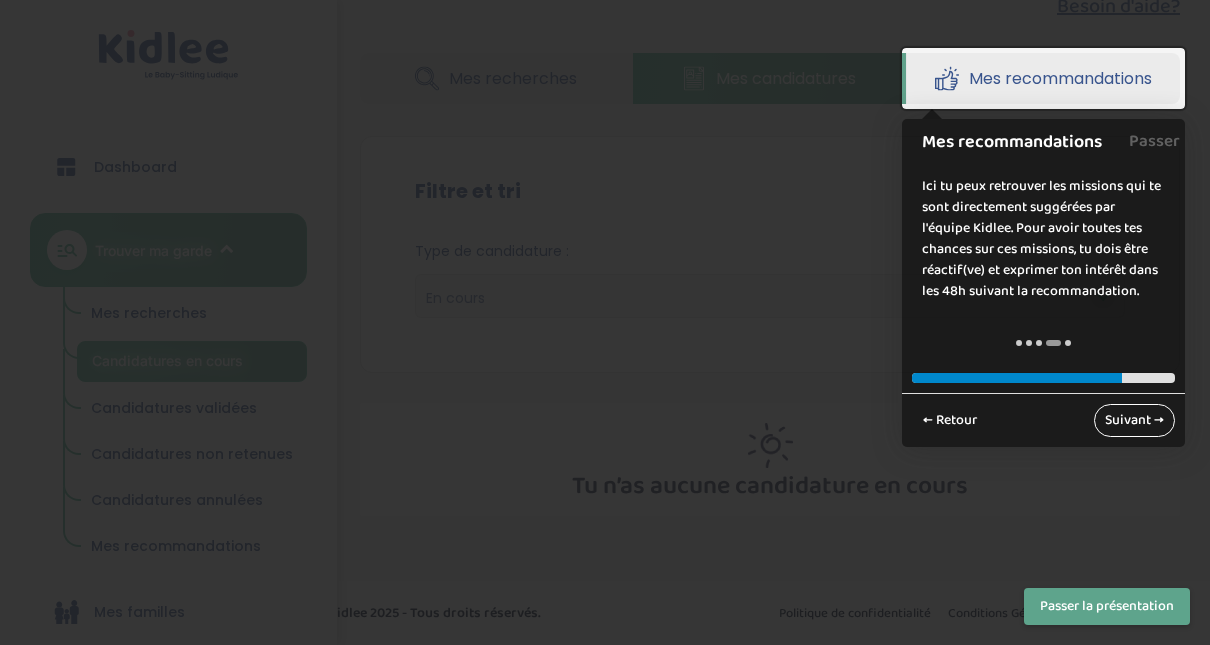 click on "Suivant →" at bounding box center [1134, 420] 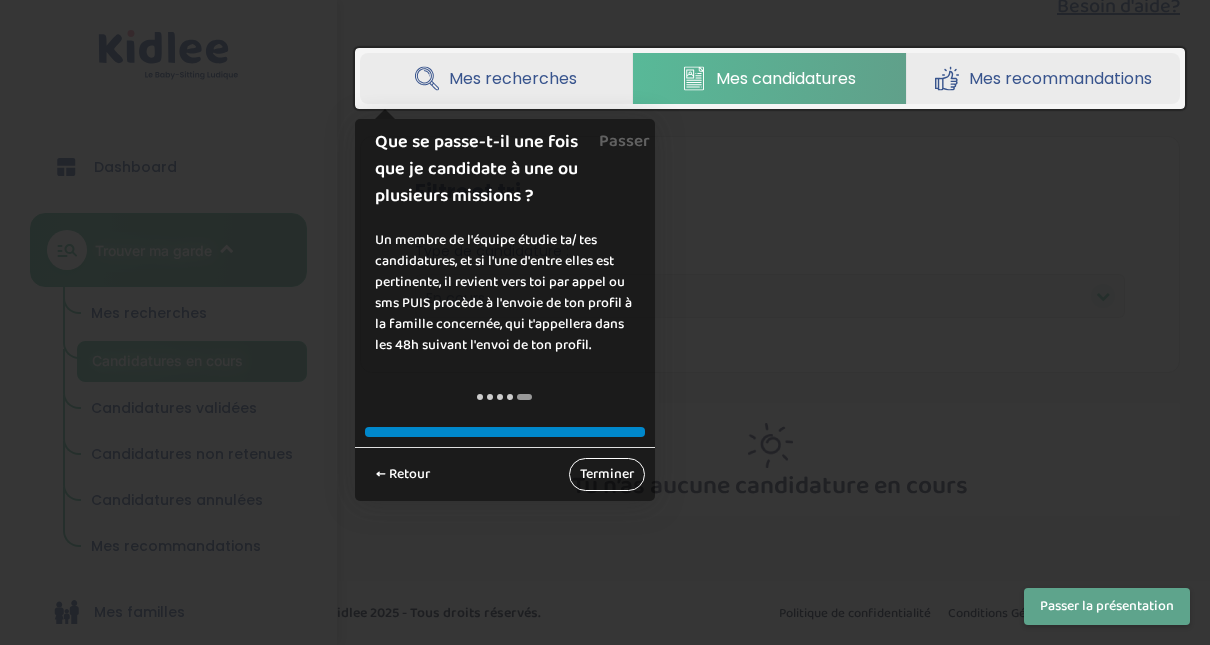 click on "Terminer" at bounding box center (607, 474) 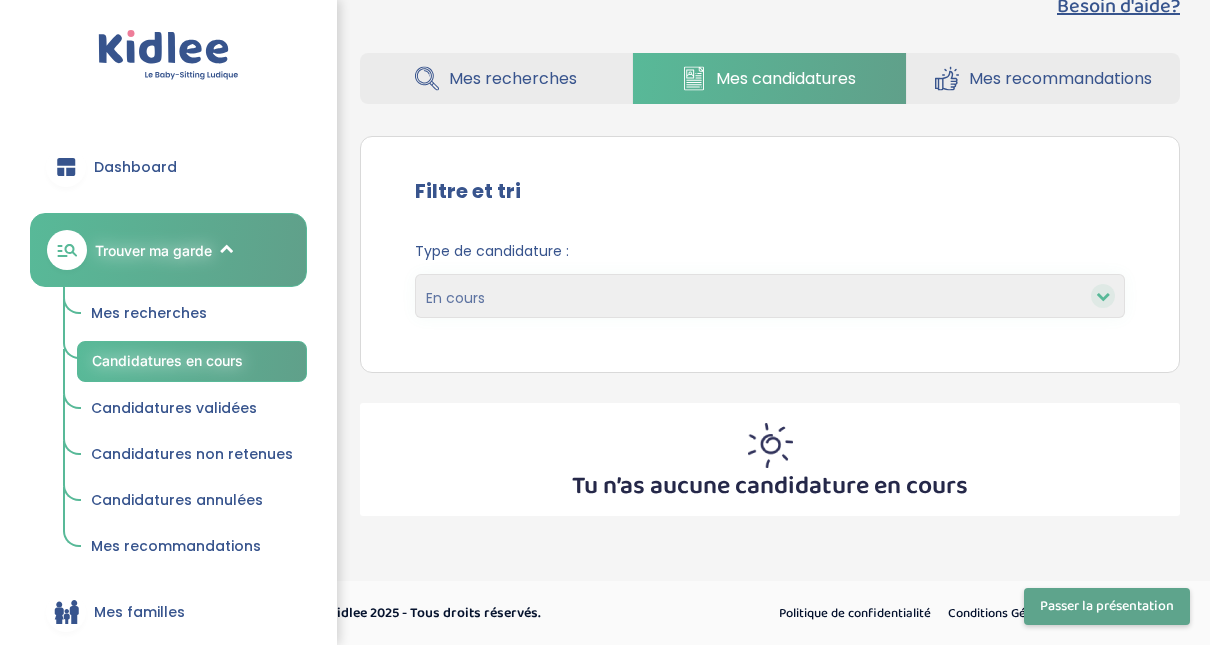 click on "Mes recommandations" at bounding box center [1060, 78] 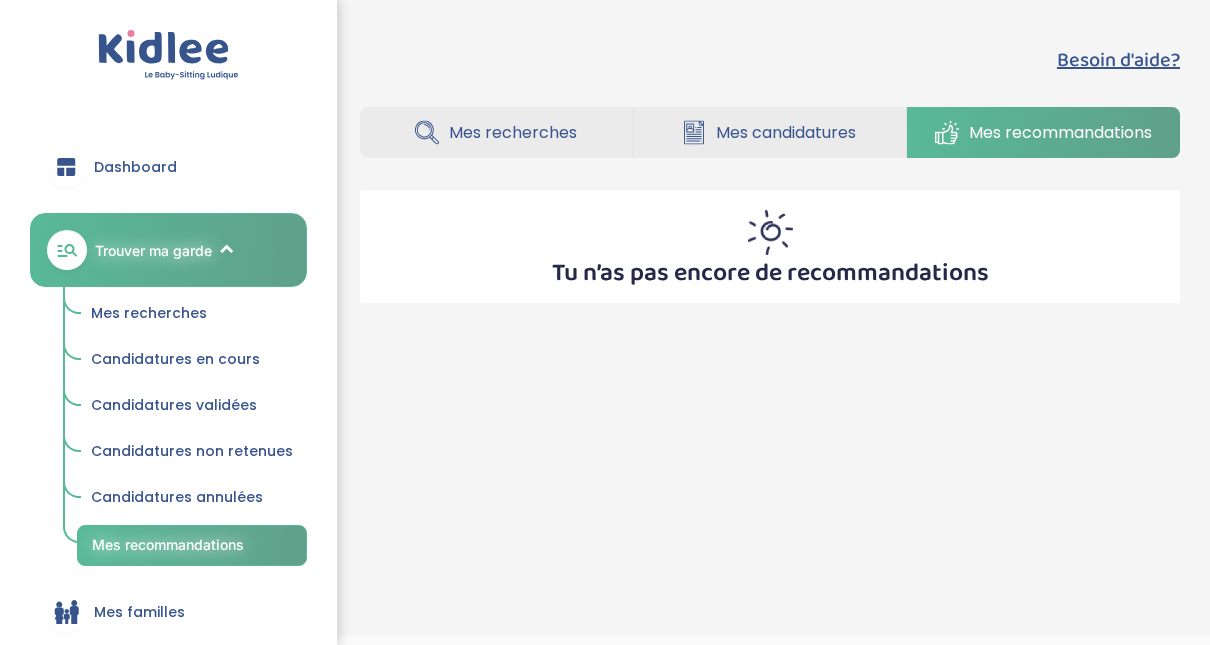 scroll, scrollTop: 0, scrollLeft: 0, axis: both 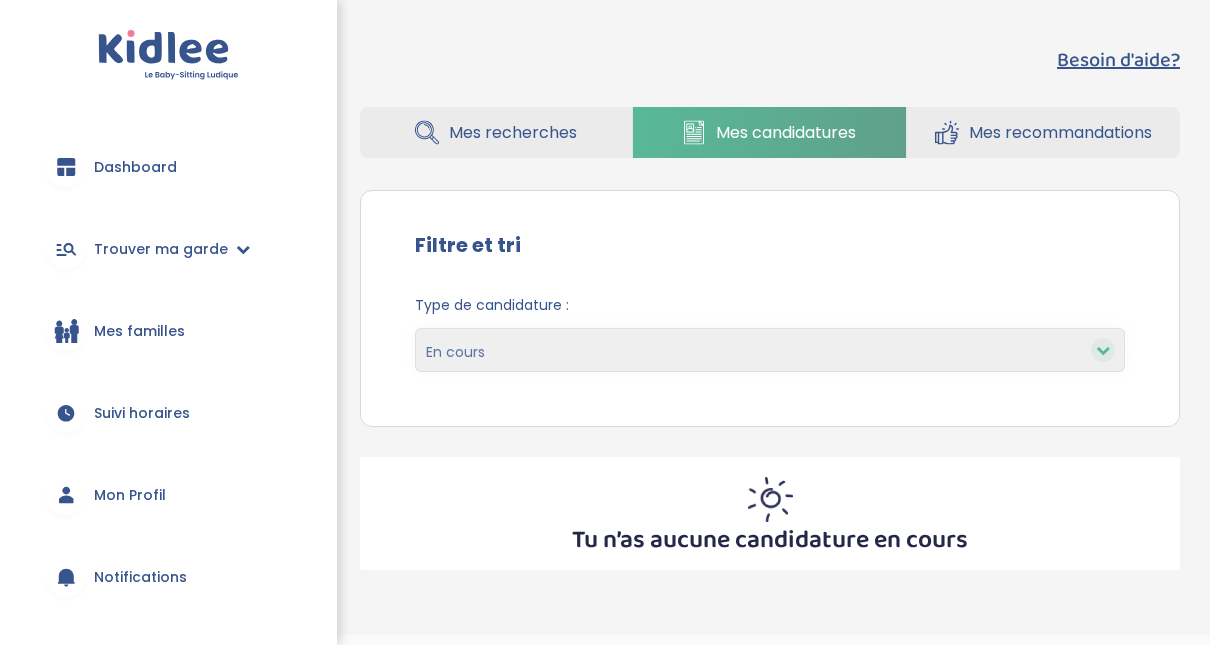 click on "Dashboard" at bounding box center [135, 167] 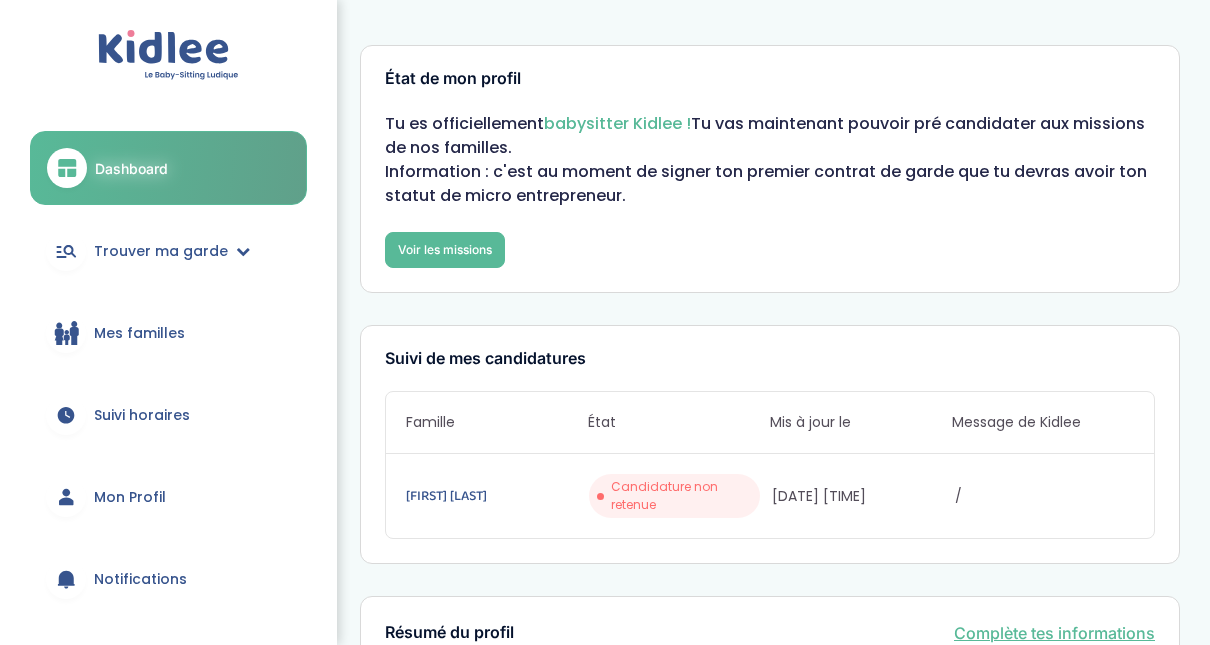 scroll, scrollTop: 0, scrollLeft: 0, axis: both 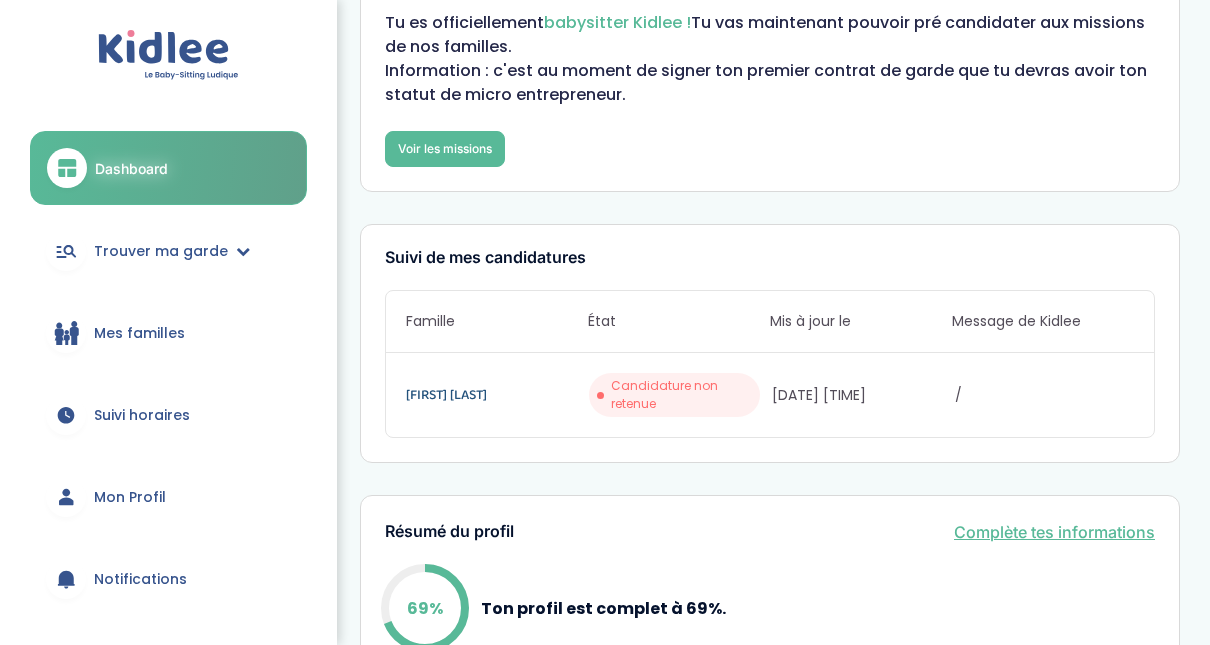 click on "Saab Ninar" at bounding box center (495, 395) 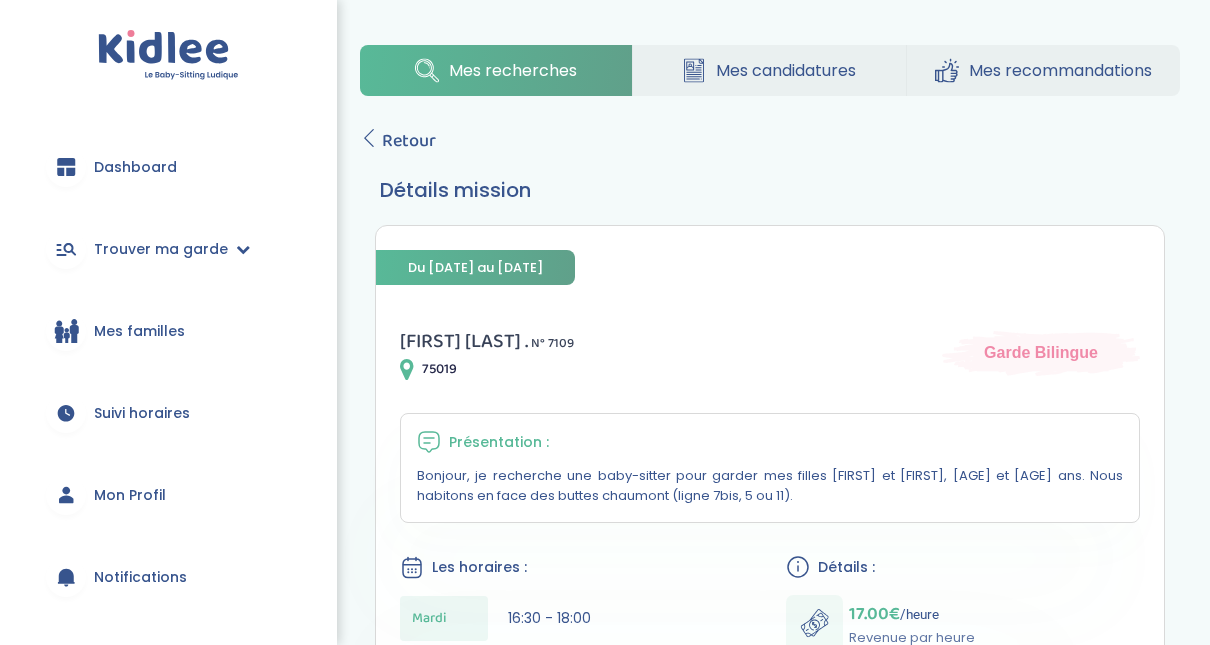 scroll, scrollTop: 0, scrollLeft: 0, axis: both 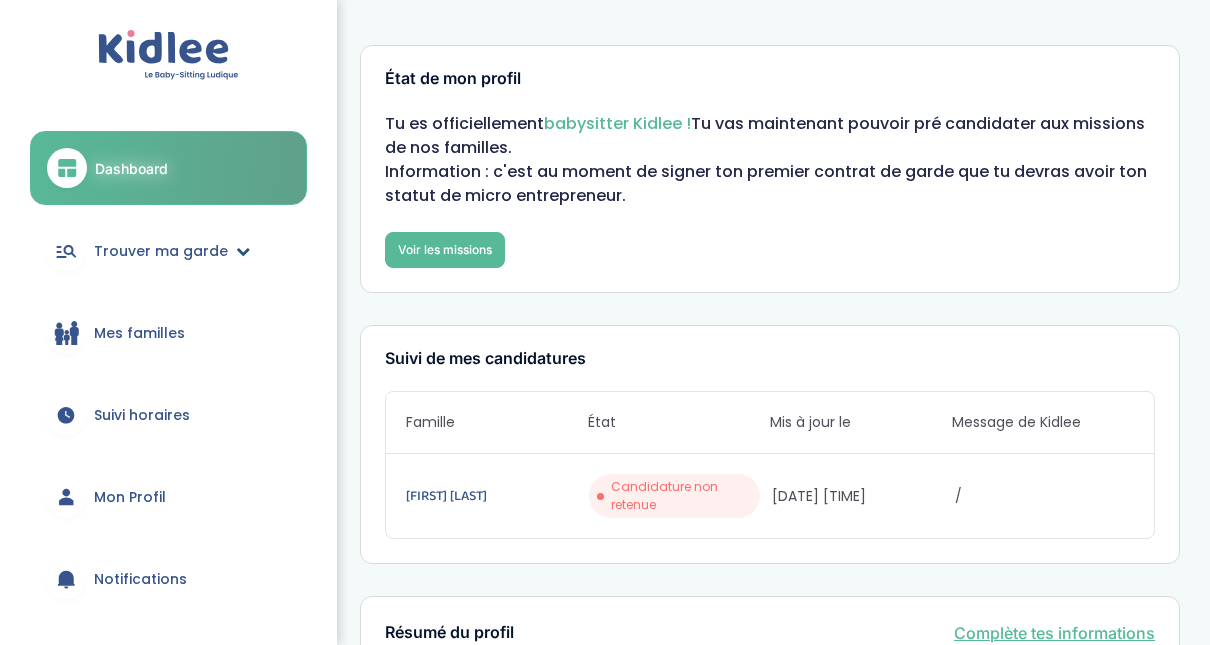 click on "Trouver ma garde" at bounding box center (161, 251) 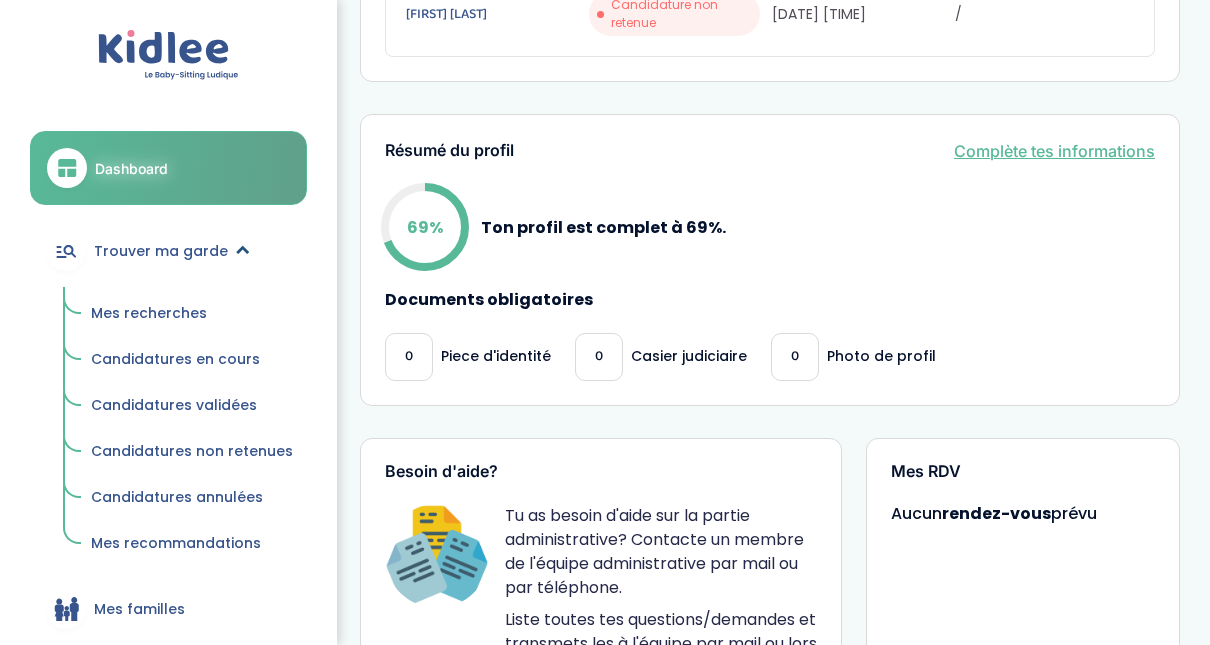 scroll, scrollTop: 476, scrollLeft: 0, axis: vertical 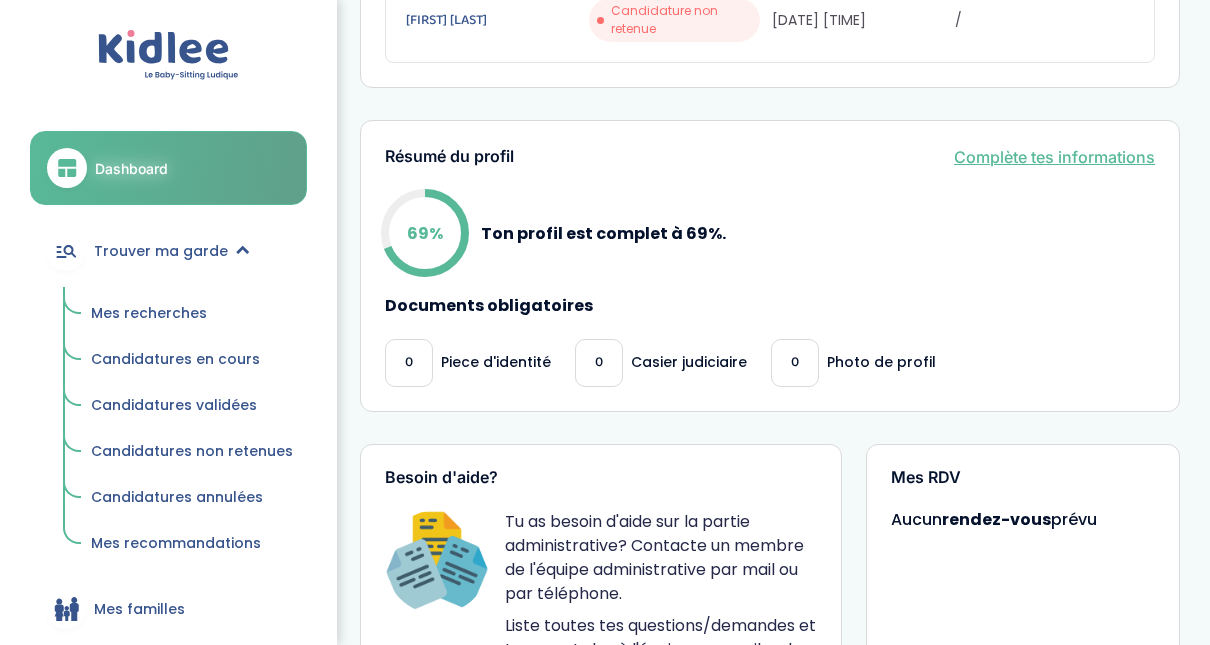 click on "Candidatures validées" at bounding box center [174, 405] 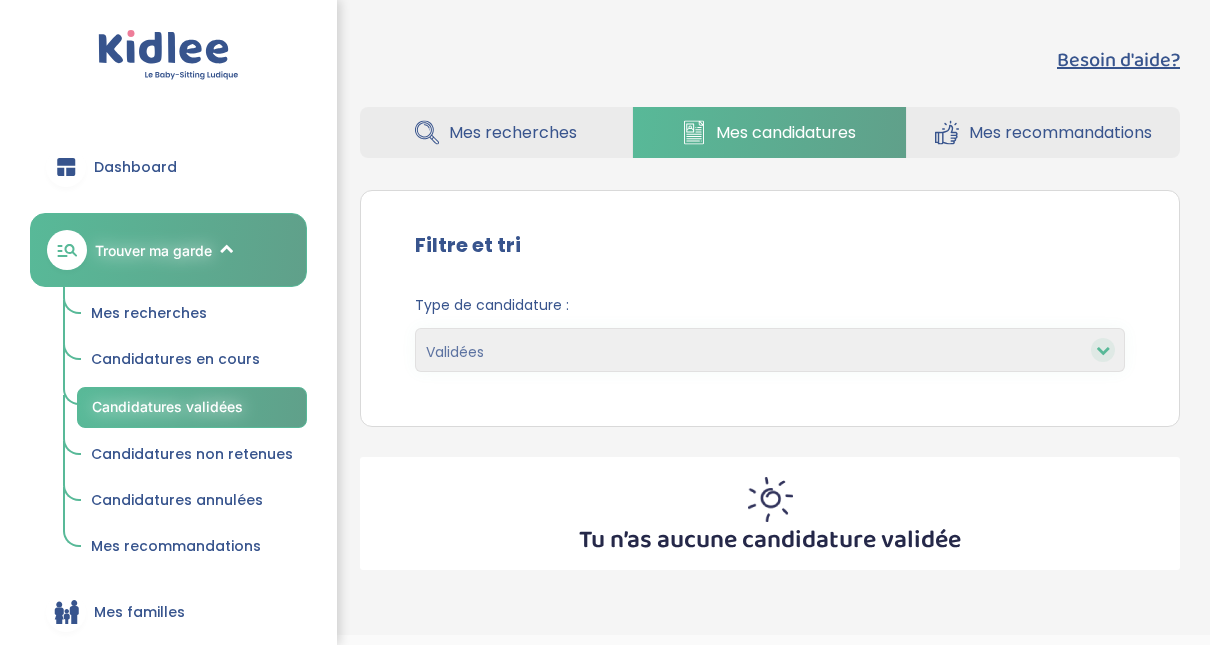 scroll, scrollTop: 0, scrollLeft: 0, axis: both 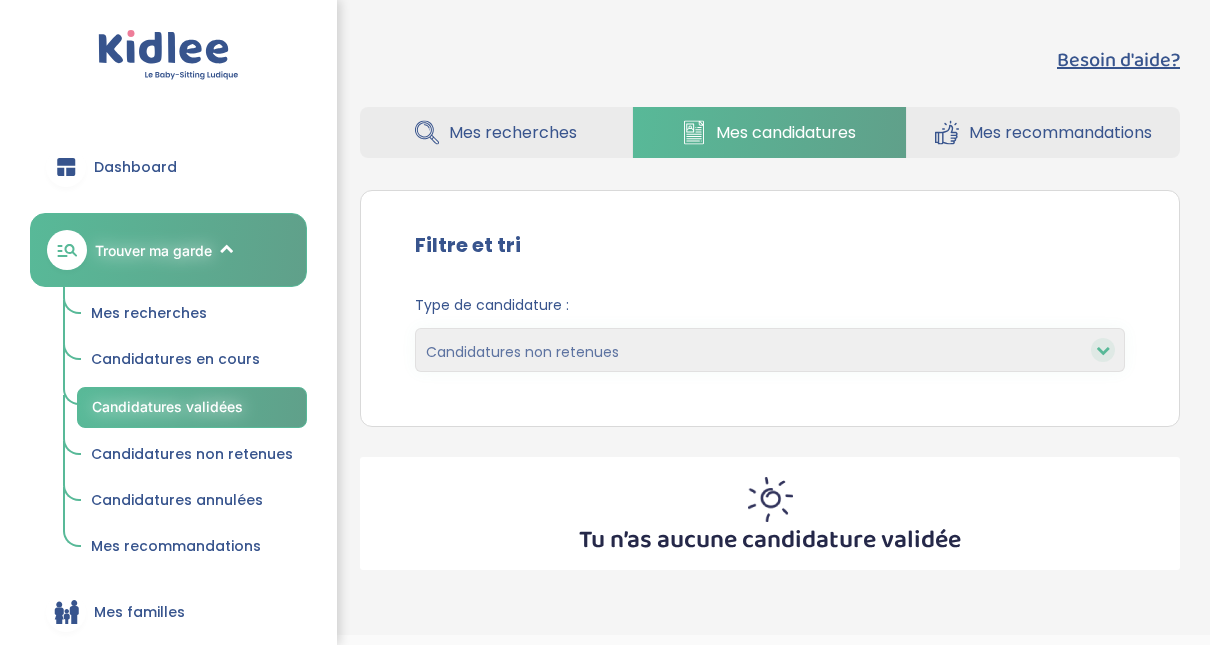 click on "En cours   Validées
Candidatures non retenues
Annulées" at bounding box center [770, 350] 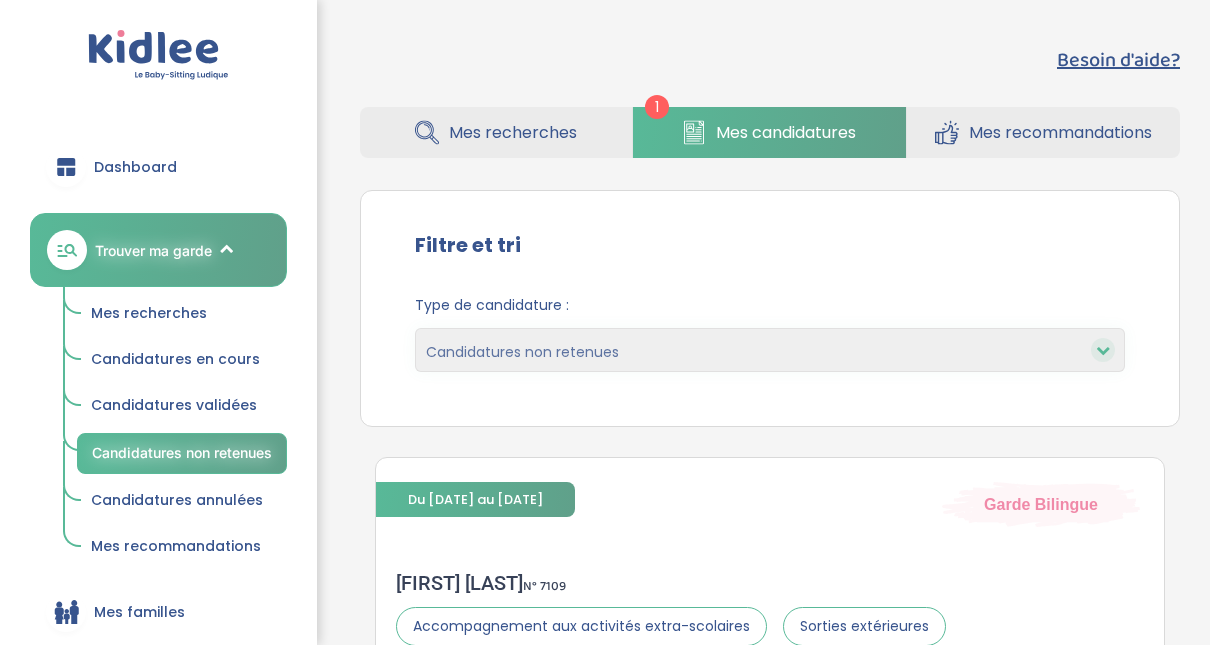 select on "declined" 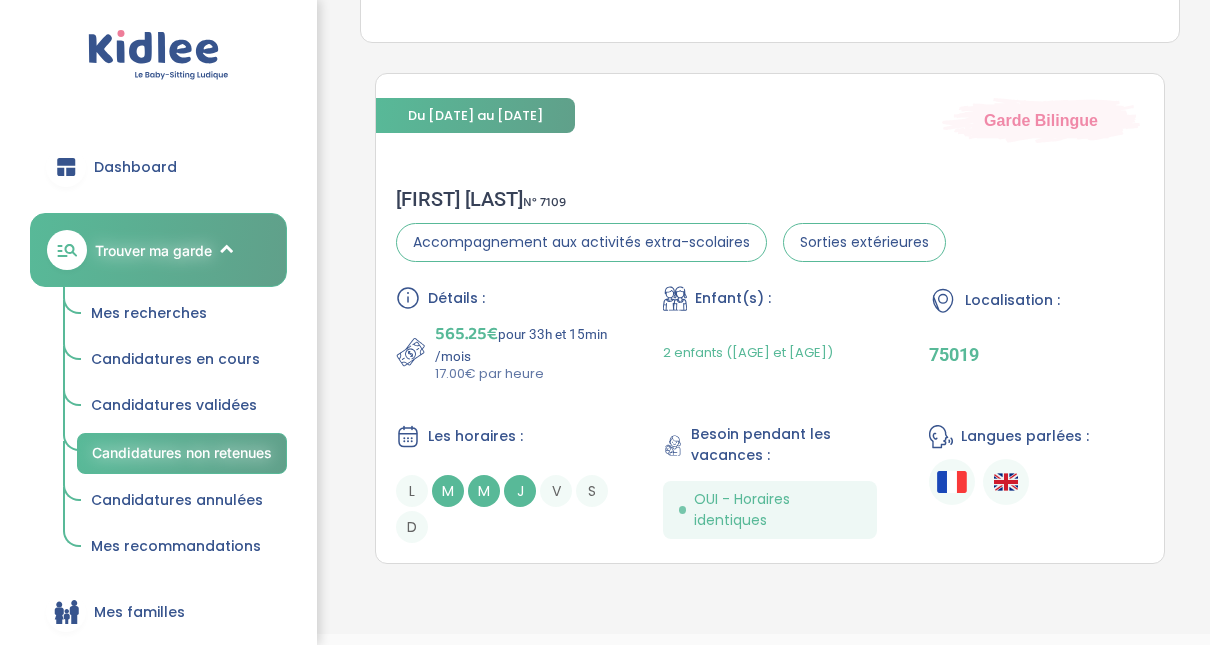 scroll, scrollTop: 436, scrollLeft: 0, axis: vertical 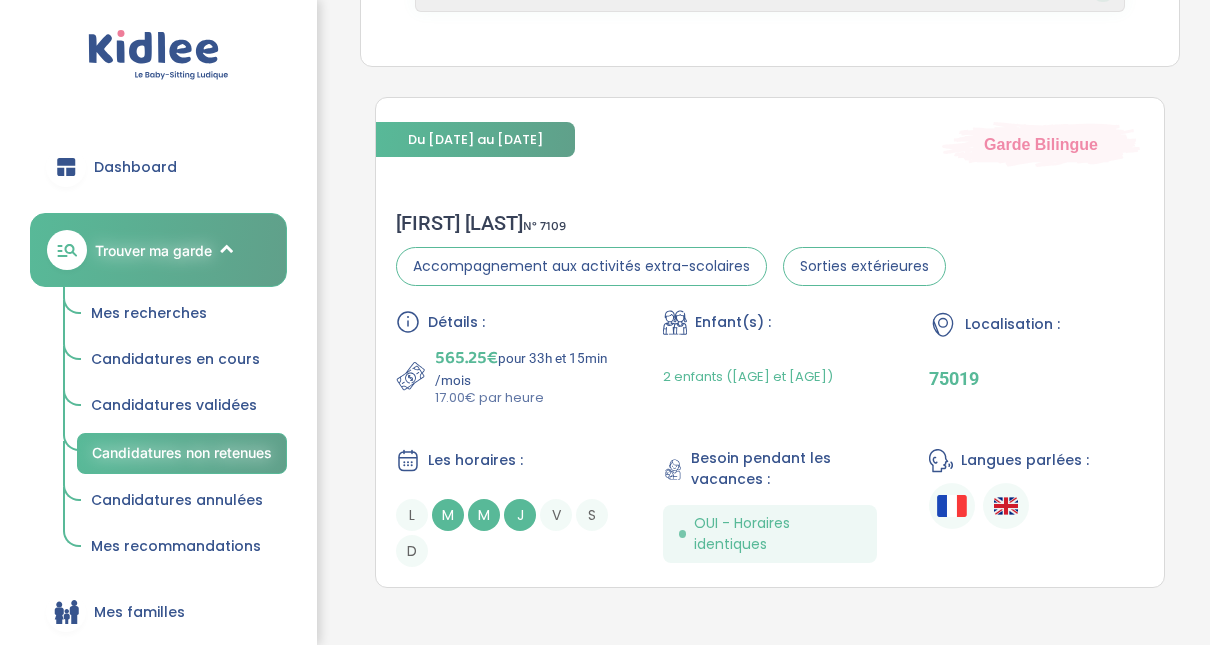 click on "Candidatures annulées" at bounding box center [177, 500] 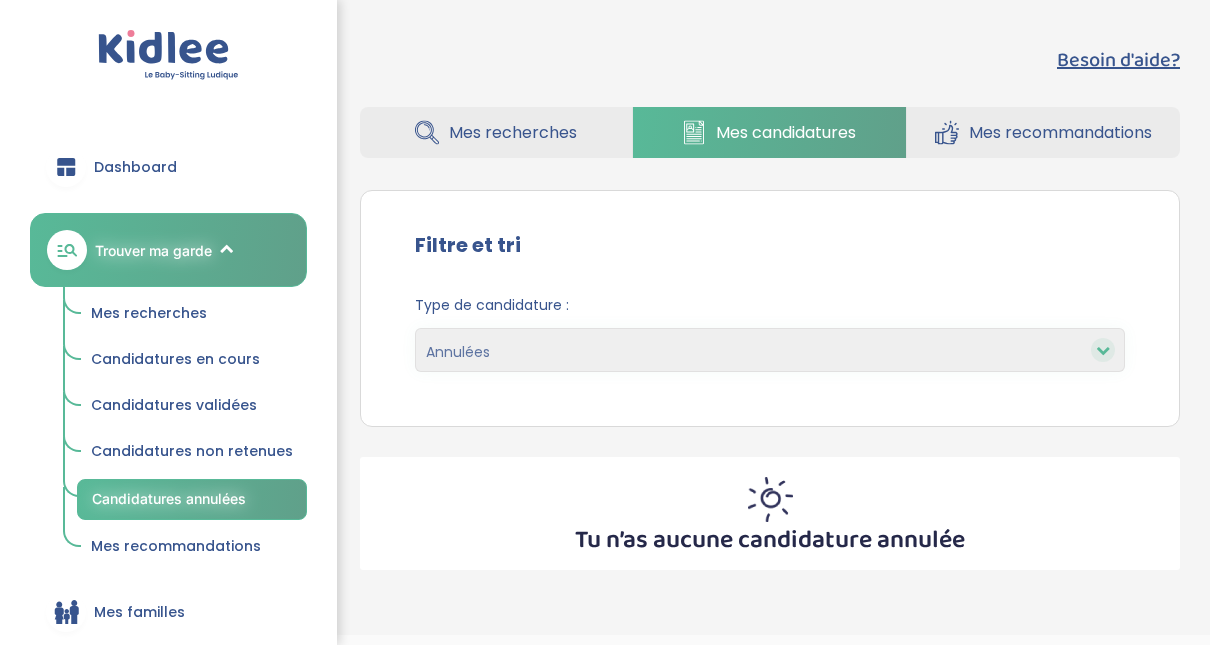select on "canceled" 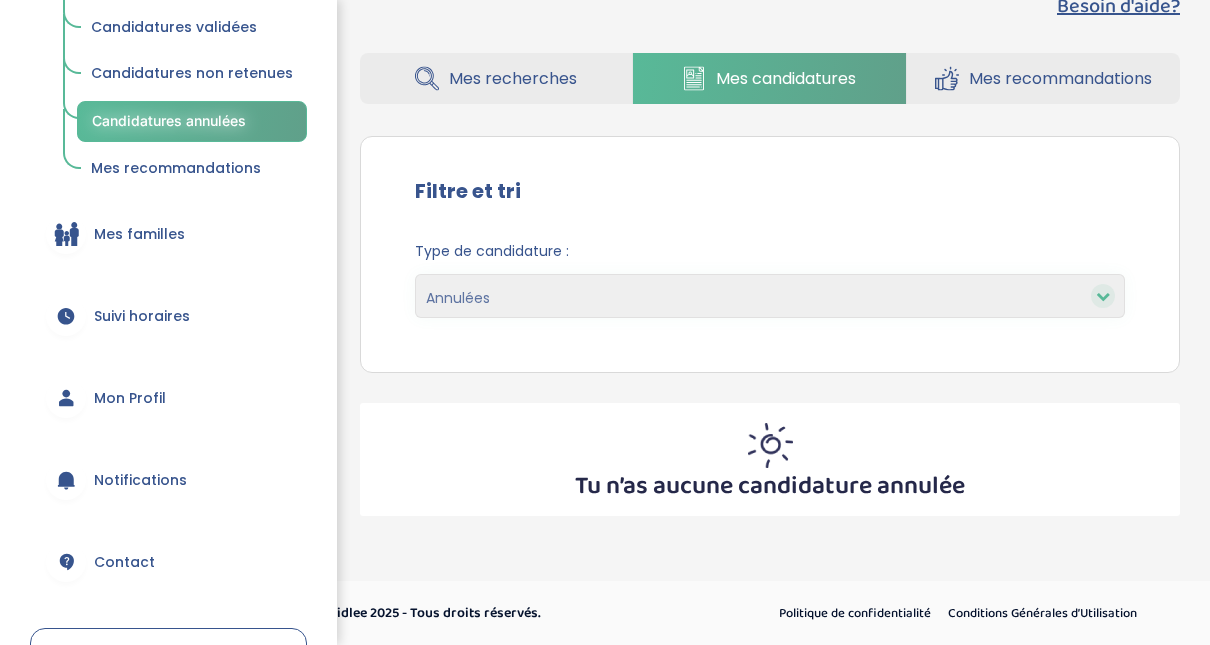 scroll, scrollTop: 409, scrollLeft: 0, axis: vertical 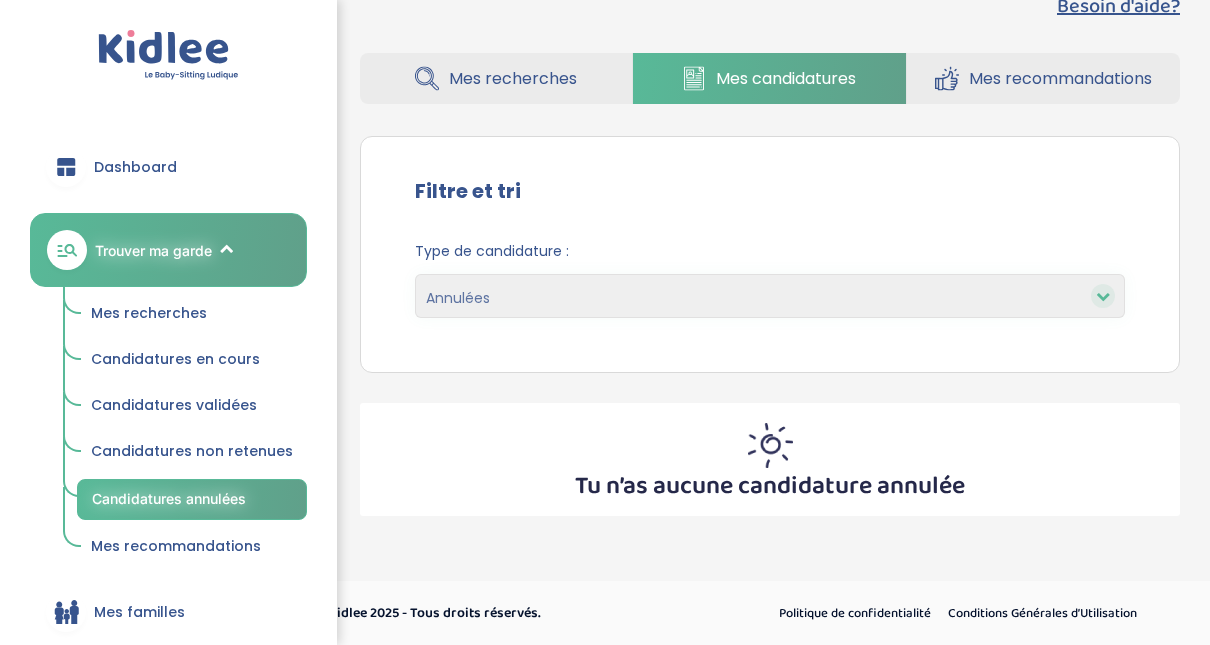 click on "Mes recherches" at bounding box center (149, 313) 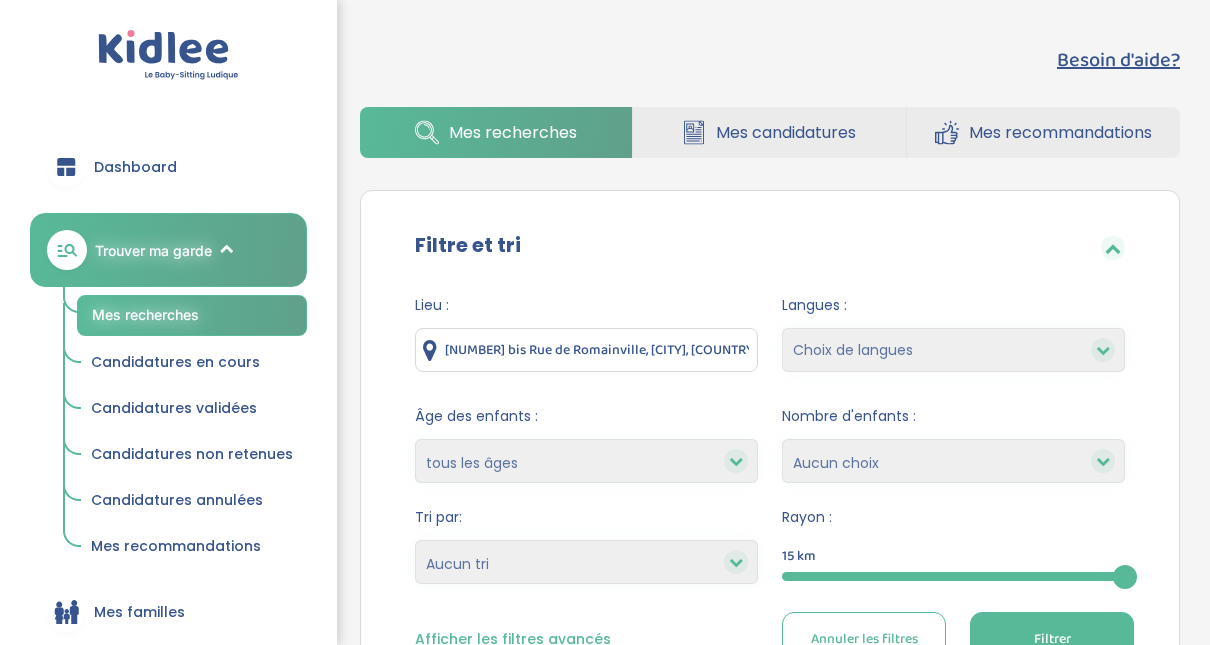 scroll, scrollTop: 0, scrollLeft: 0, axis: both 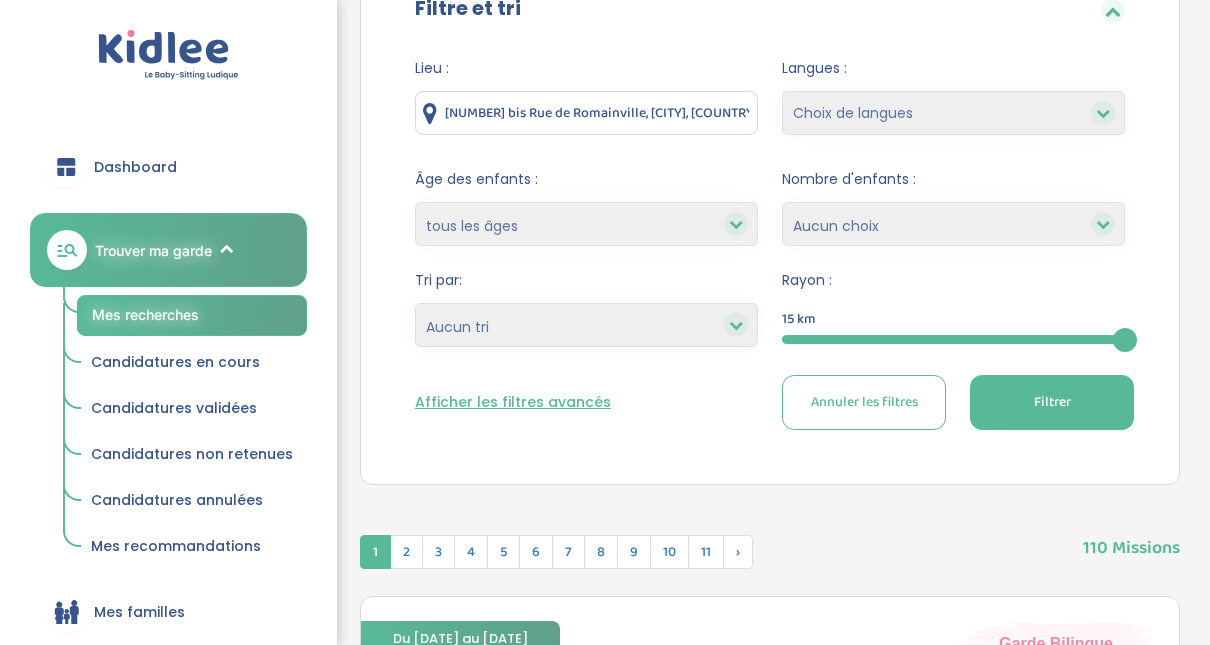 click at bounding box center [953, 339] 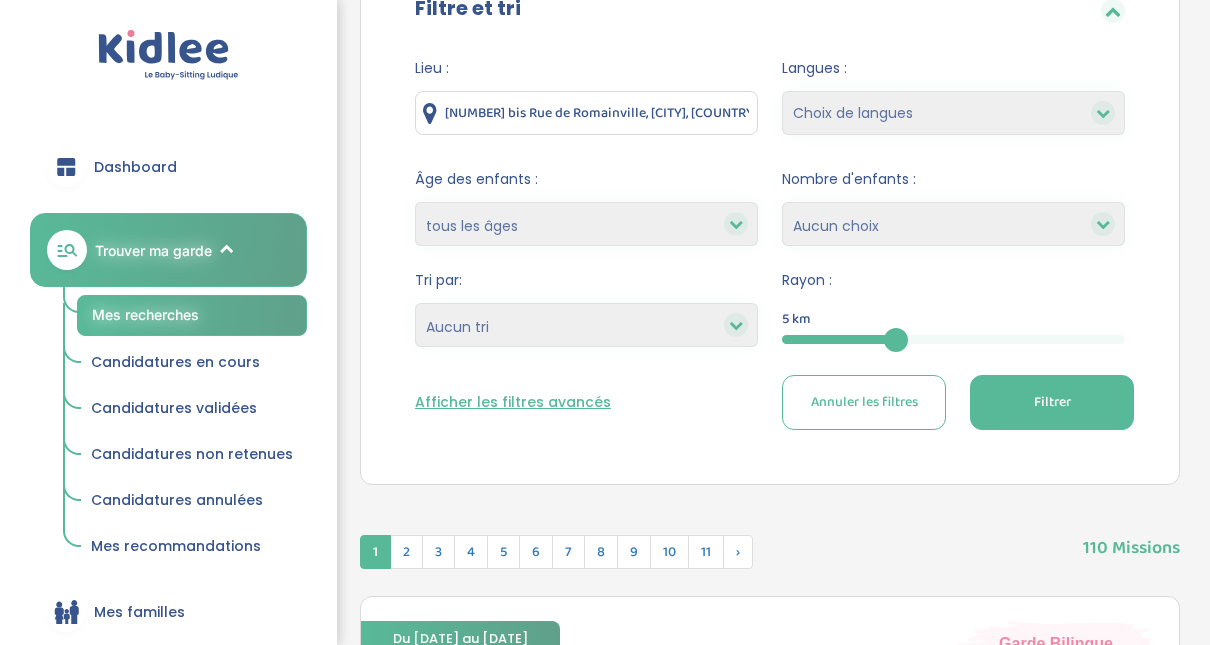 click on "Filtrer" at bounding box center [1052, 402] 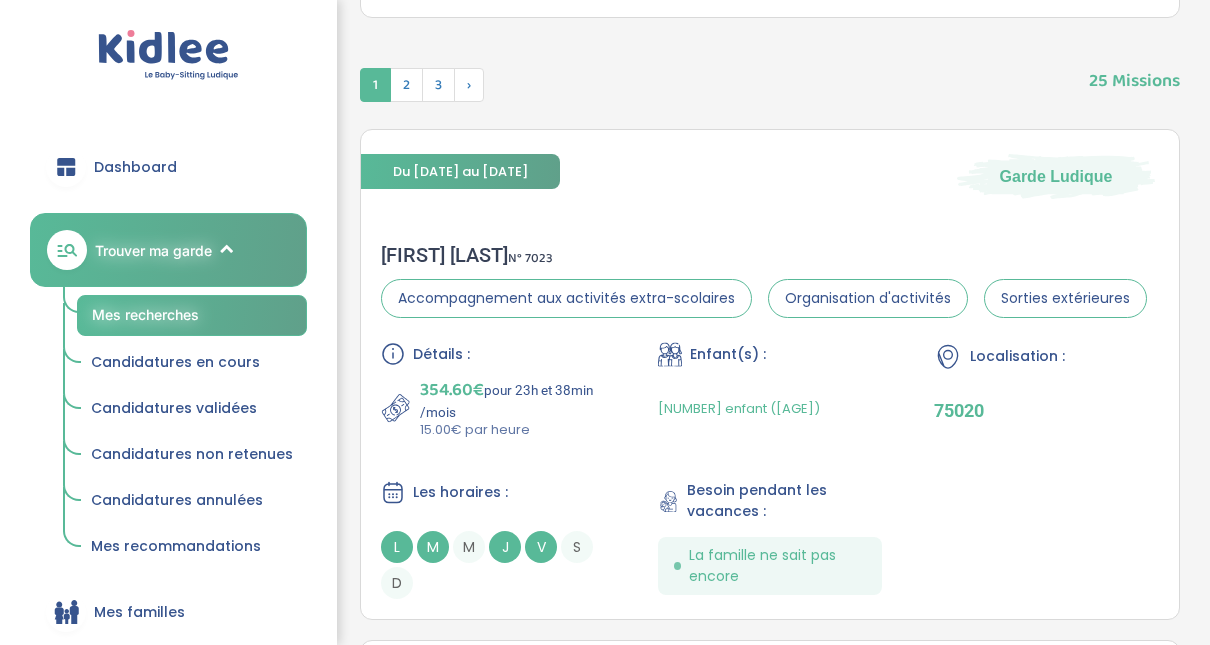 scroll, scrollTop: 744, scrollLeft: 0, axis: vertical 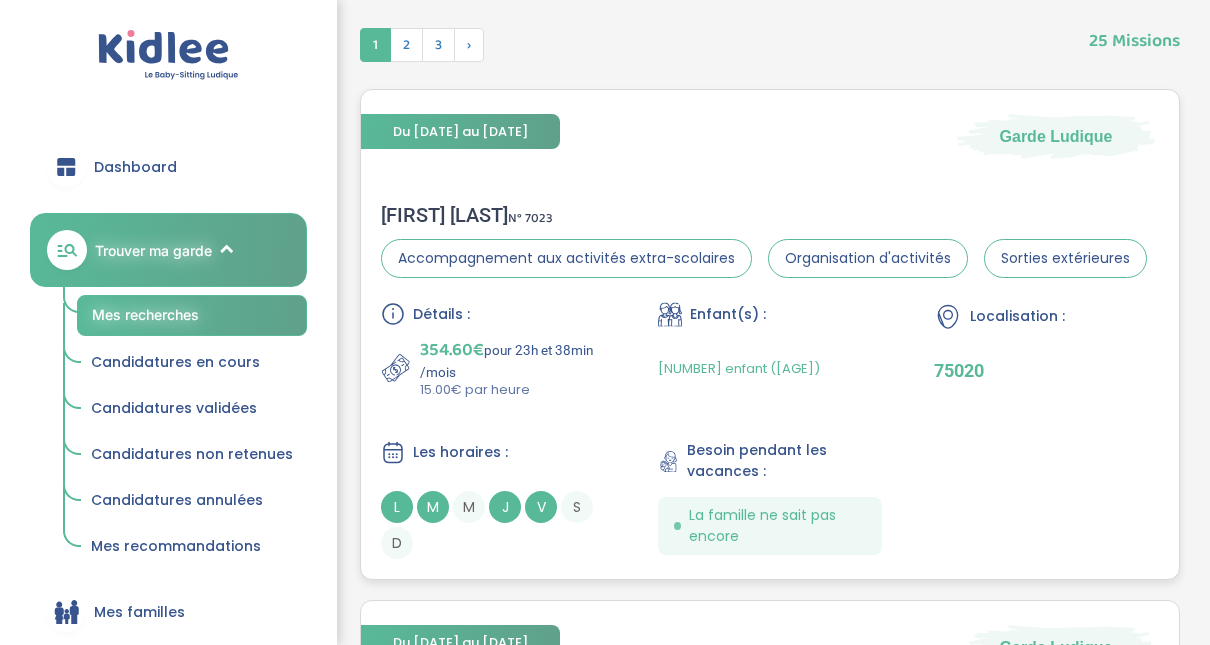 click on "CLARISSE M .
N° 7023" at bounding box center [764, 215] 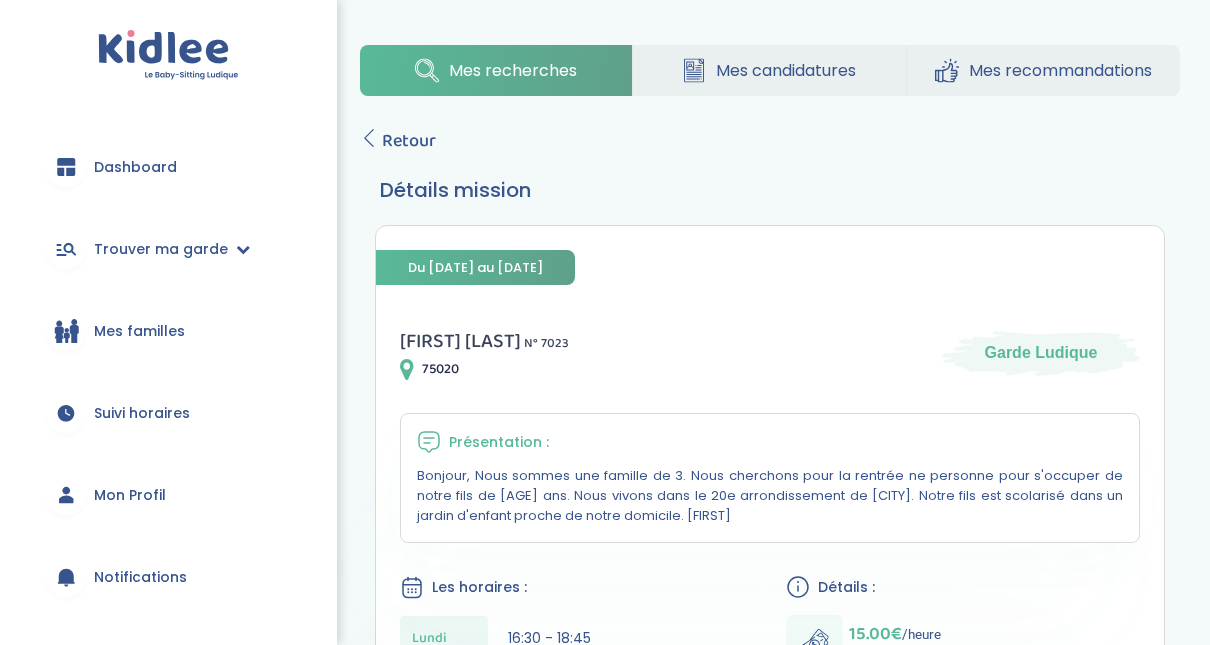 scroll, scrollTop: 0, scrollLeft: 0, axis: both 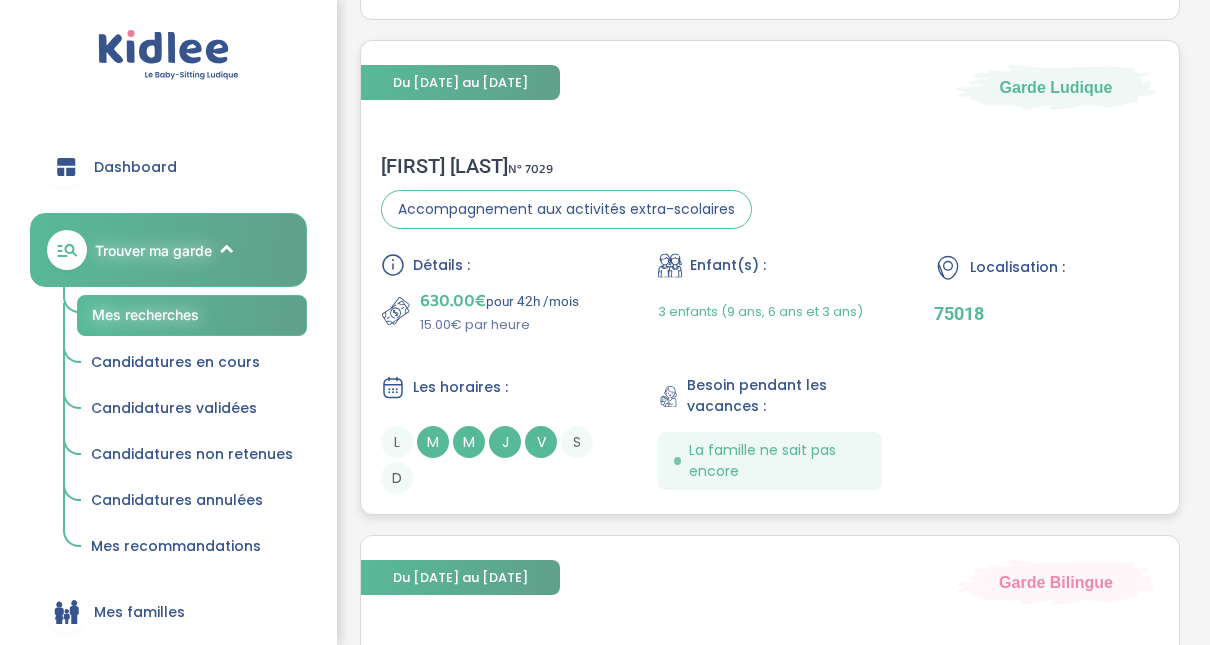 click on "Flora G .
N° 7029" at bounding box center [566, 166] 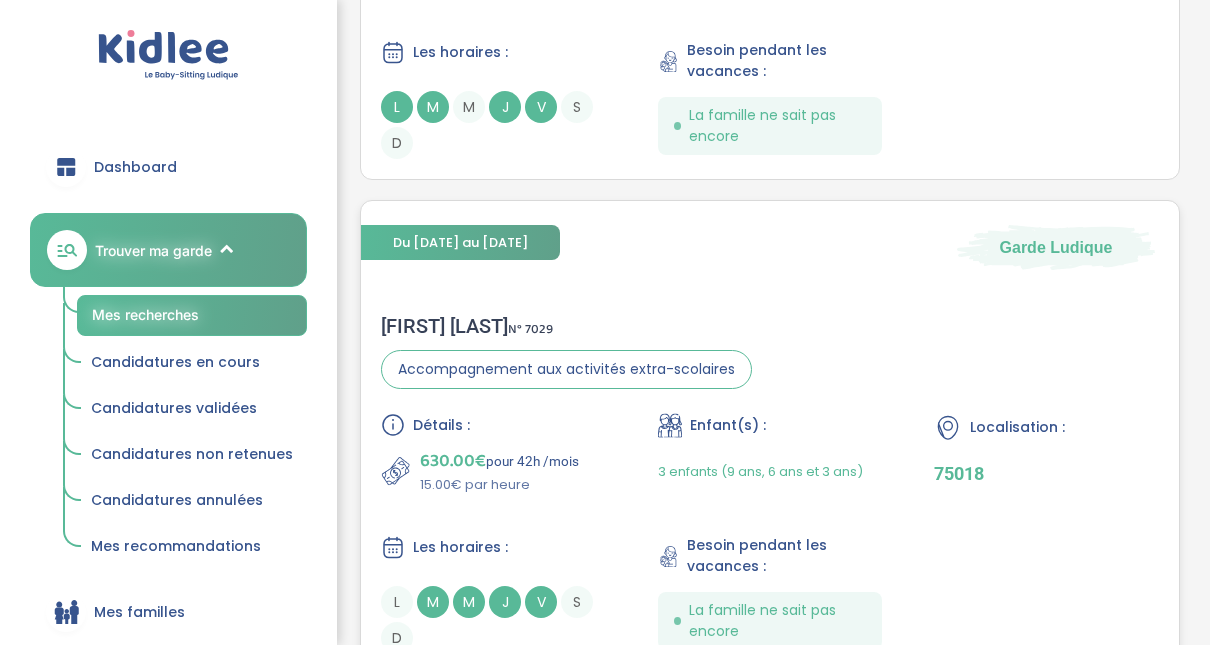 scroll, scrollTop: 1184, scrollLeft: 0, axis: vertical 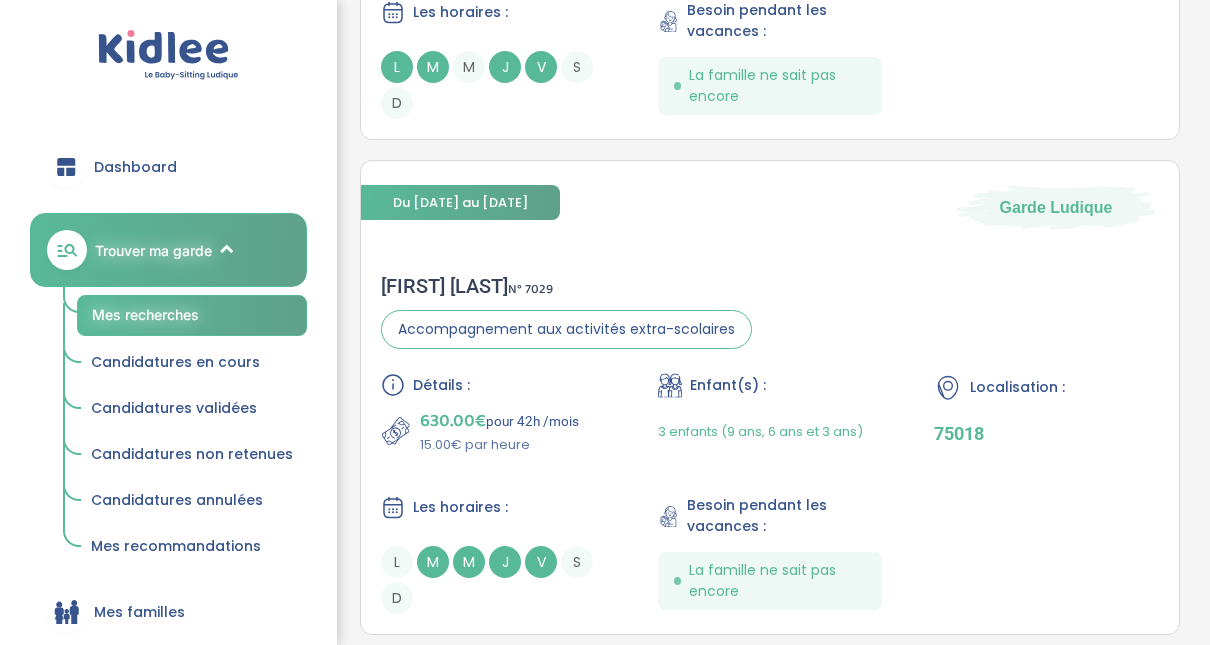 drag, startPoint x: 421, startPoint y: 288, endPoint x: 1198, endPoint y: 282, distance: 777.0232 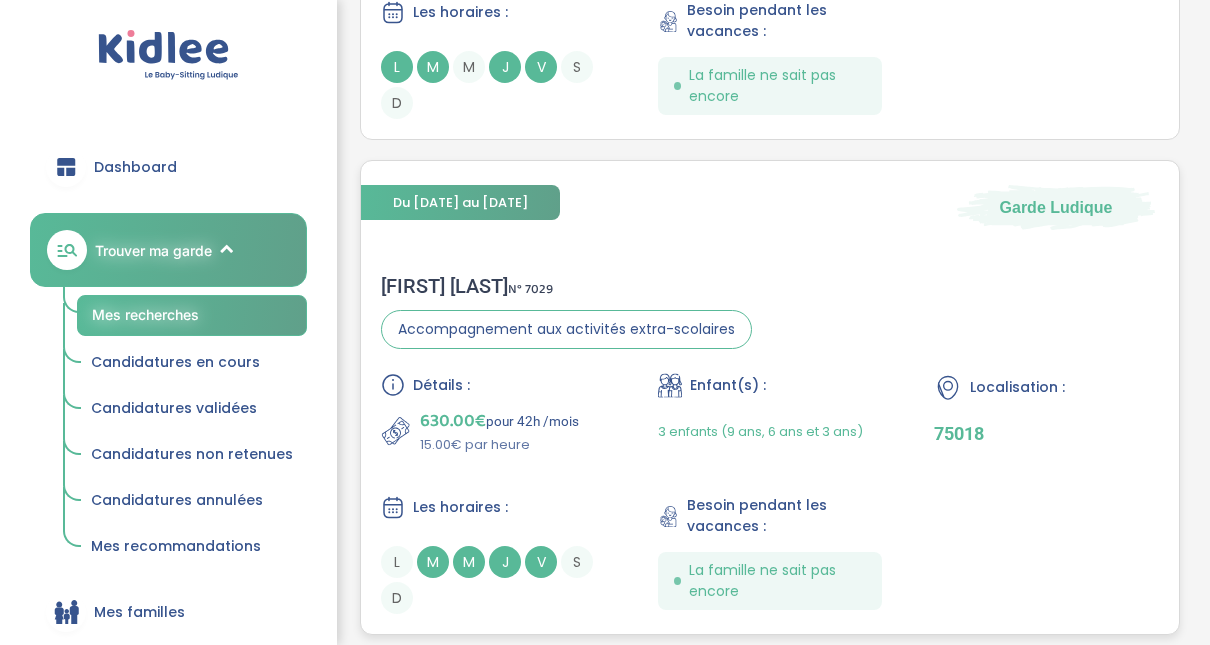 click on "Flora G .
N° 7029" at bounding box center [566, 286] 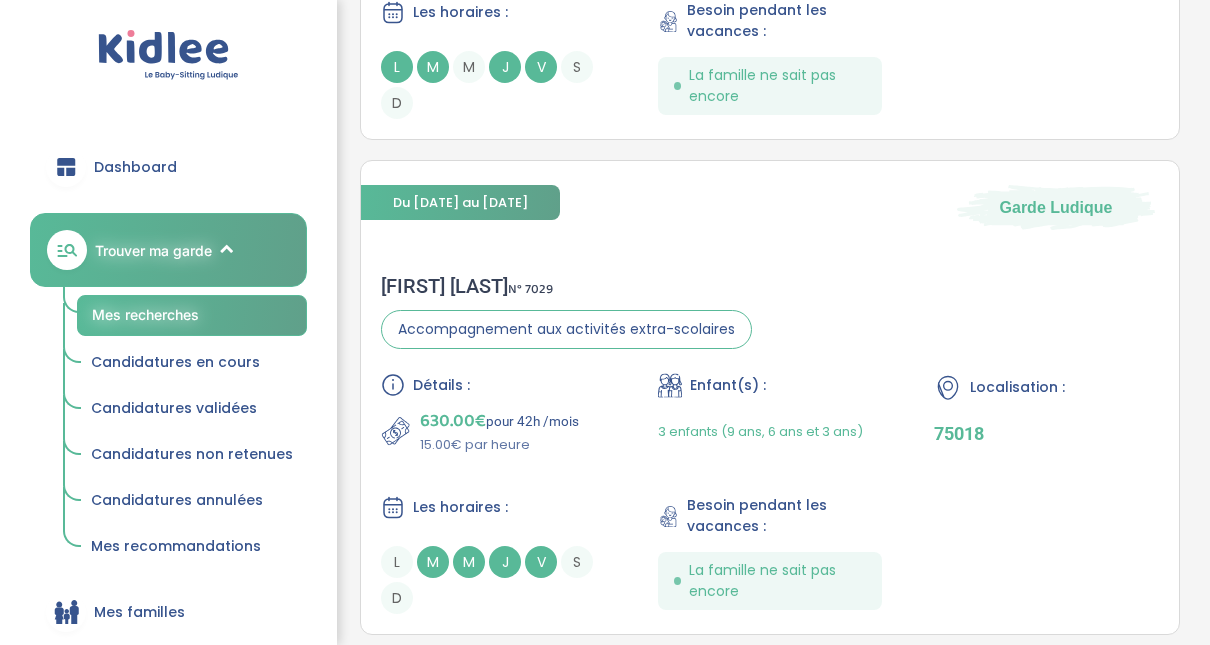 drag, startPoint x: 430, startPoint y: 287, endPoint x: 1205, endPoint y: 287, distance: 775 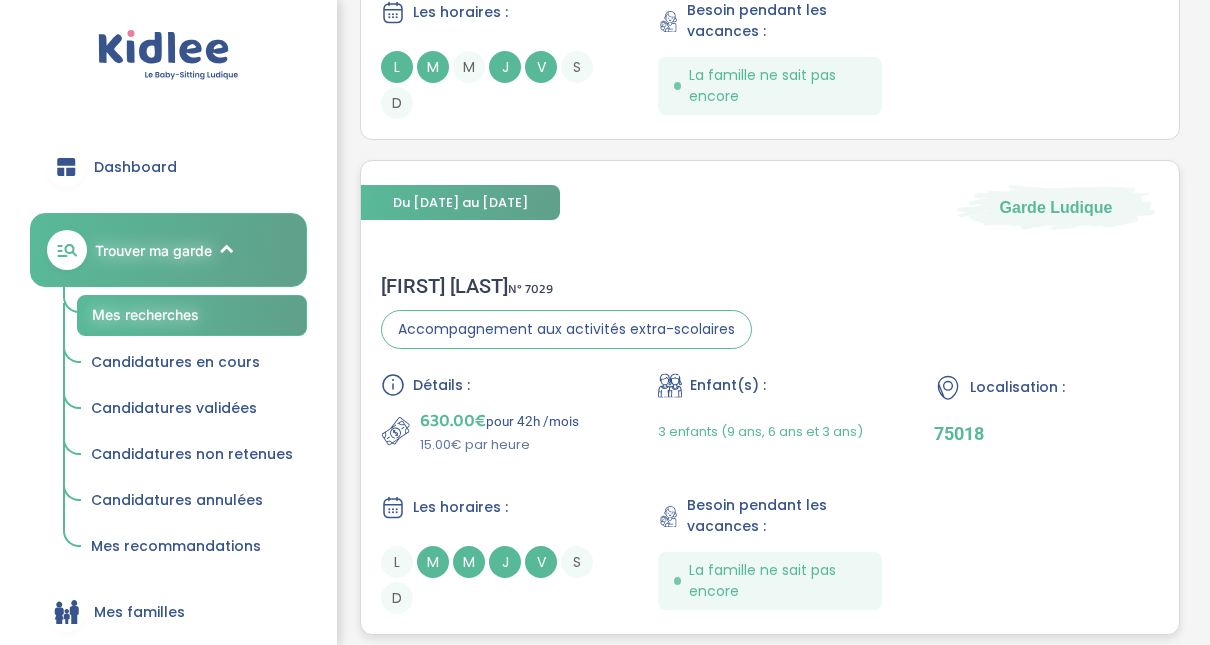 drag, startPoint x: 416, startPoint y: 282, endPoint x: 381, endPoint y: 280, distance: 35.057095 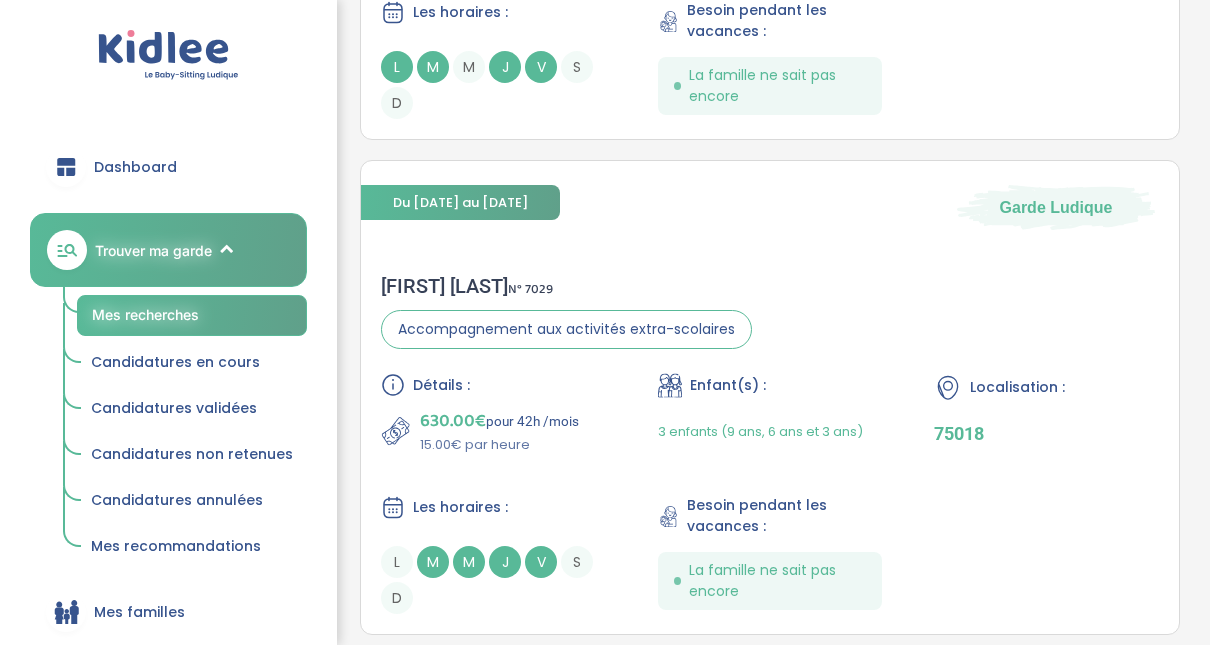 drag, startPoint x: 381, startPoint y: 280, endPoint x: 343, endPoint y: 261, distance: 42.48529 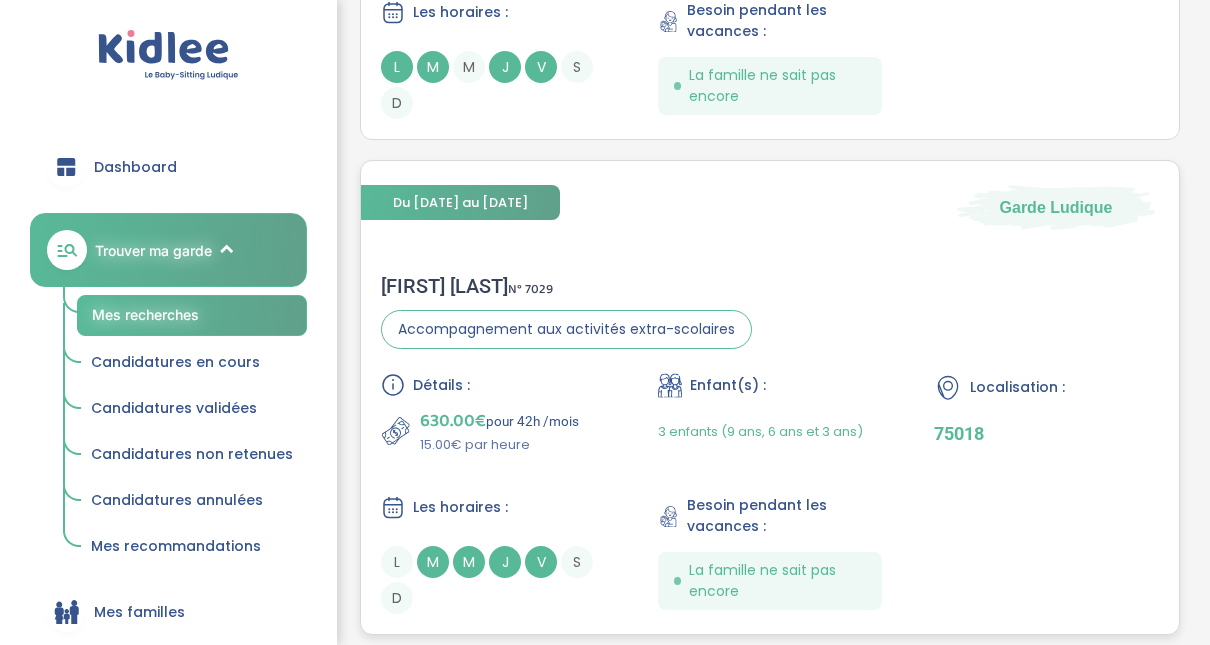 drag, startPoint x: 397, startPoint y: 279, endPoint x: 383, endPoint y: 278, distance: 14.035668 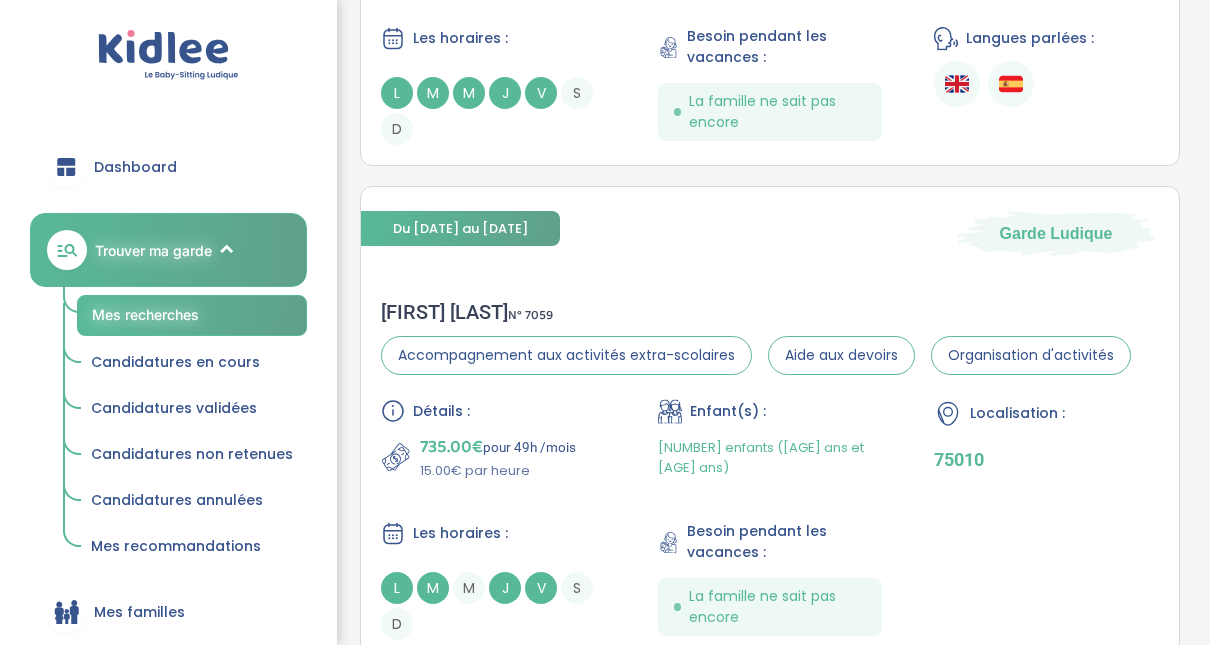 scroll, scrollTop: 2664, scrollLeft: 0, axis: vertical 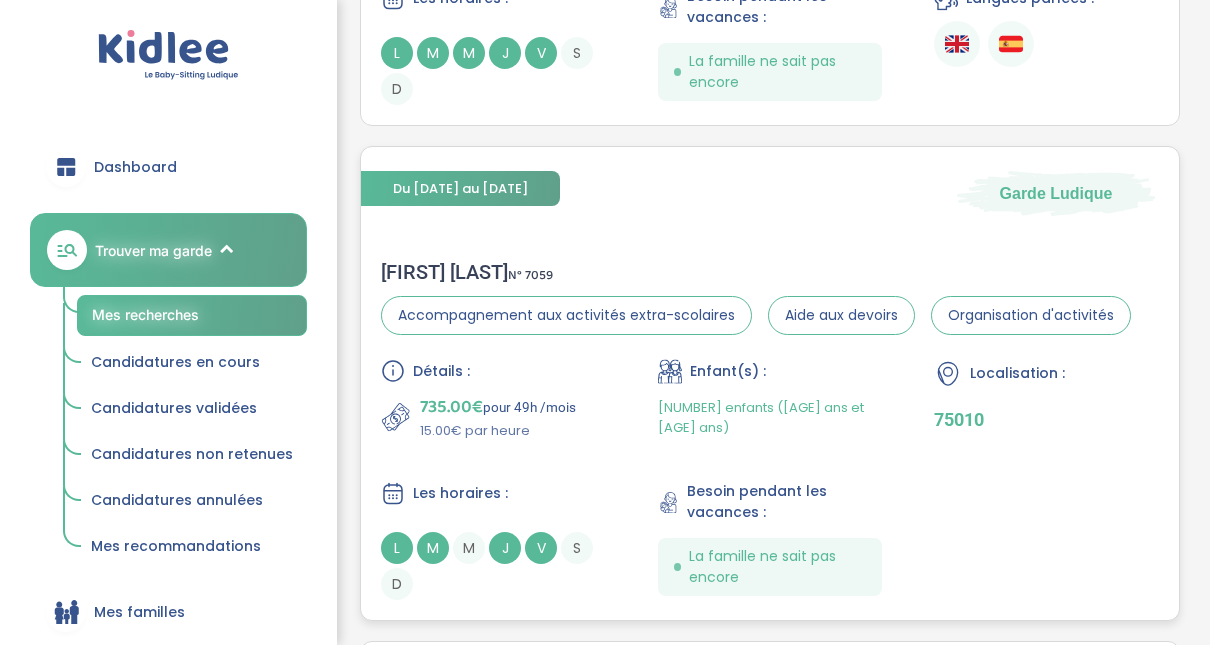 drag, startPoint x: 398, startPoint y: 267, endPoint x: 381, endPoint y: 265, distance: 17.117243 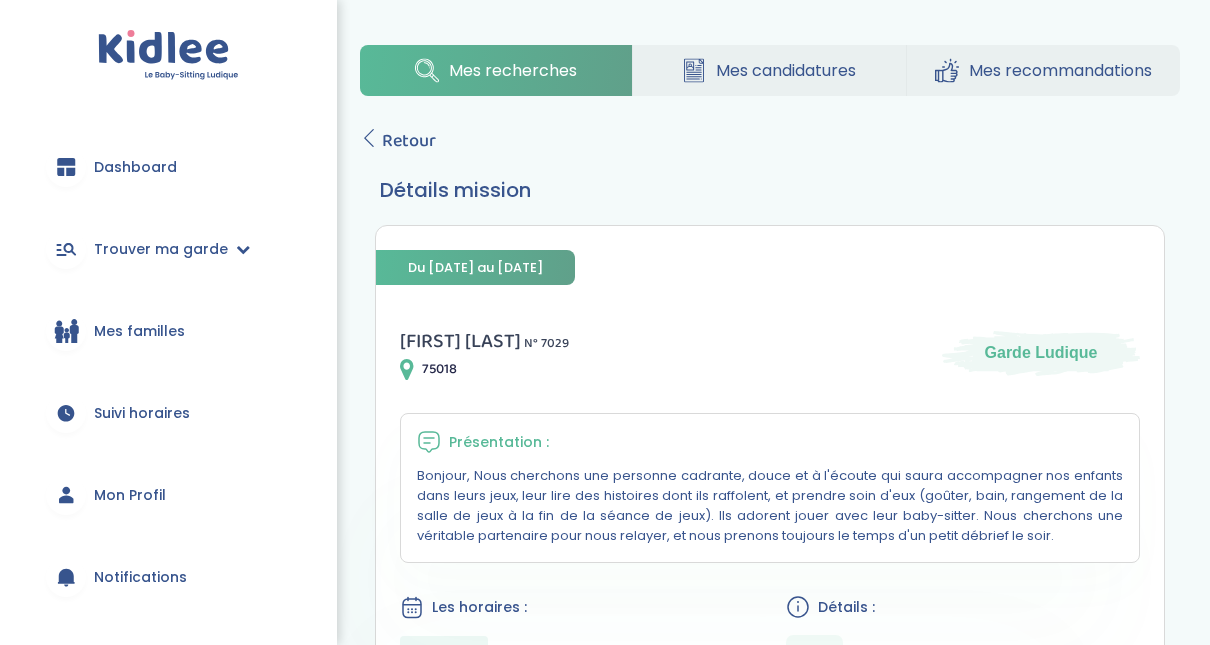 scroll, scrollTop: 111, scrollLeft: 0, axis: vertical 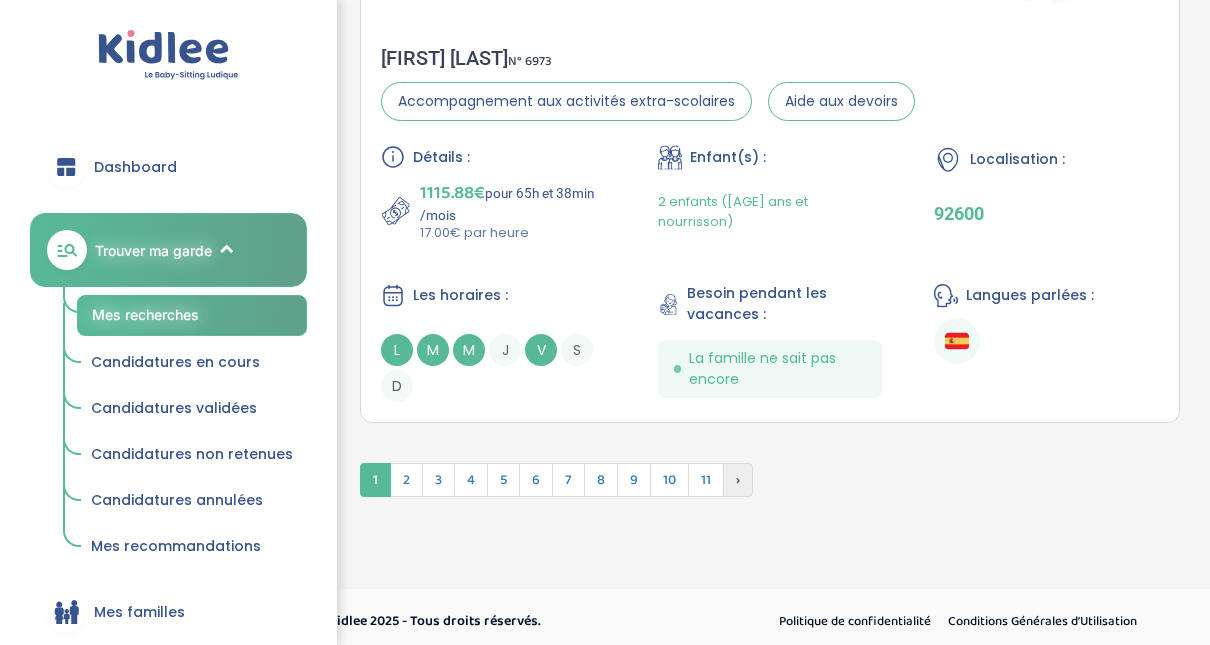 click on "›" at bounding box center [738, 480] 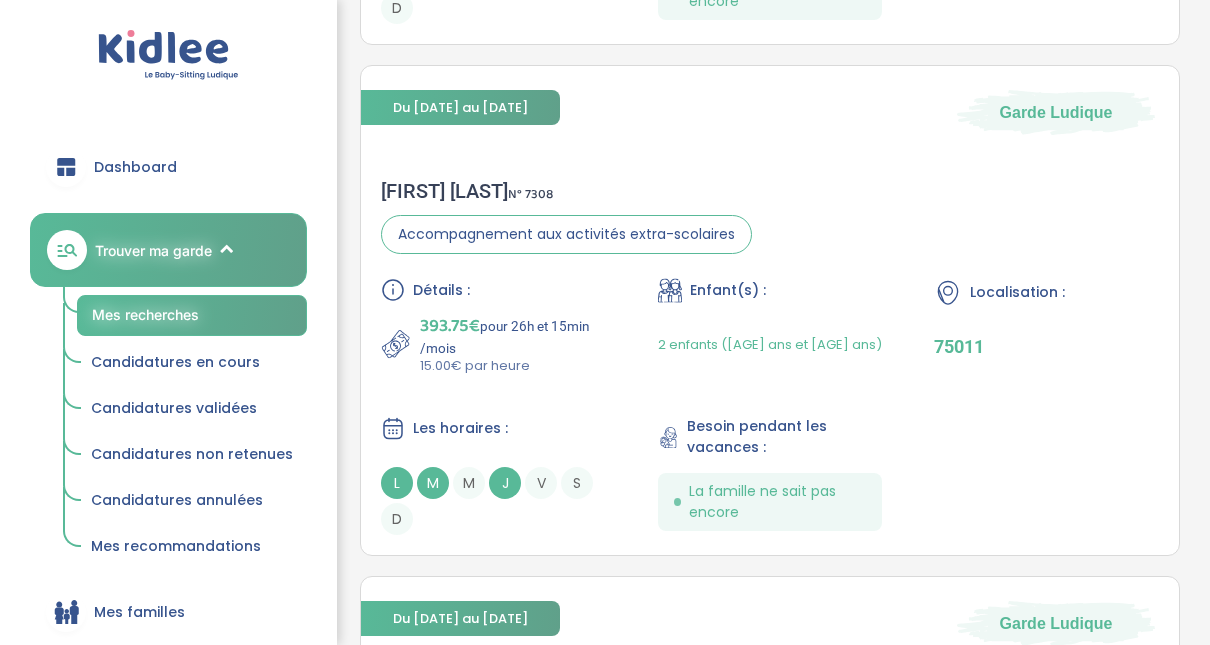 scroll, scrollTop: 3200, scrollLeft: 0, axis: vertical 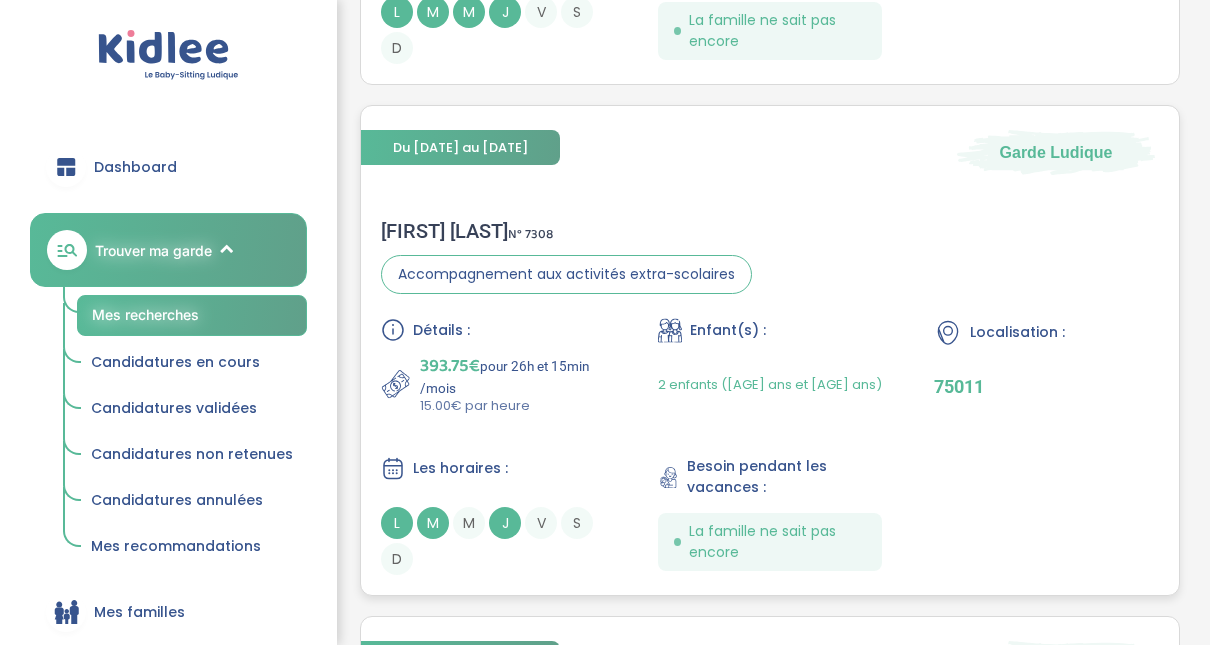 click on "Lucille G .
N° 7308" at bounding box center (566, 231) 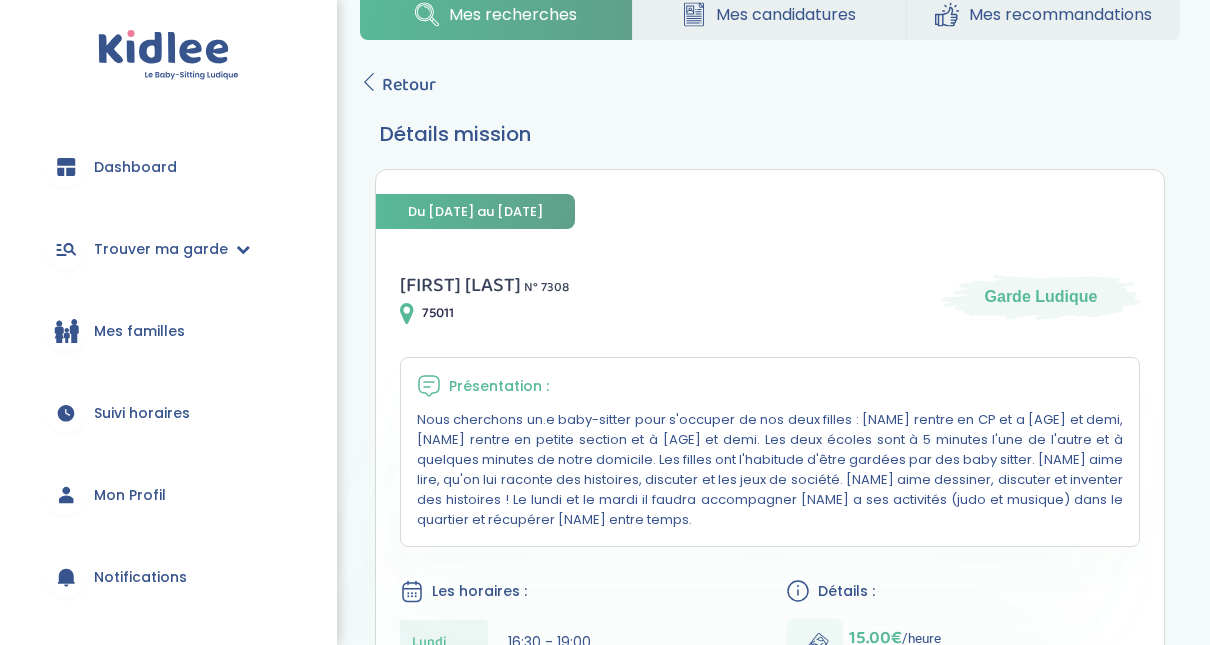 scroll, scrollTop: 0, scrollLeft: 0, axis: both 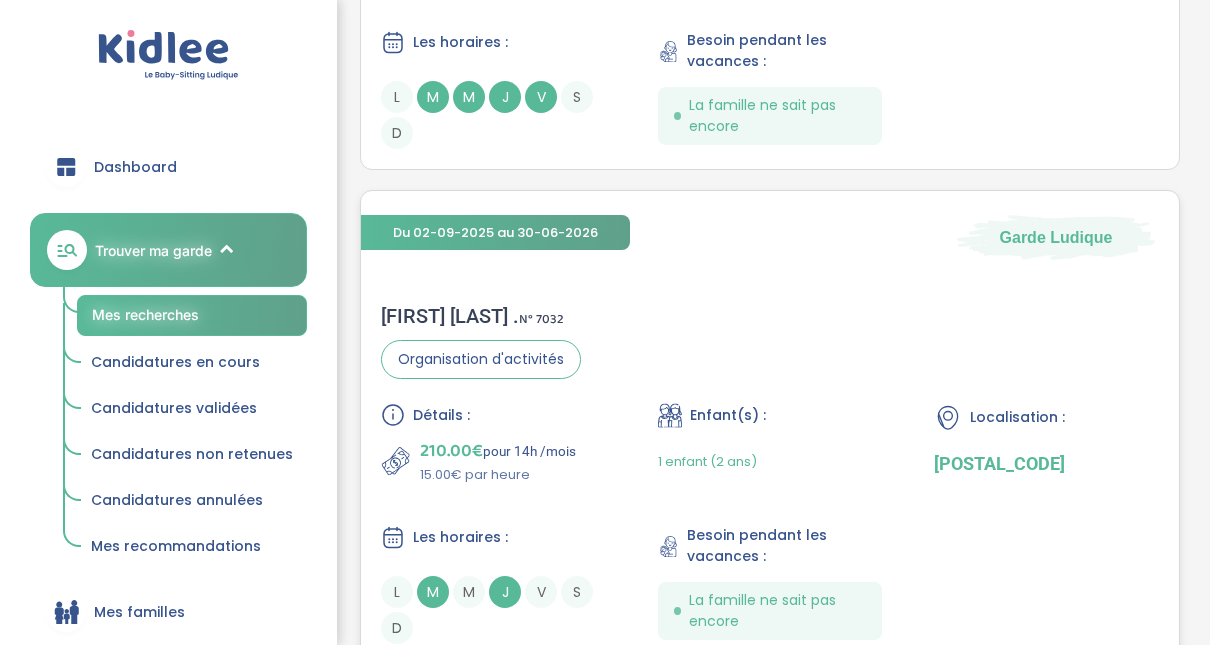 click on "Sophie D .
N° 7032" at bounding box center (481, 316) 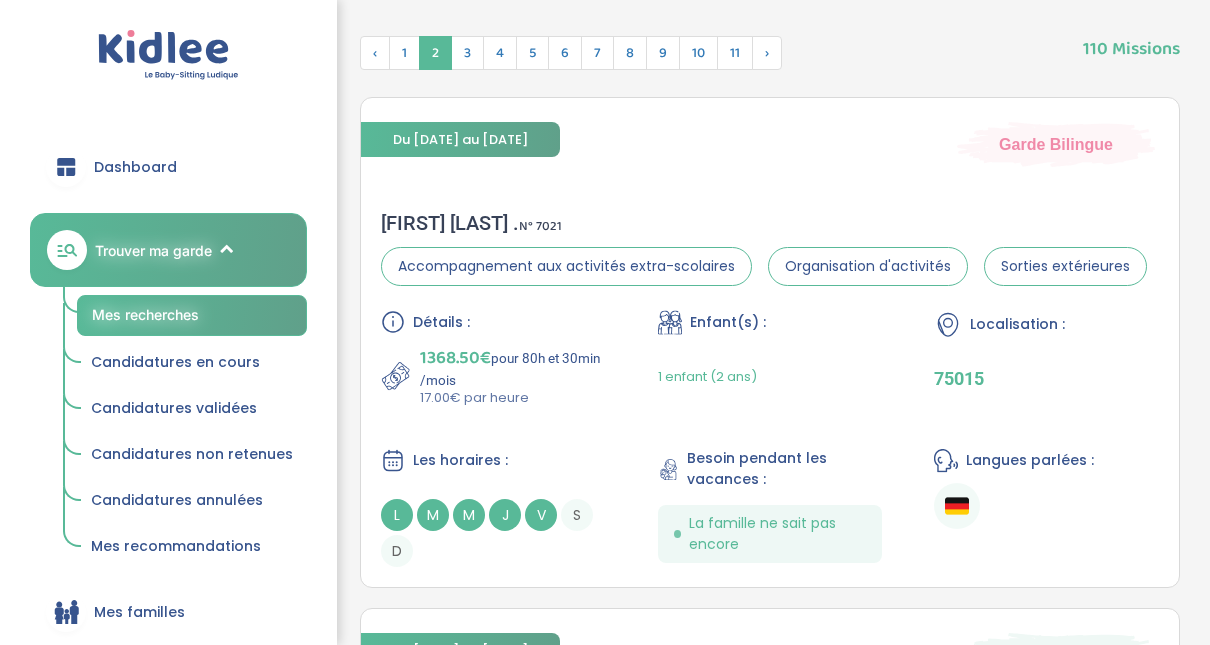 scroll, scrollTop: 680, scrollLeft: 0, axis: vertical 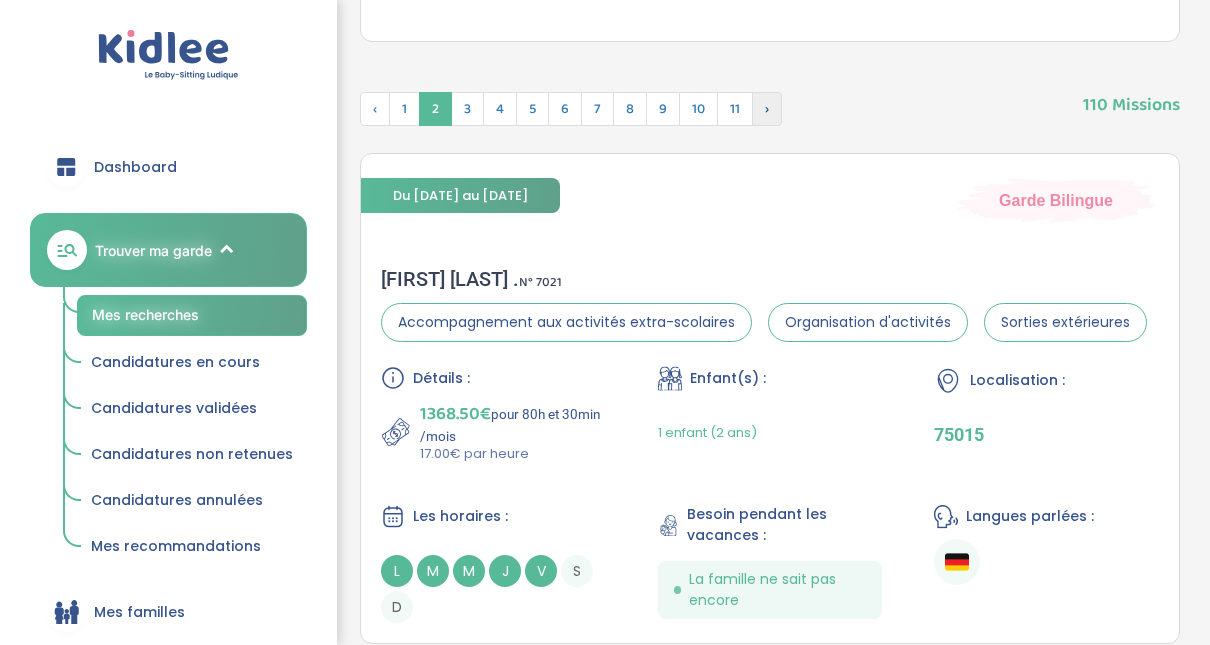 click on "›" at bounding box center [767, 109] 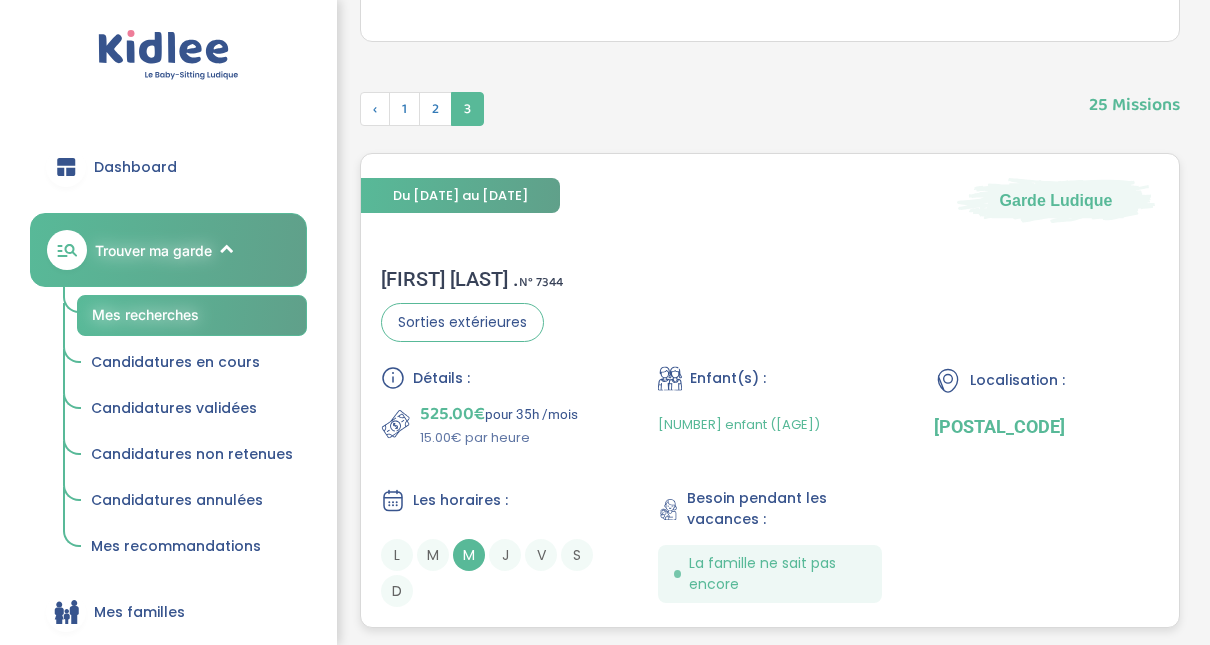 click on "Laurent D .
N° 7344" at bounding box center (472, 279) 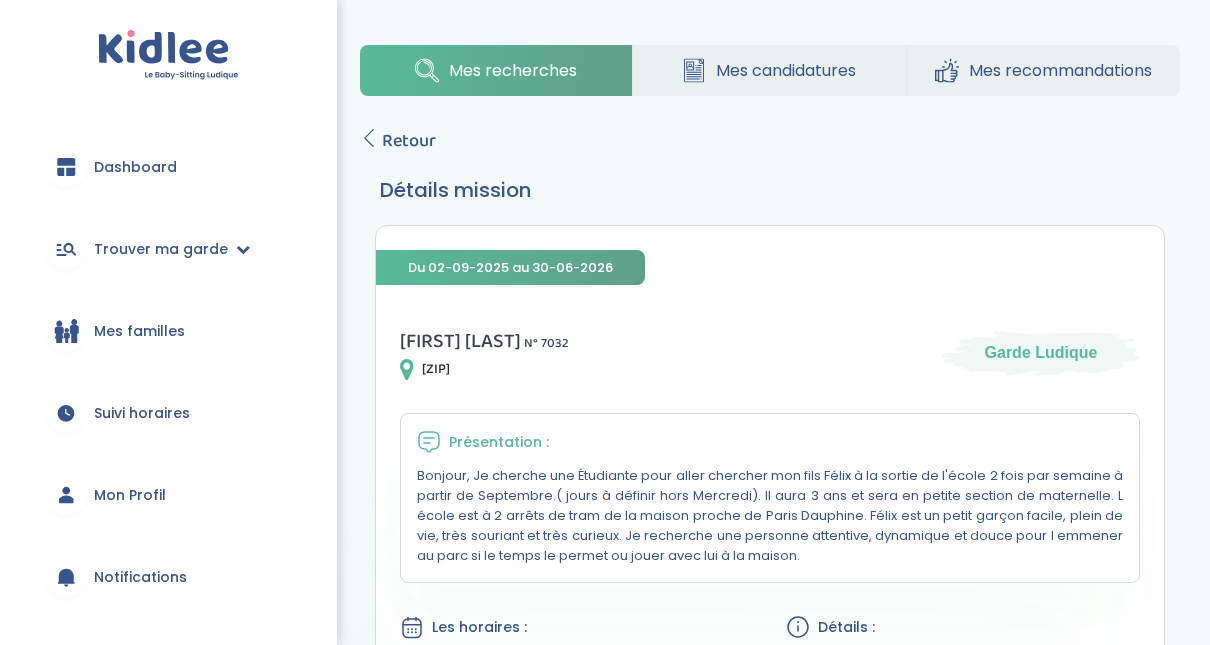 scroll, scrollTop: 0, scrollLeft: 0, axis: both 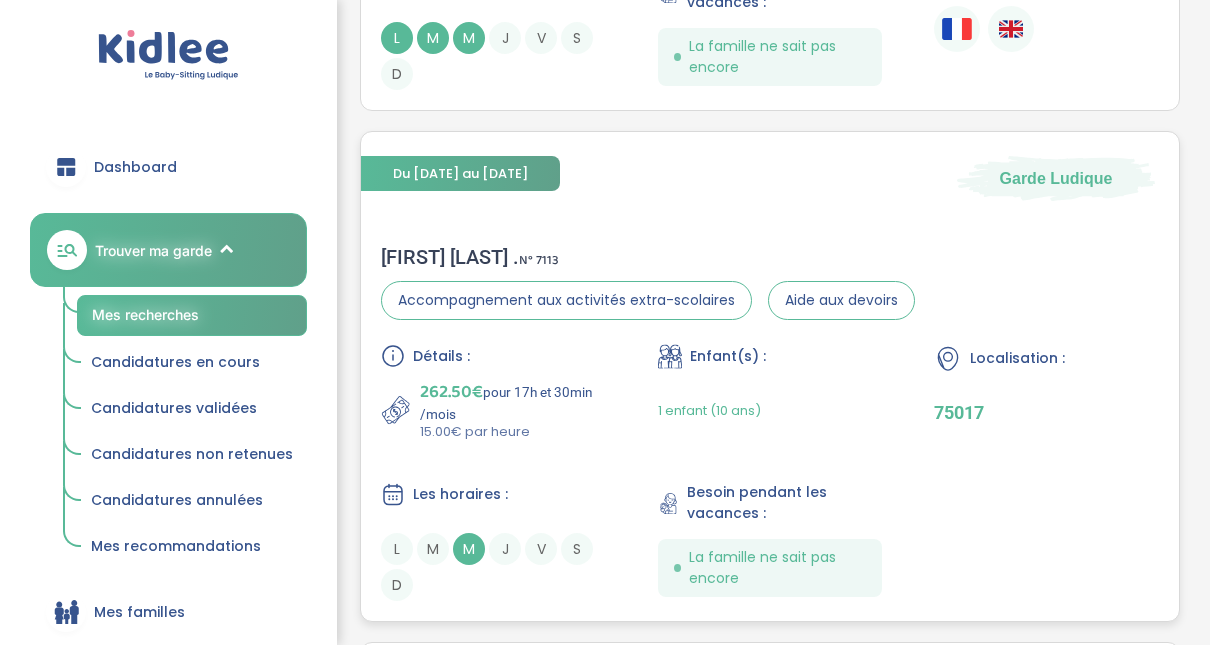 click on "Florence G .
N° 7113" at bounding box center (648, 257) 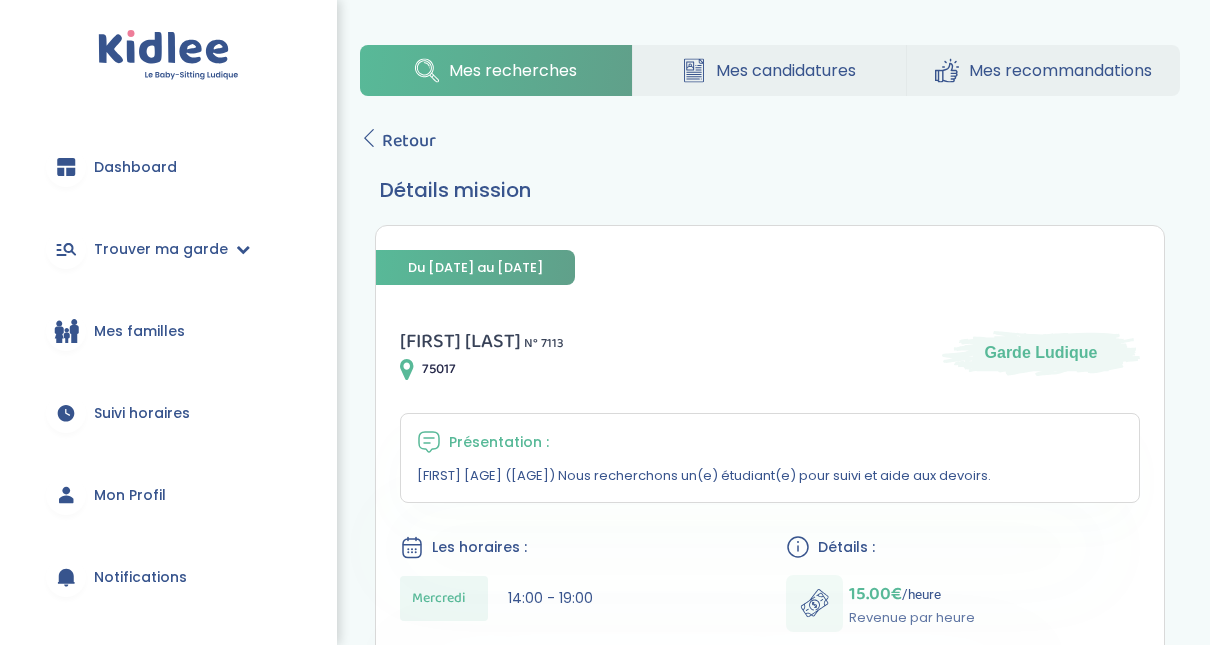 scroll, scrollTop: 40, scrollLeft: 0, axis: vertical 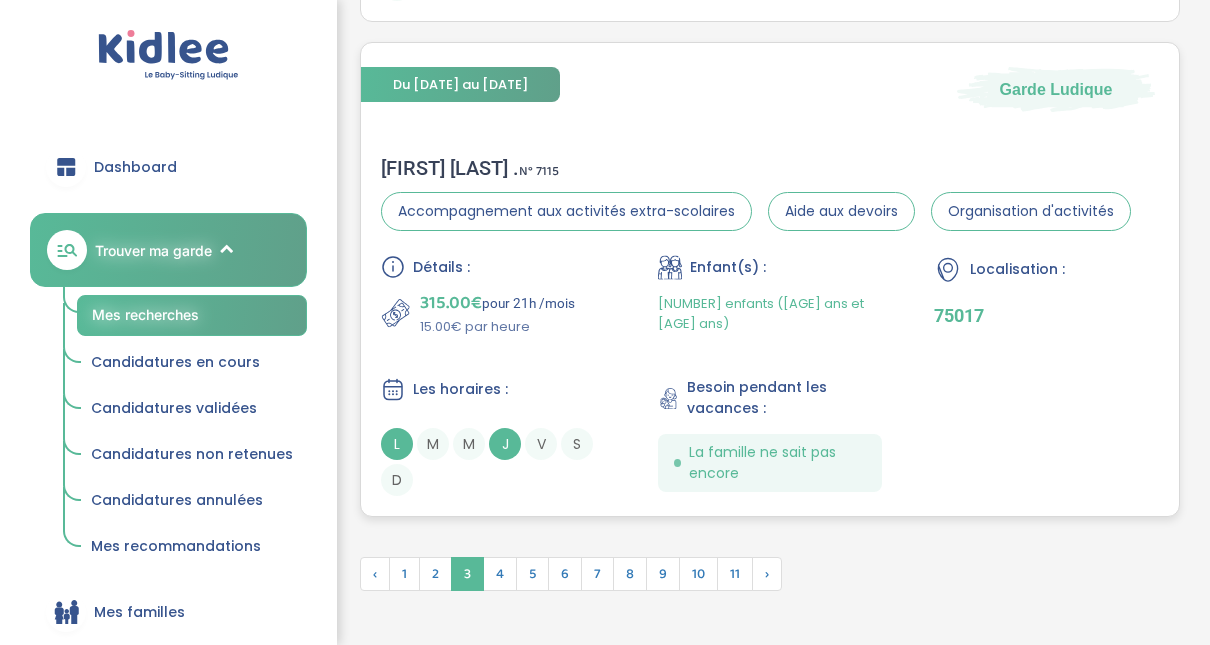 click on "Marie S .
N° 7115" at bounding box center [756, 168] 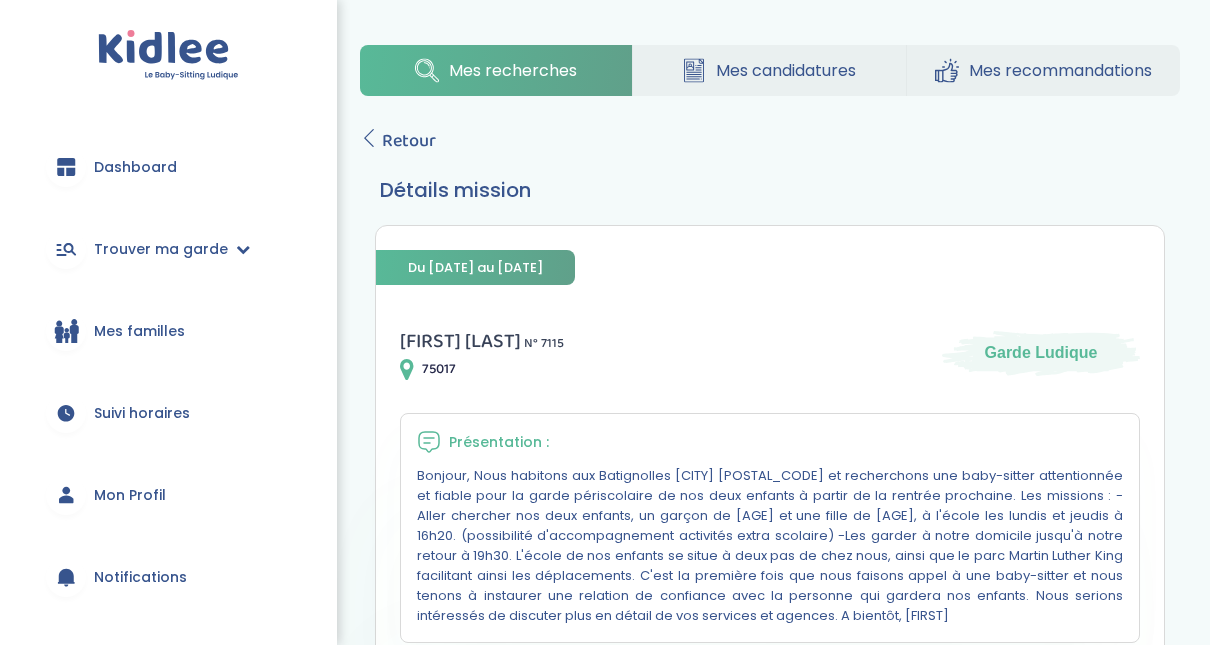 scroll, scrollTop: 0, scrollLeft: 0, axis: both 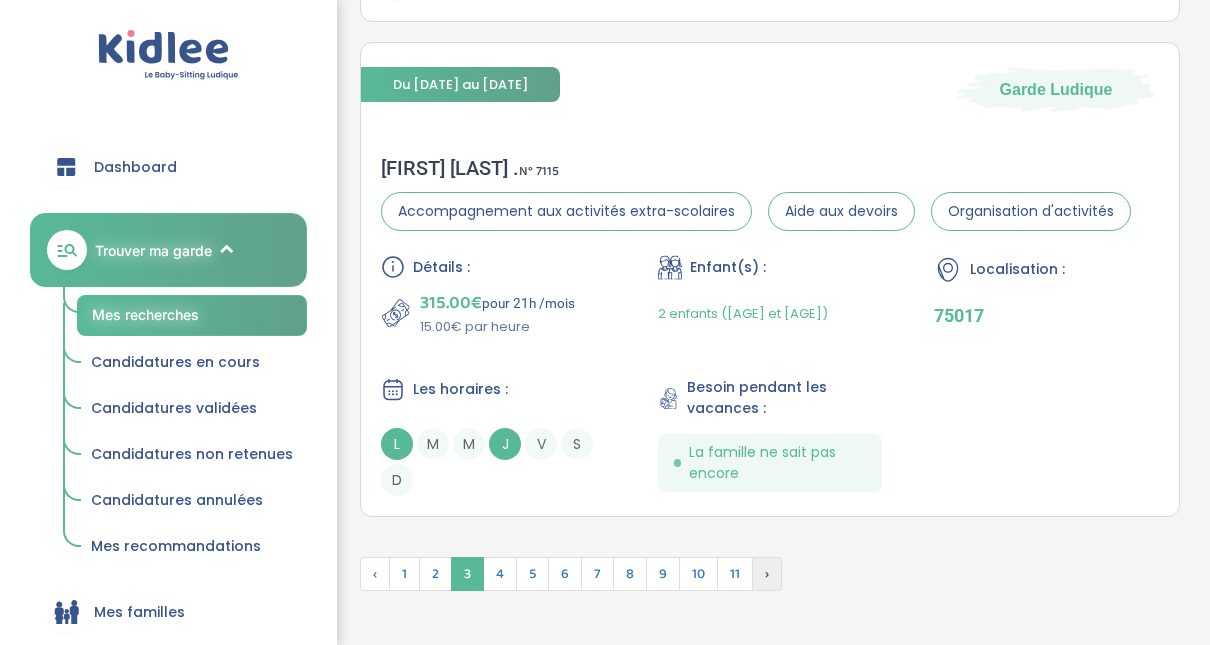 click on "›" at bounding box center [767, 574] 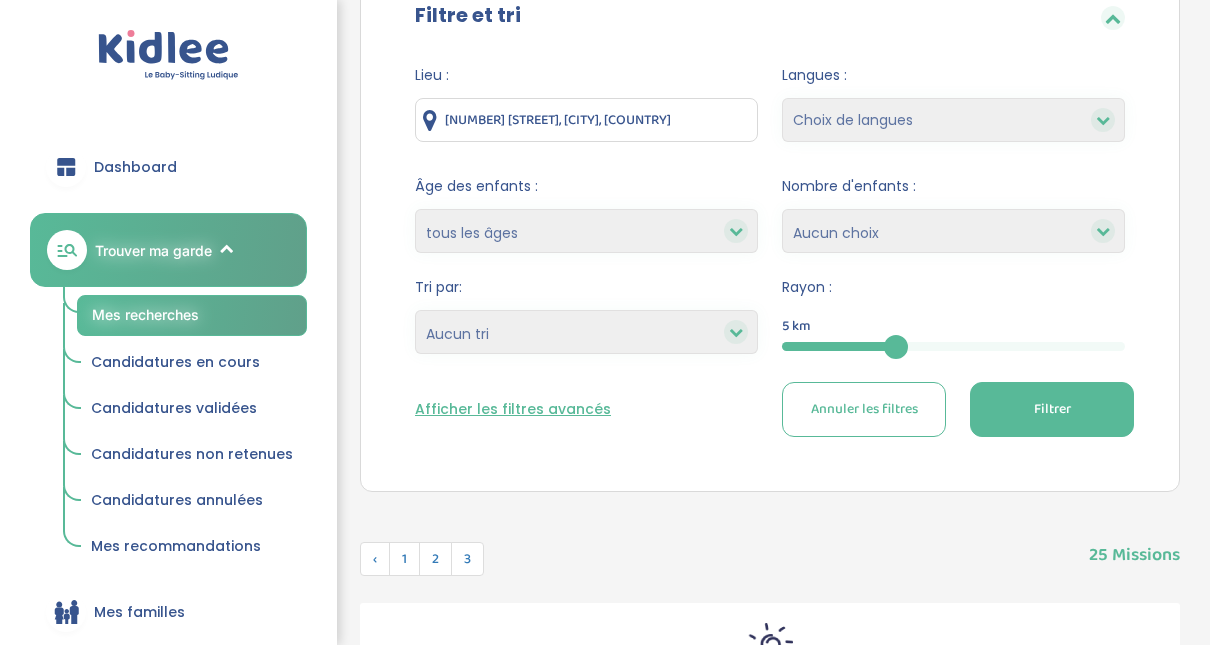 scroll, scrollTop: 226, scrollLeft: 0, axis: vertical 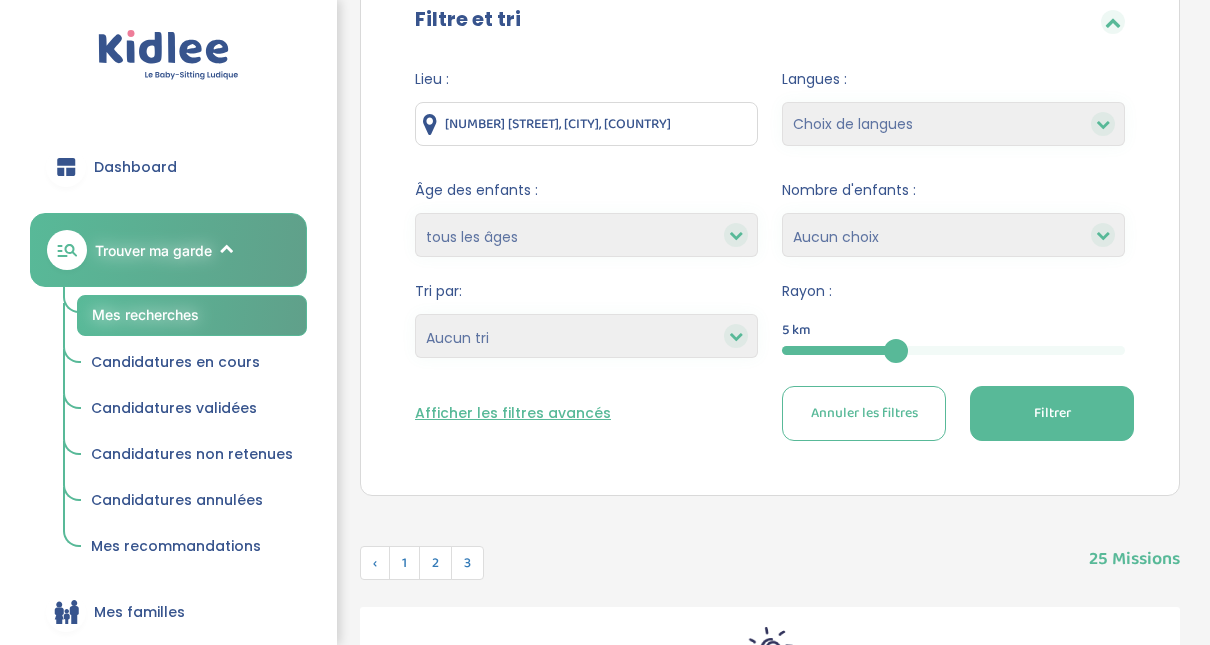 click on "5" at bounding box center [953, 350] 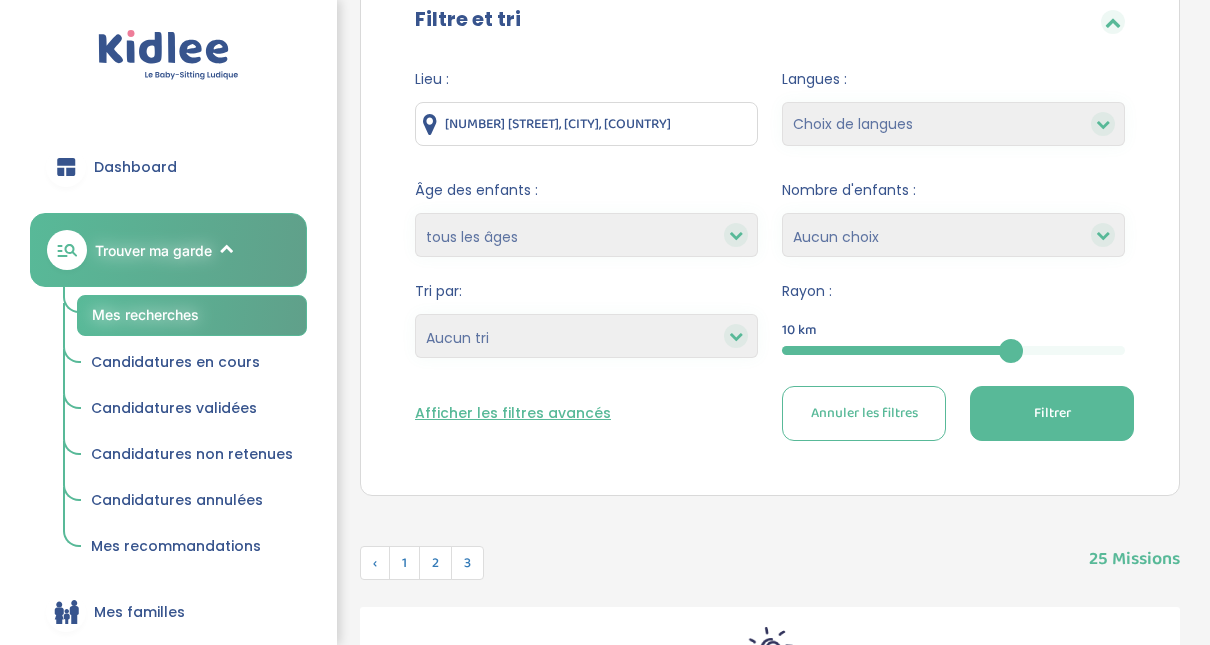 click on "Filtrer" at bounding box center (1052, 413) 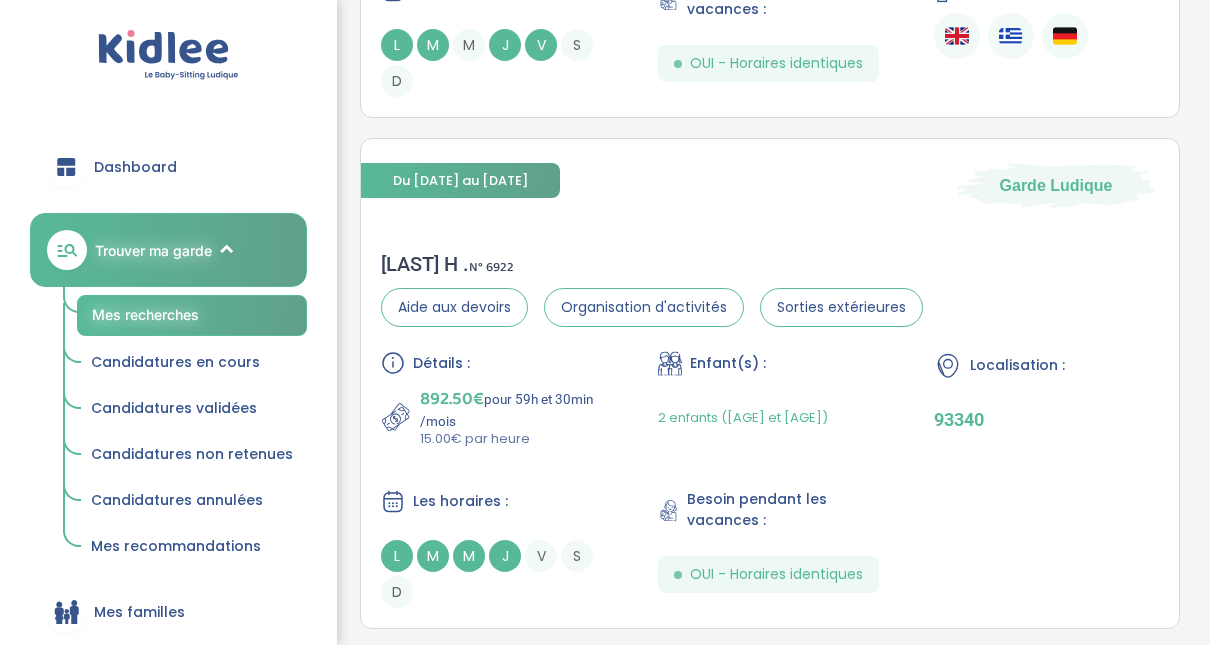 scroll, scrollTop: 1706, scrollLeft: 0, axis: vertical 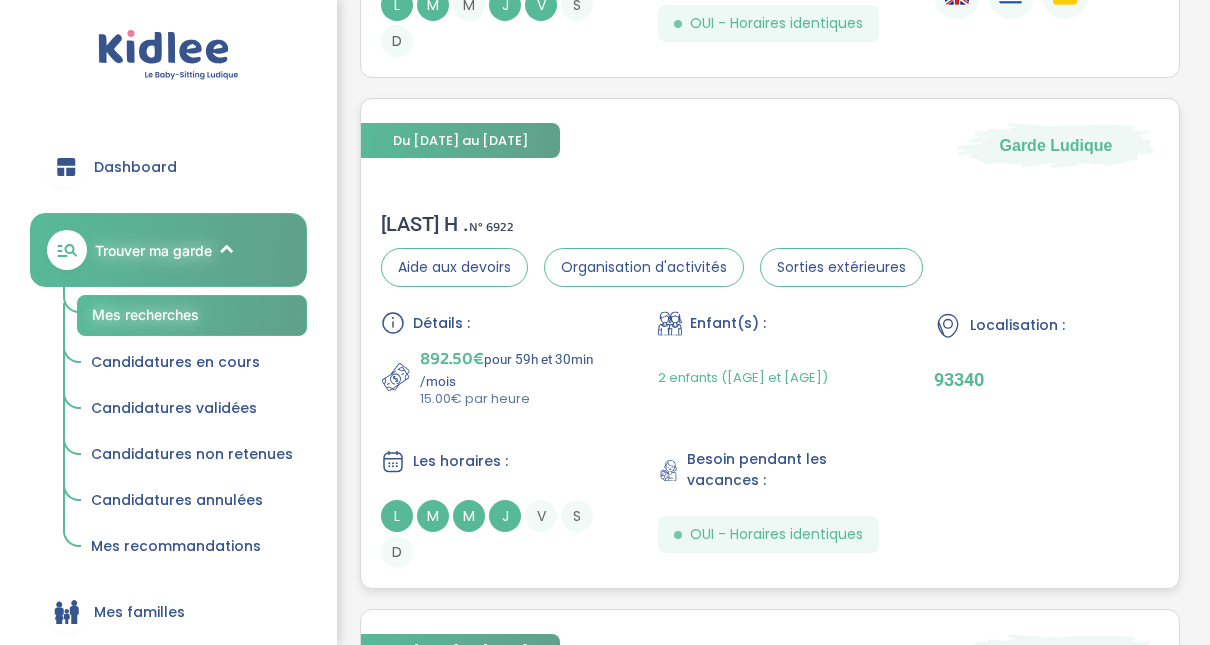 drag, startPoint x: 650, startPoint y: 192, endPoint x: 592, endPoint y: 204, distance: 59.22837 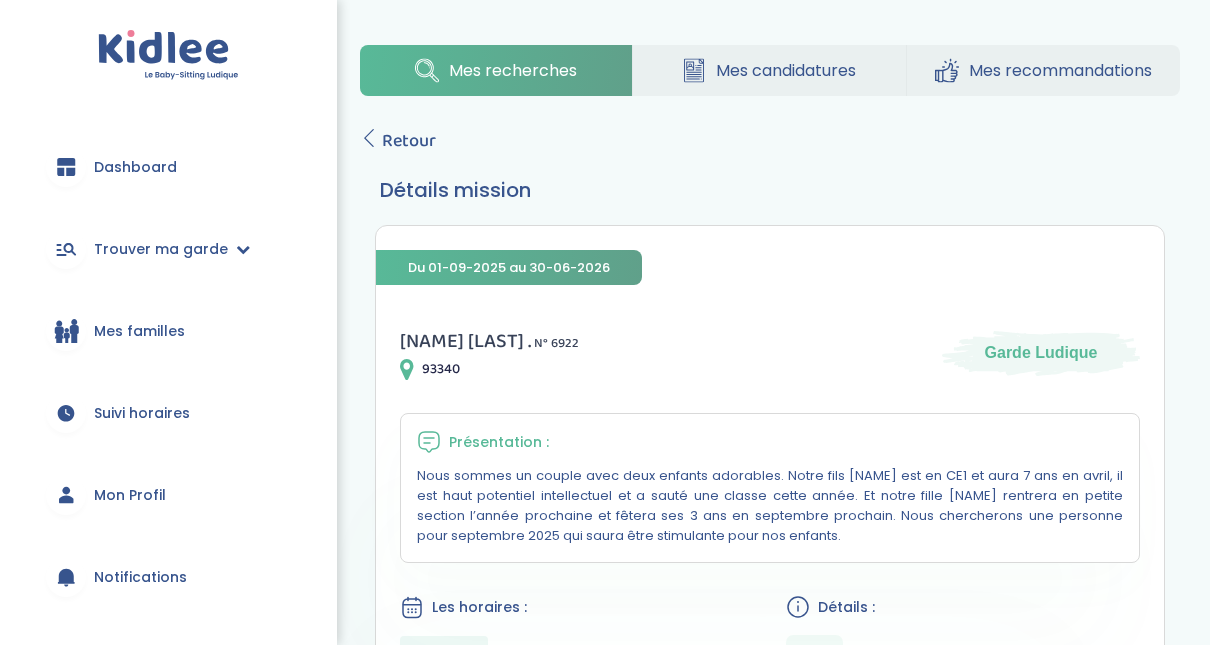 scroll, scrollTop: 40, scrollLeft: 0, axis: vertical 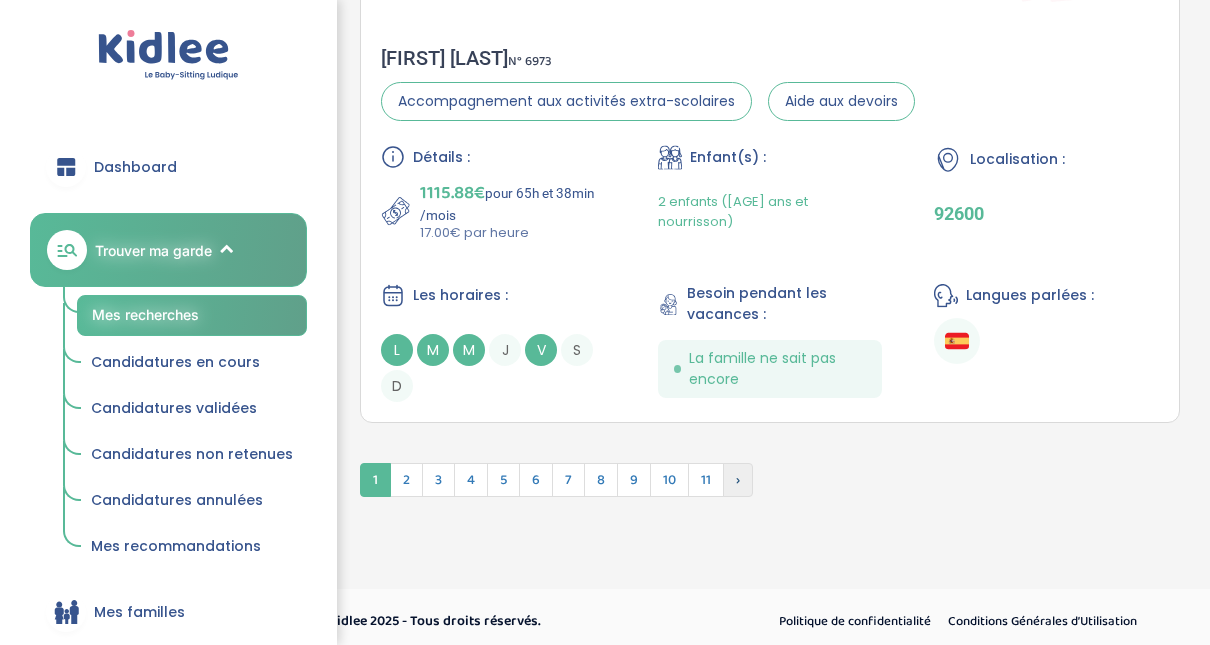 click on "›" at bounding box center [738, 480] 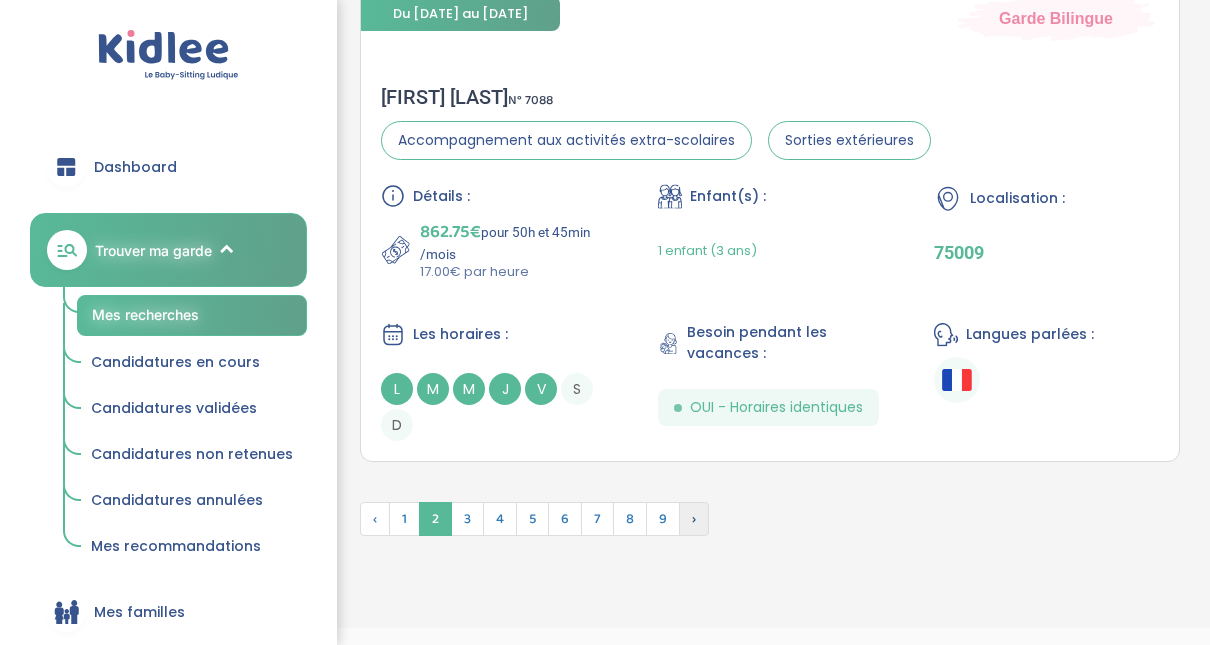 scroll, scrollTop: 5172, scrollLeft: 0, axis: vertical 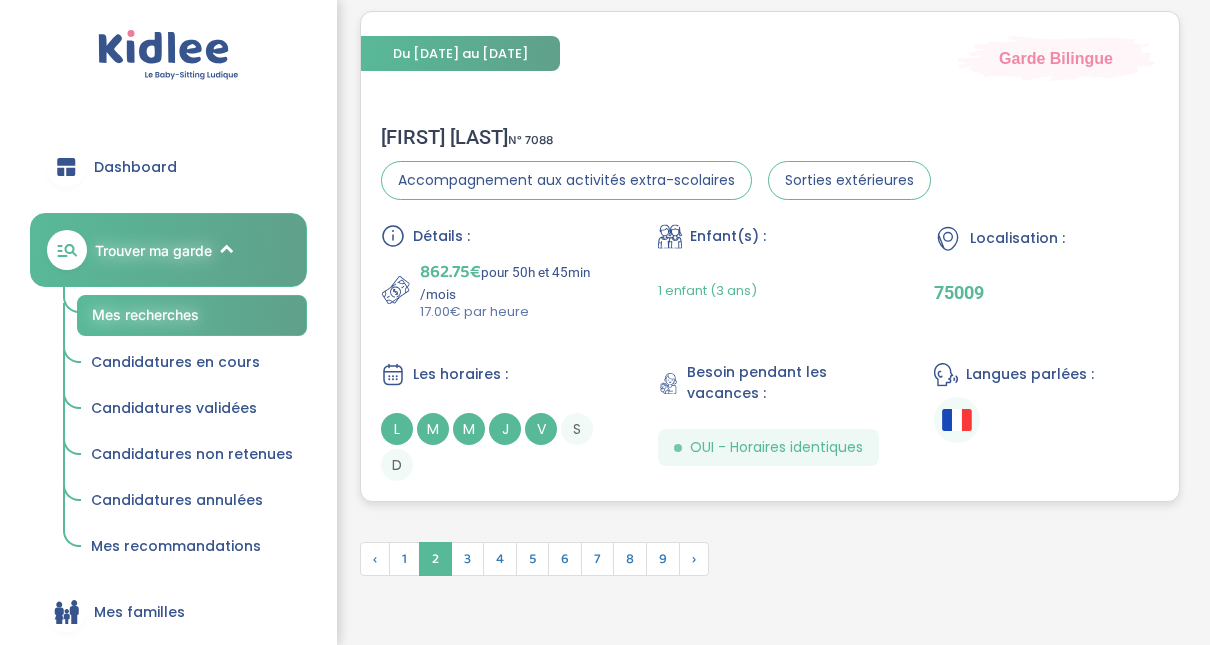 click on "Christelle K .
N° 7088" at bounding box center (656, 137) 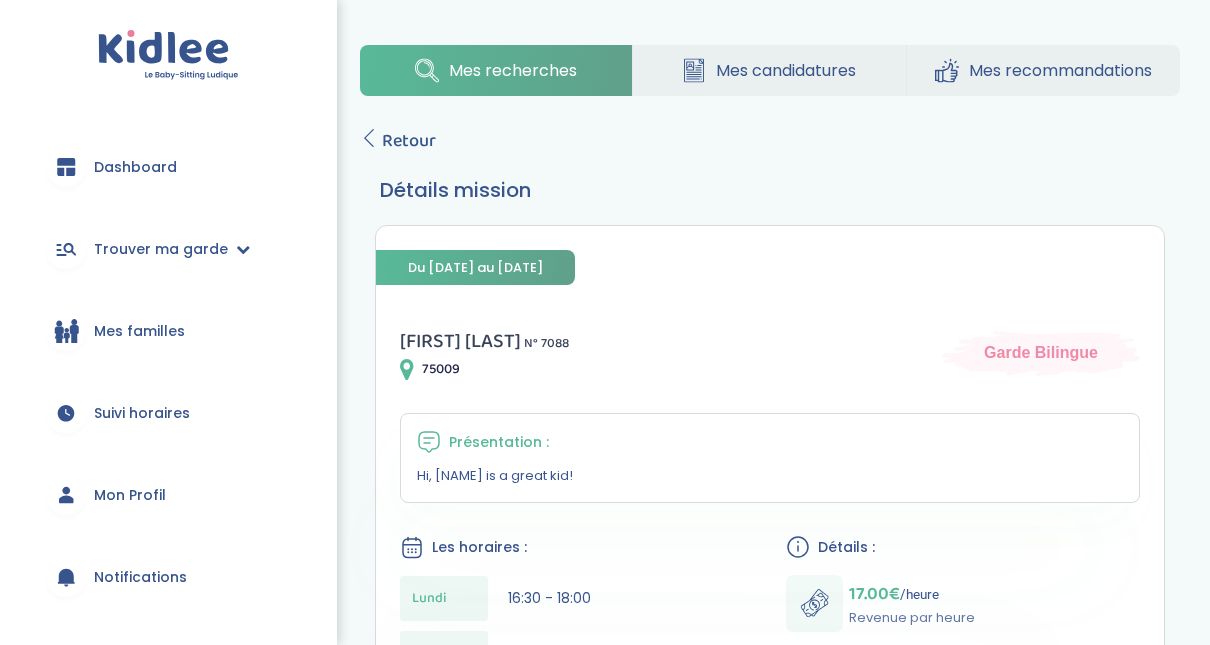 scroll, scrollTop: 40, scrollLeft: 0, axis: vertical 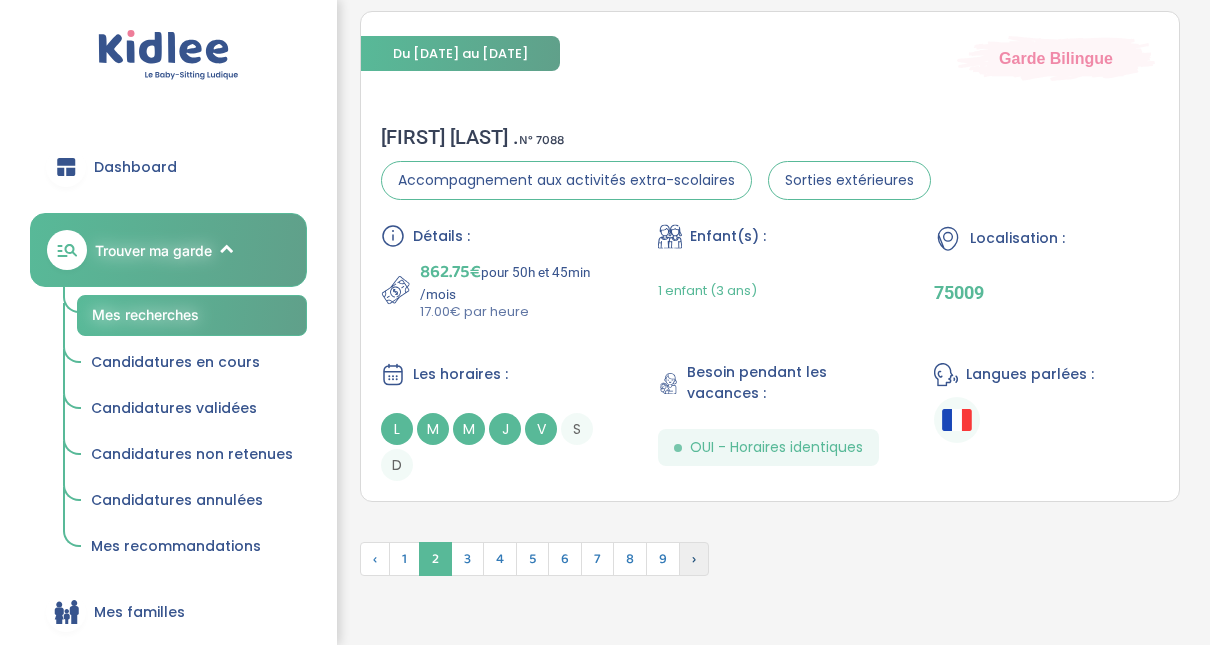 click on "›" at bounding box center [694, 559] 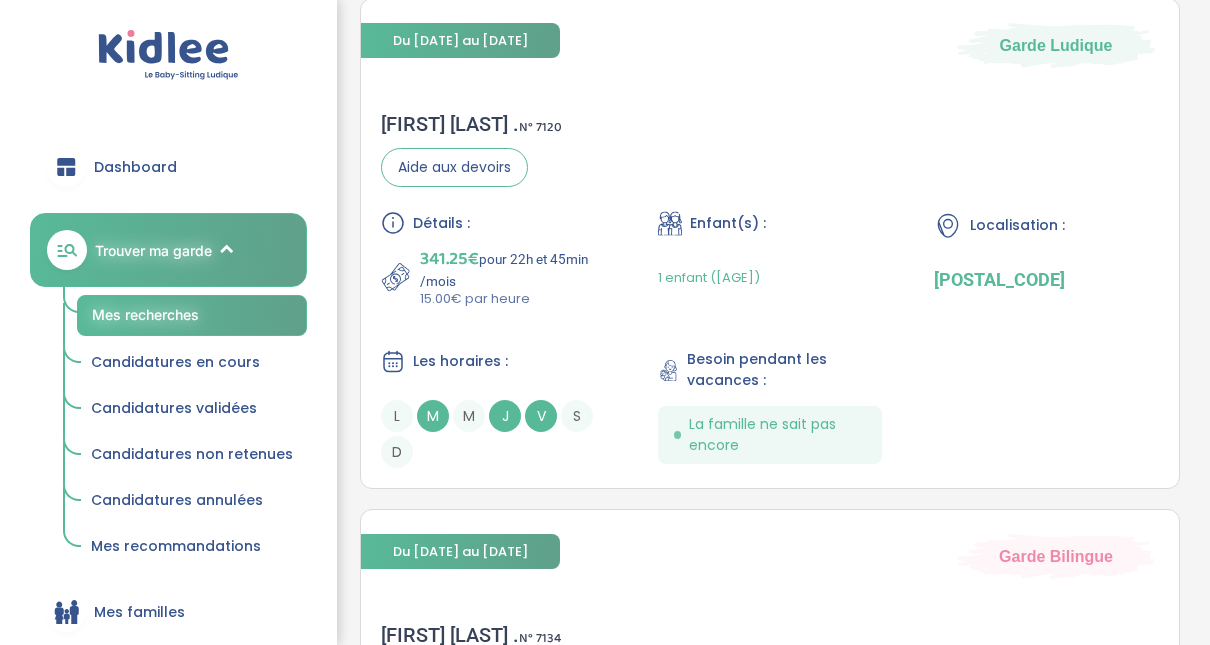 scroll, scrollTop: 4784, scrollLeft: 0, axis: vertical 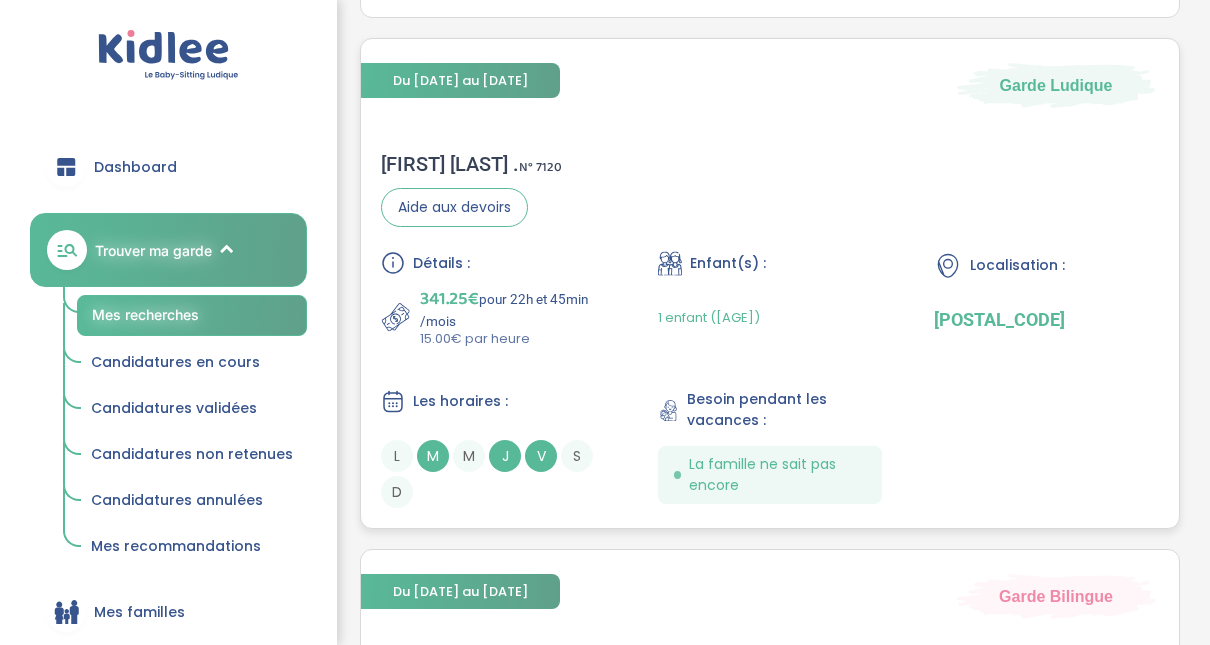 click on "Aurélie G .
N° 7120" at bounding box center [471, 164] 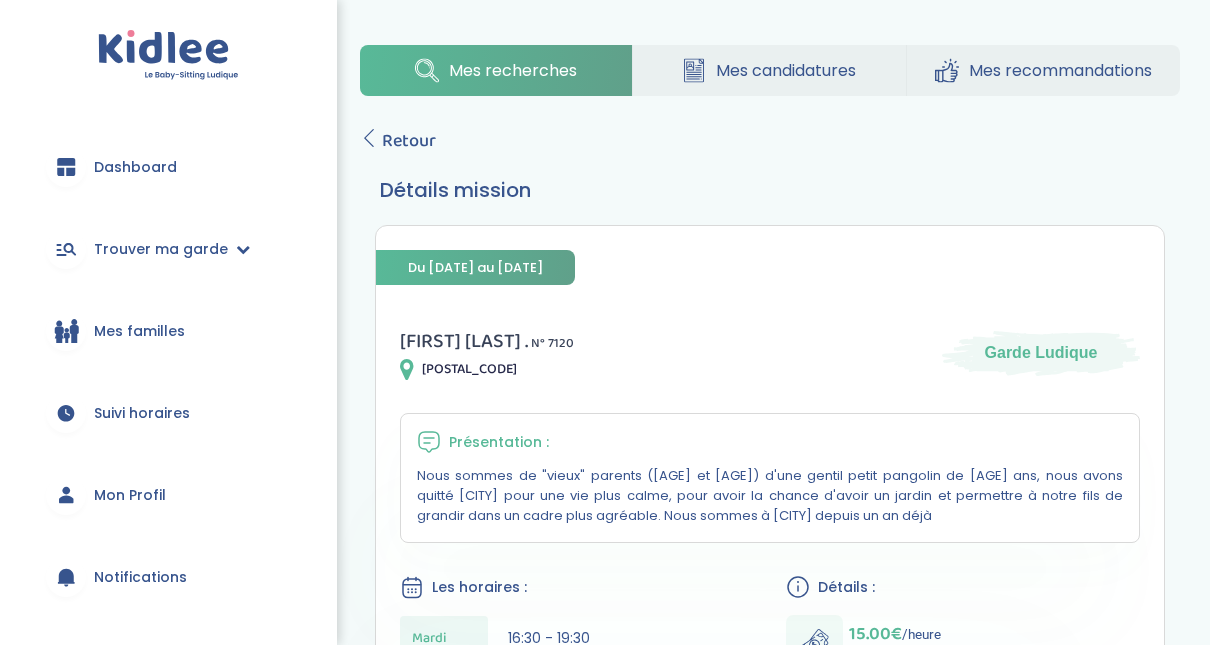 scroll, scrollTop: 0, scrollLeft: 0, axis: both 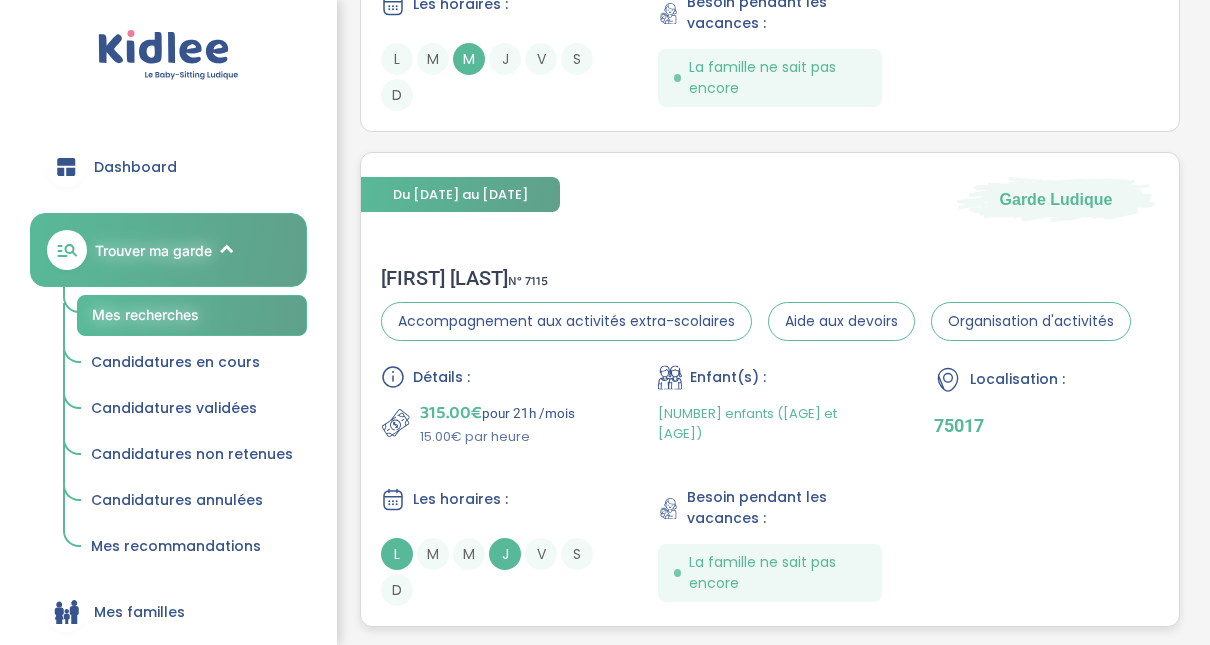 click on "[FIRST] [LAST]
N° 7115" at bounding box center (756, 278) 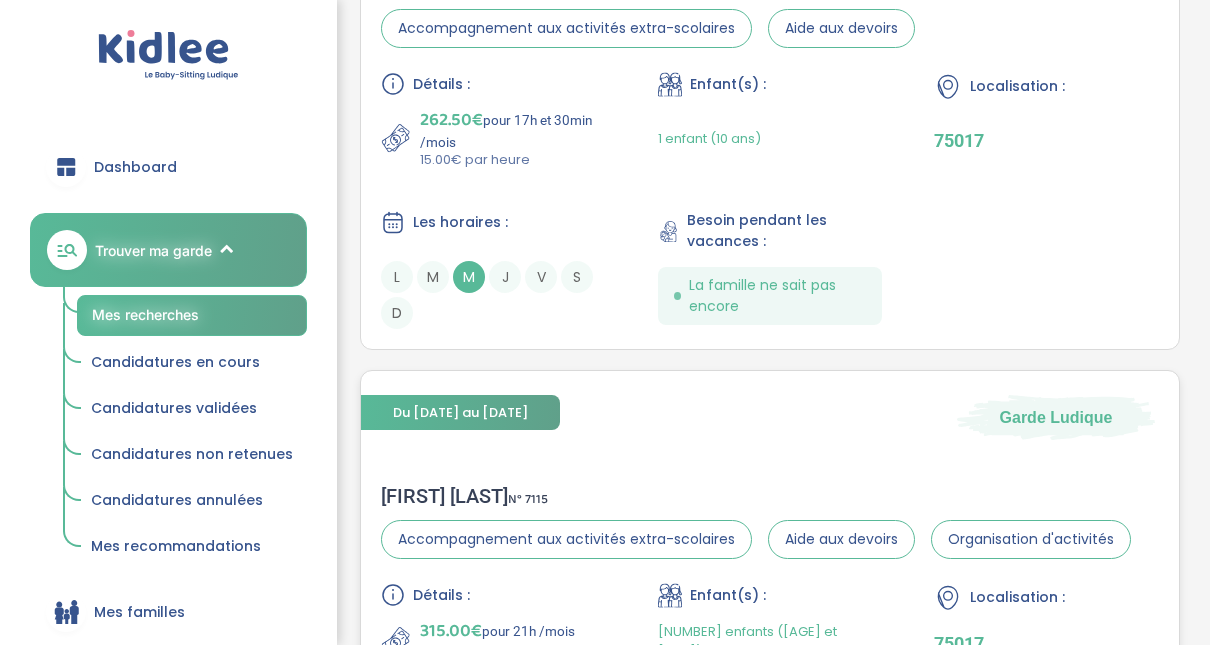 scroll, scrollTop: 3264, scrollLeft: 0, axis: vertical 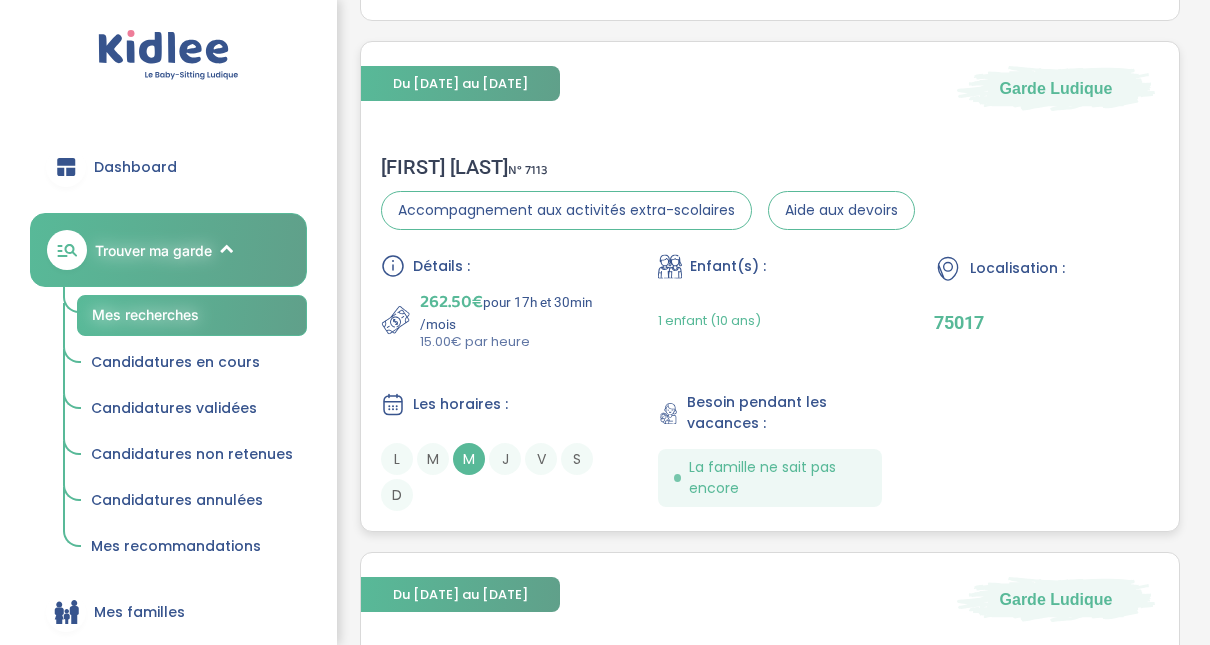 click on "Florence G .
N° 7113" at bounding box center [648, 167] 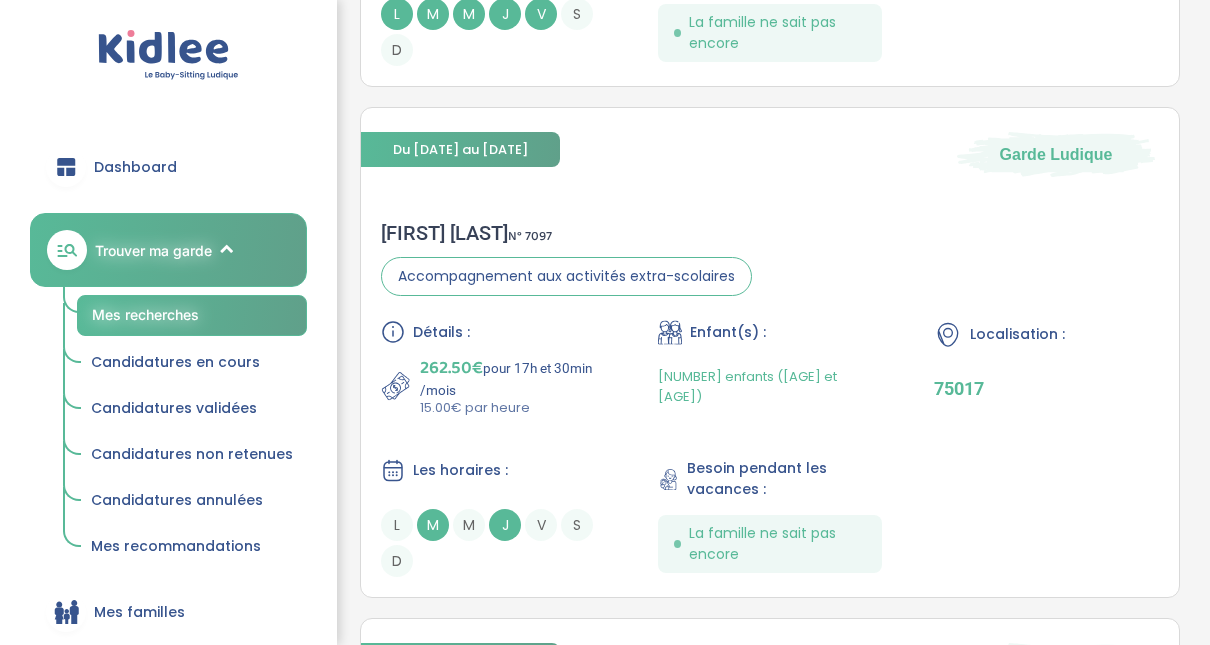 scroll, scrollTop: 1184, scrollLeft: 0, axis: vertical 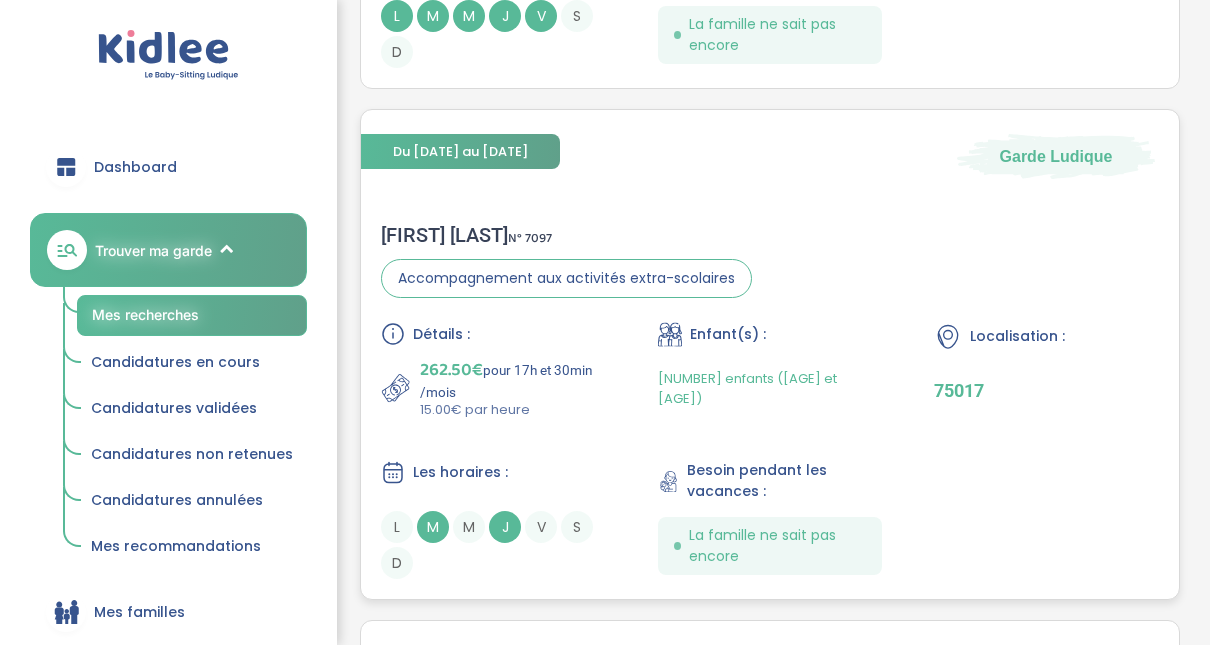 click on "Matthieu B .
N° 7097" at bounding box center [566, 235] 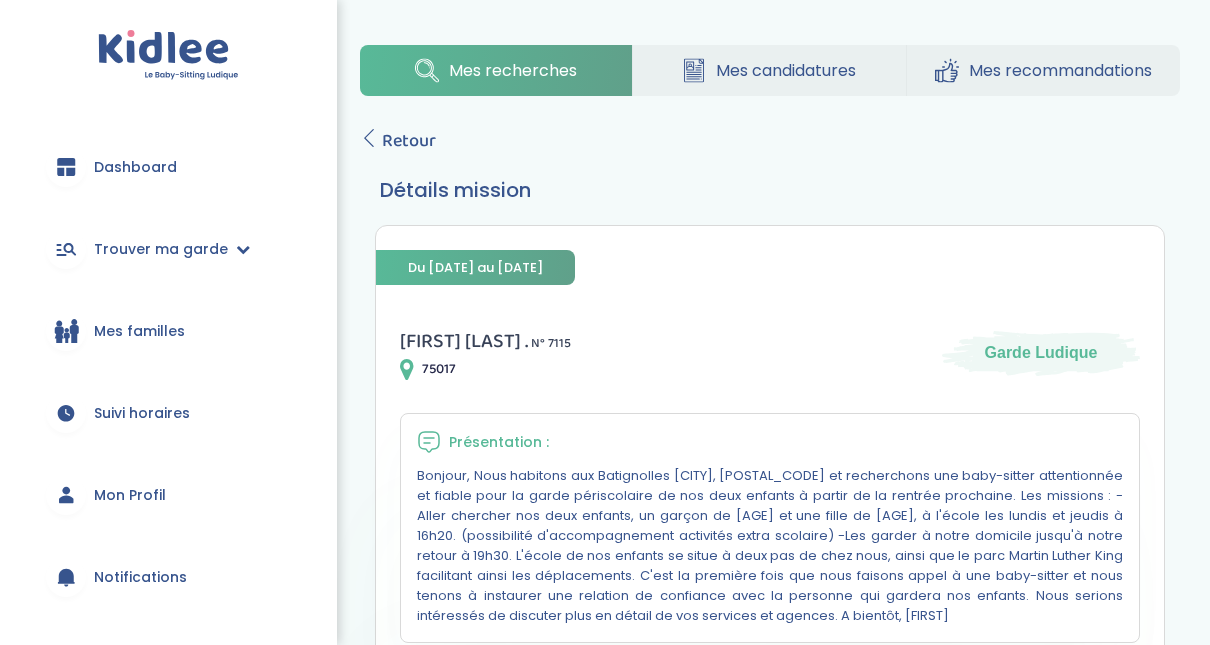 scroll, scrollTop: 80, scrollLeft: 0, axis: vertical 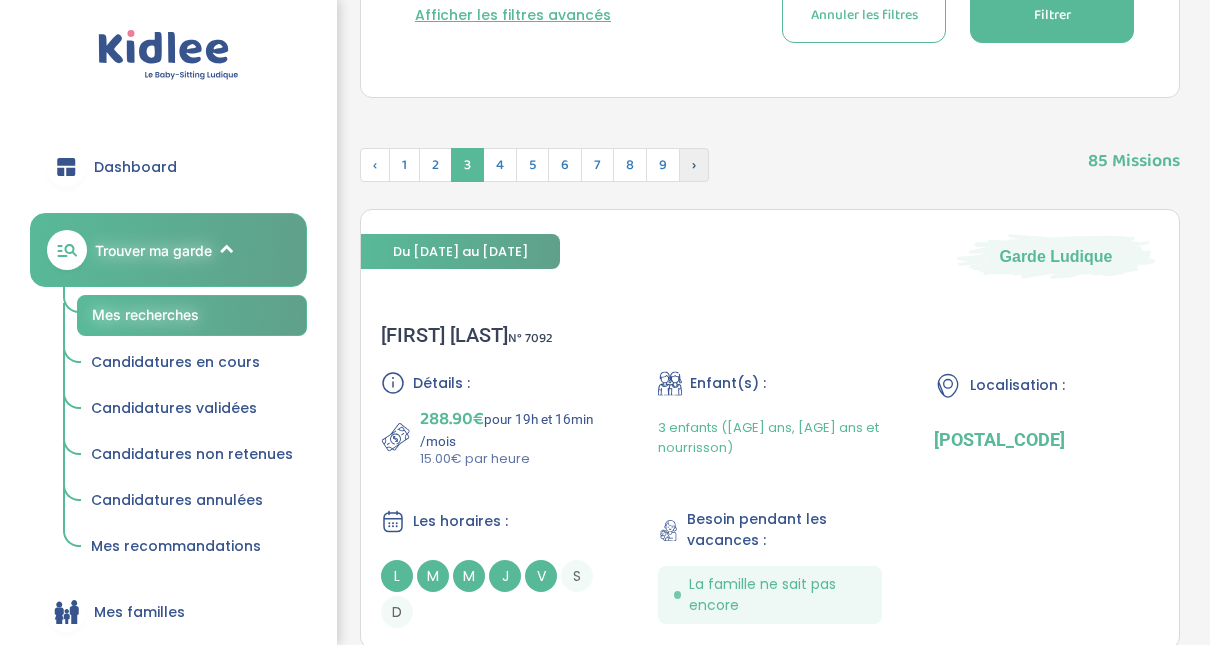 click on "›" at bounding box center [694, 165] 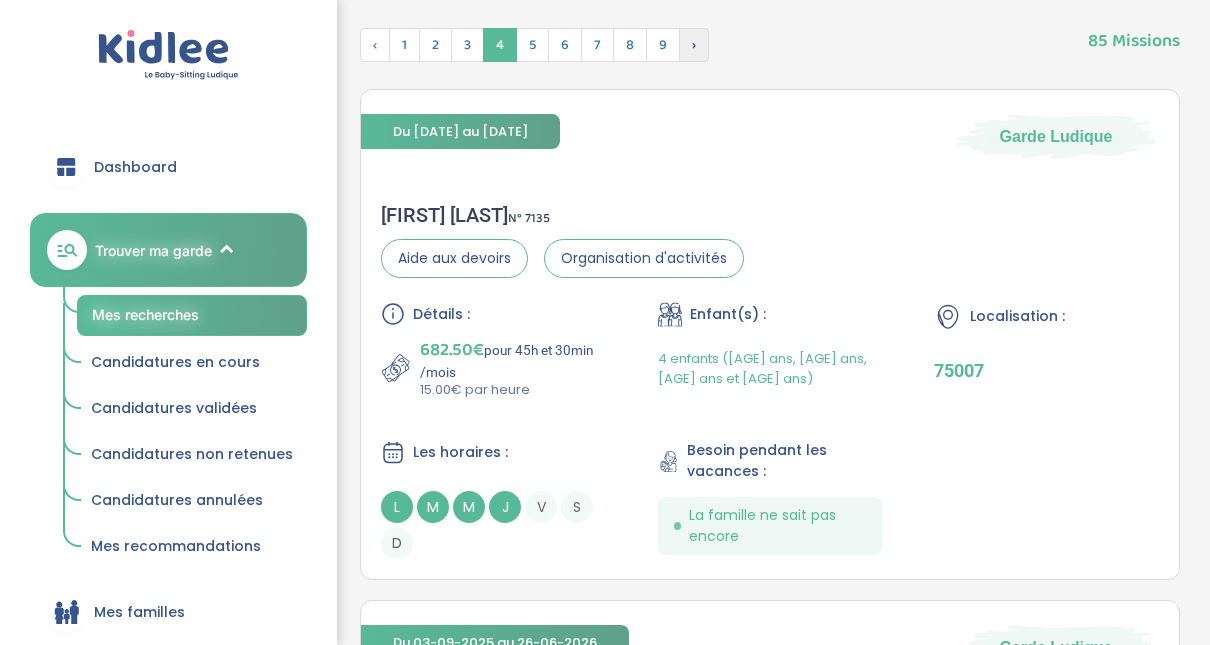 scroll, scrollTop: 784, scrollLeft: 0, axis: vertical 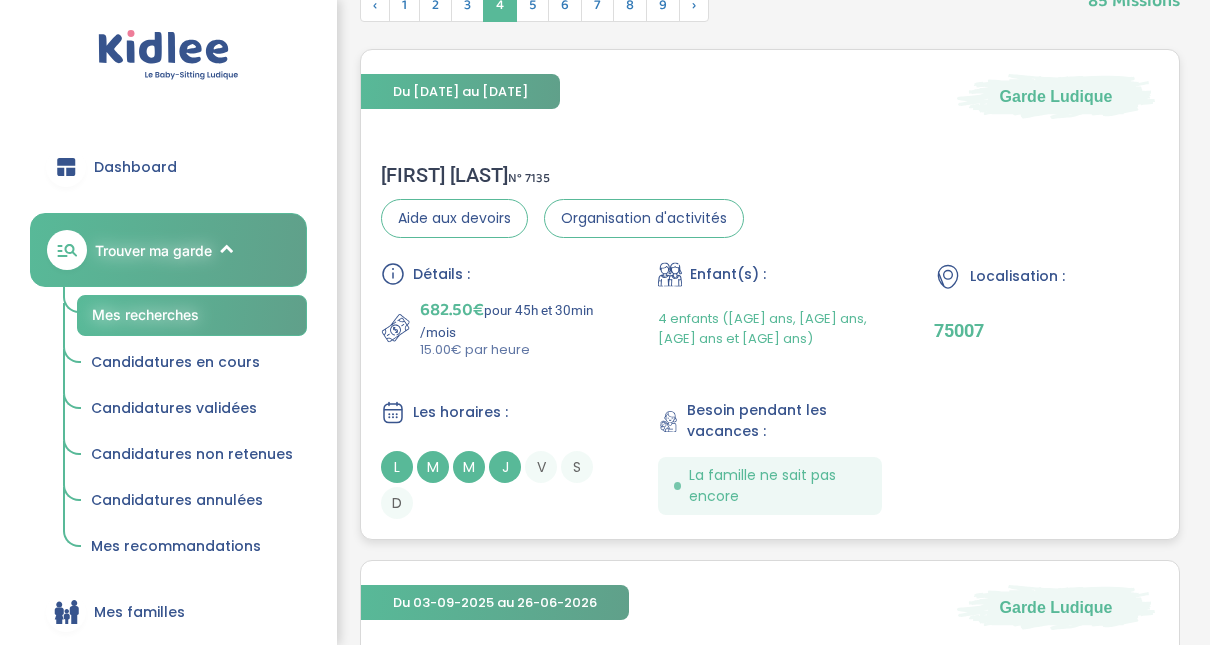 click on "Inès  d .
N° 7135" at bounding box center [562, 175] 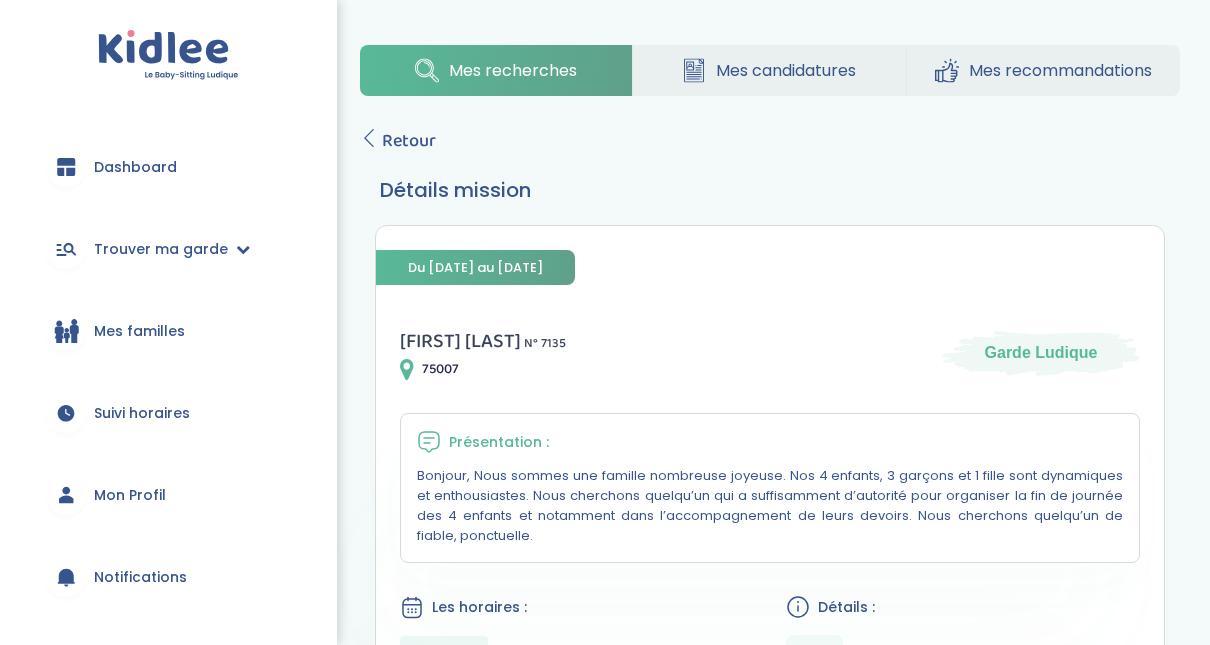 scroll, scrollTop: 0, scrollLeft: 0, axis: both 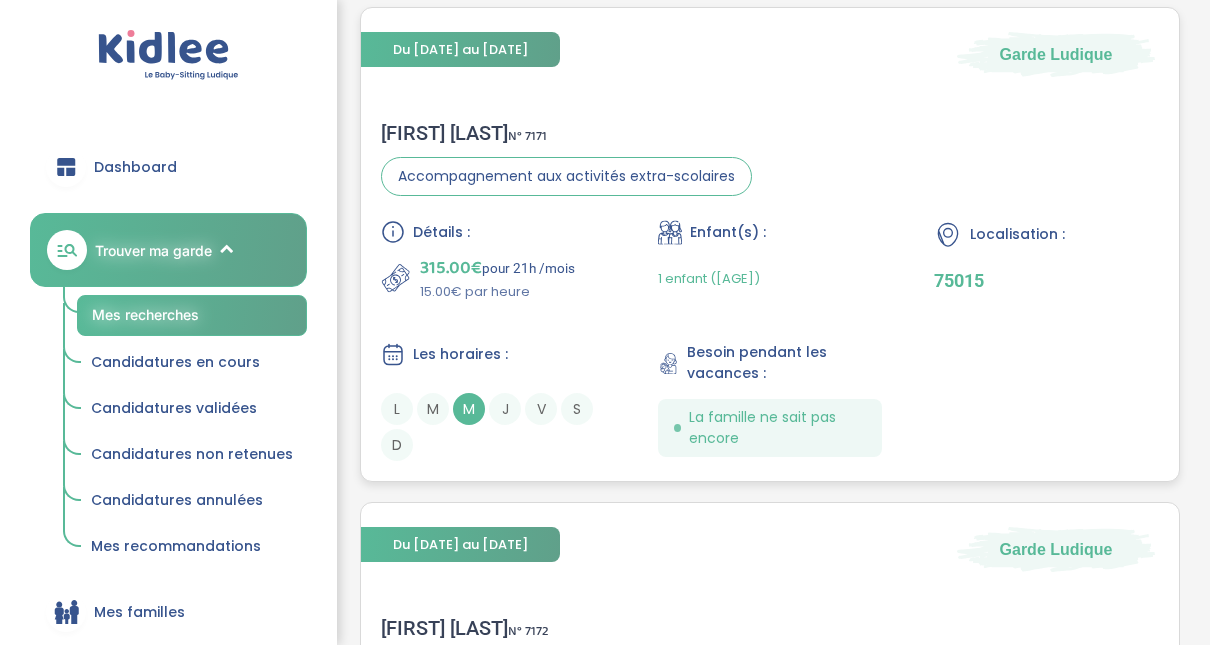 click on "Marion C .
N° 7171" at bounding box center (566, 133) 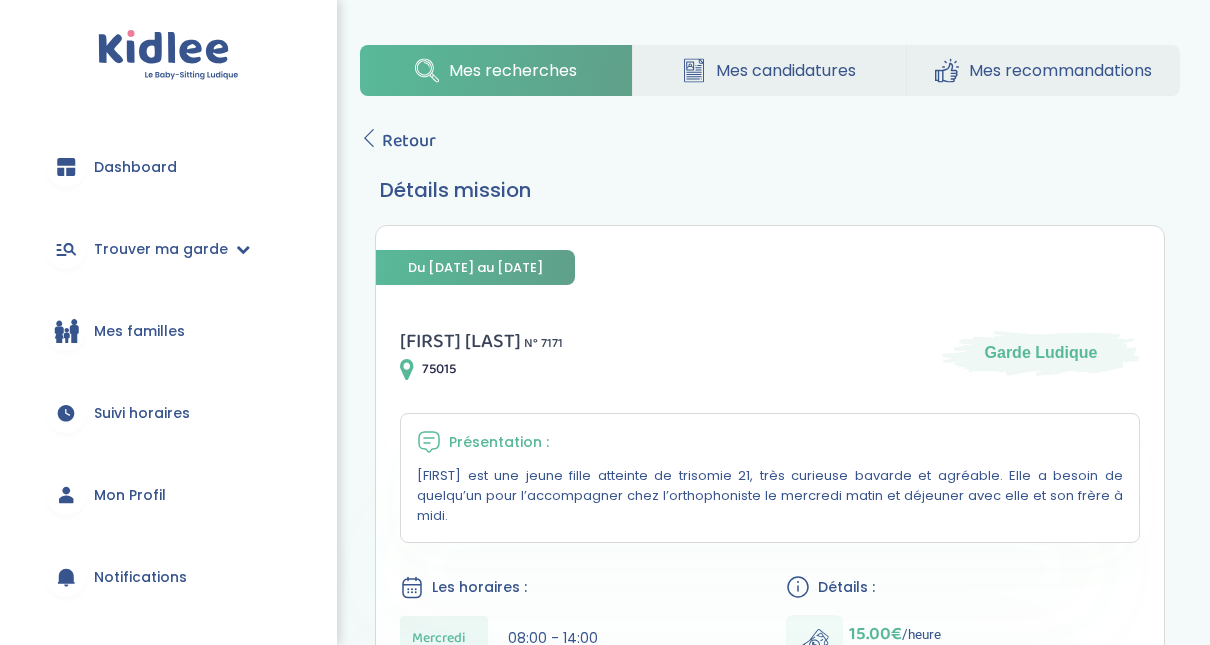 scroll, scrollTop: 0, scrollLeft: 0, axis: both 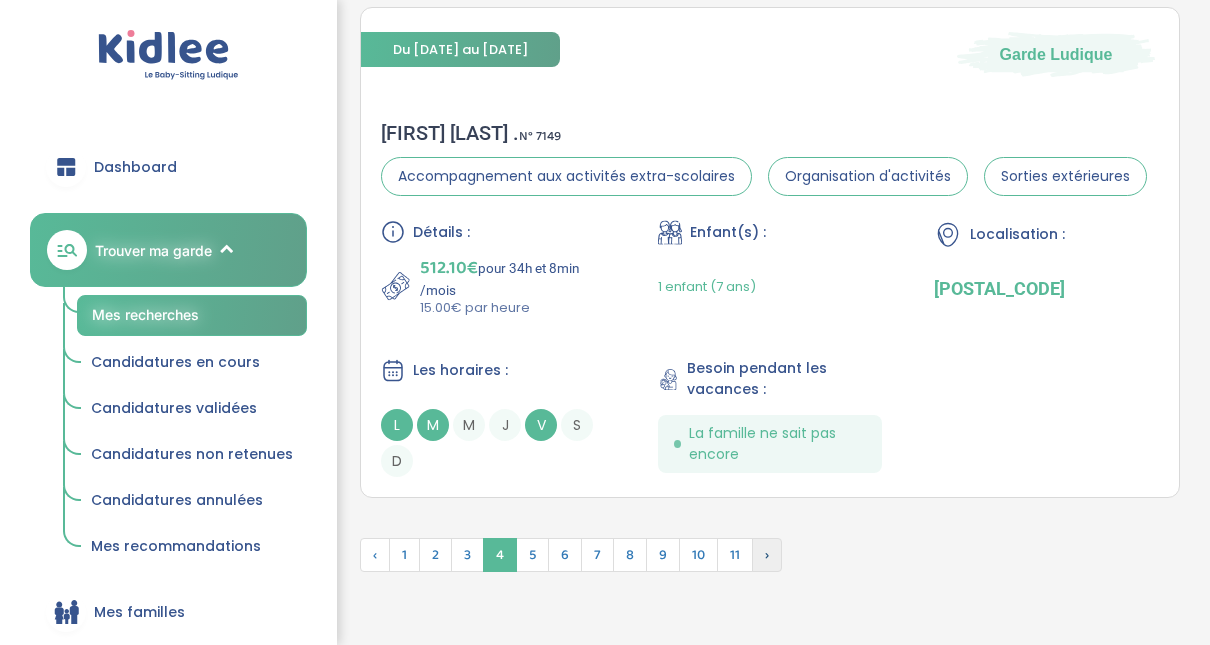 click on "›" at bounding box center [767, 555] 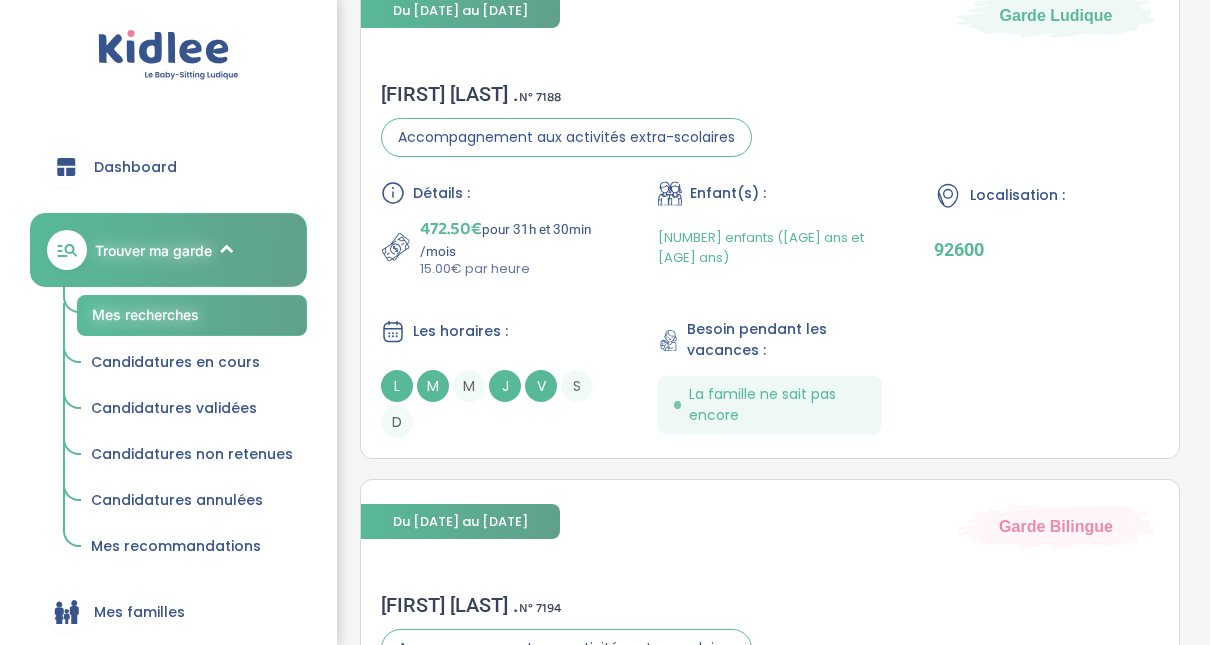 scroll, scrollTop: 3741, scrollLeft: 0, axis: vertical 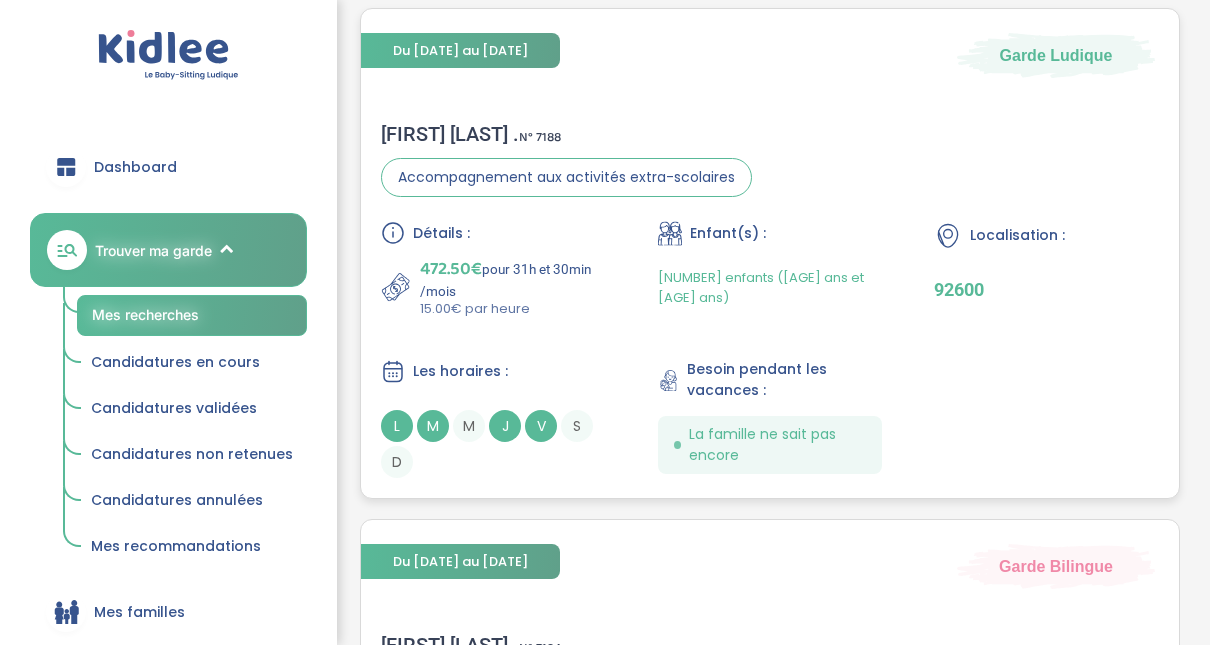 click on "Yamina D .
N° 7188" at bounding box center (566, 134) 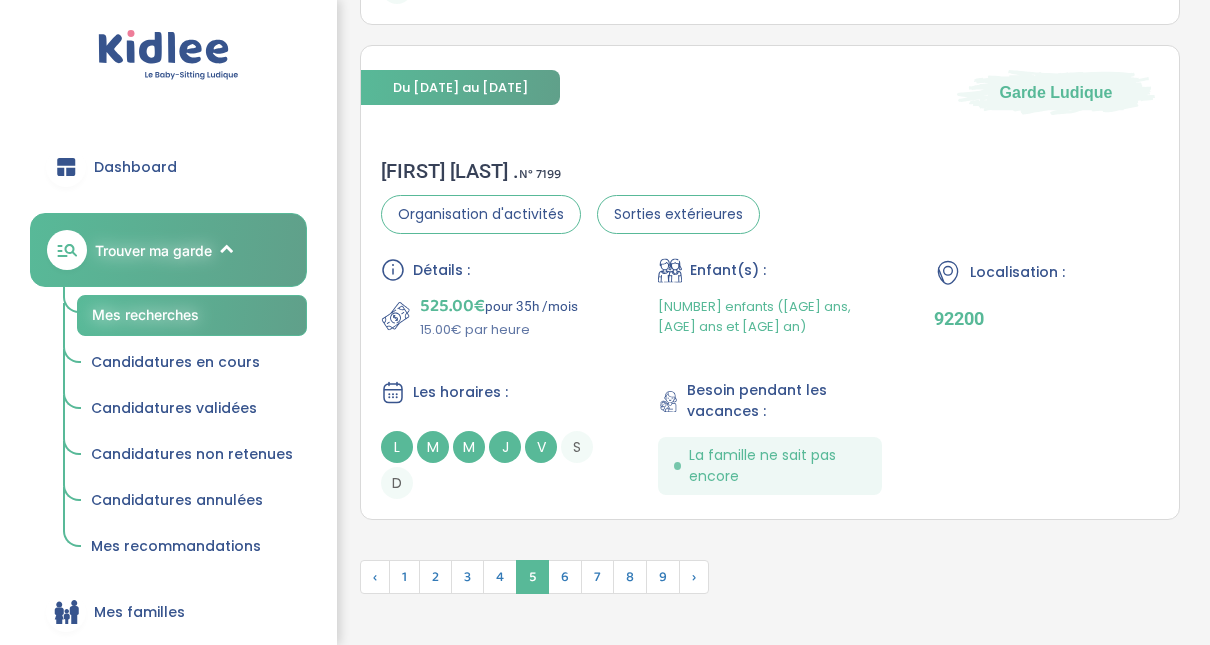 scroll, scrollTop: 5261, scrollLeft: 0, axis: vertical 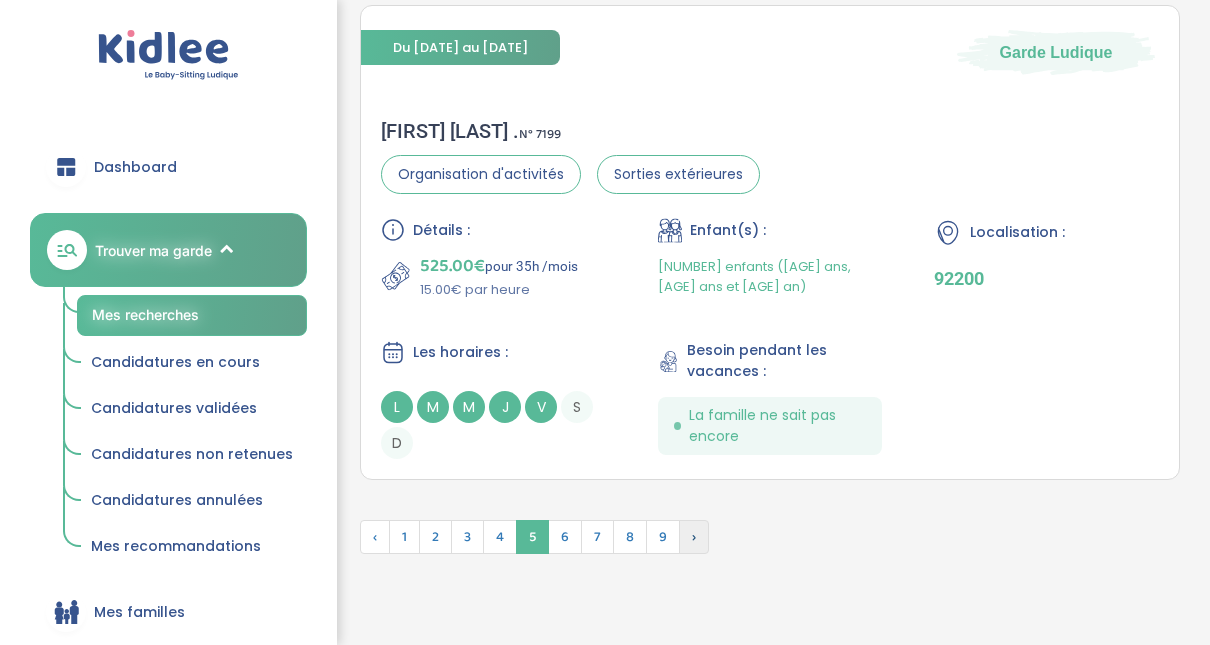 click on "›" at bounding box center [694, 537] 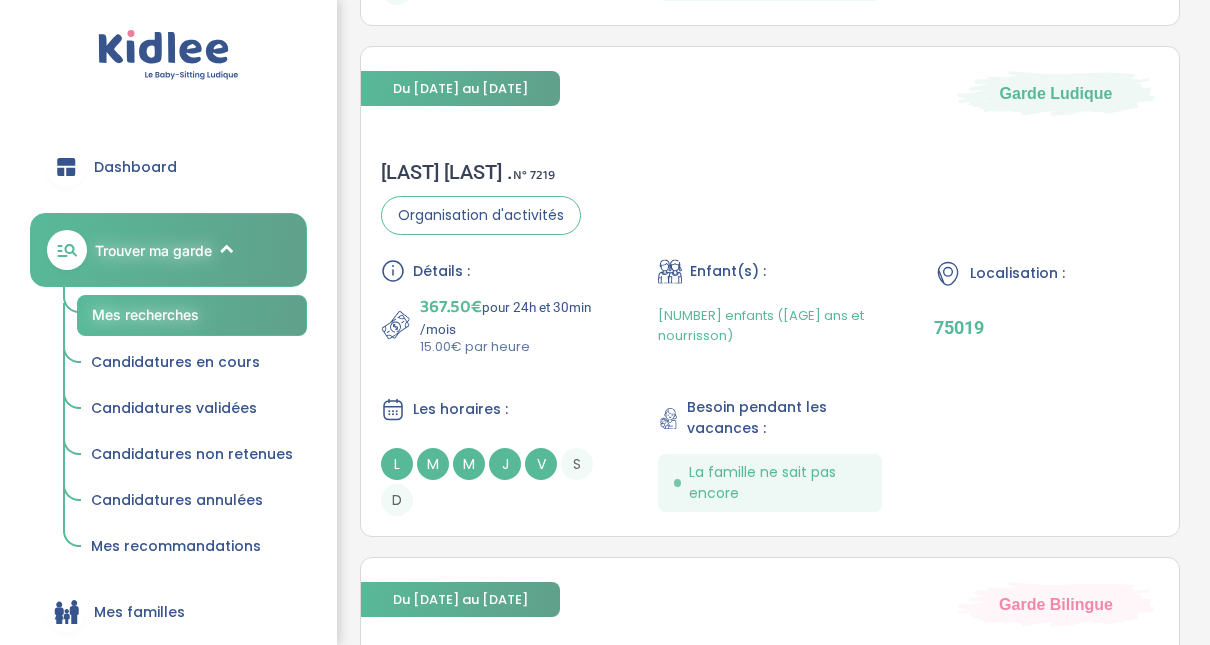 scroll, scrollTop: 2252, scrollLeft: 0, axis: vertical 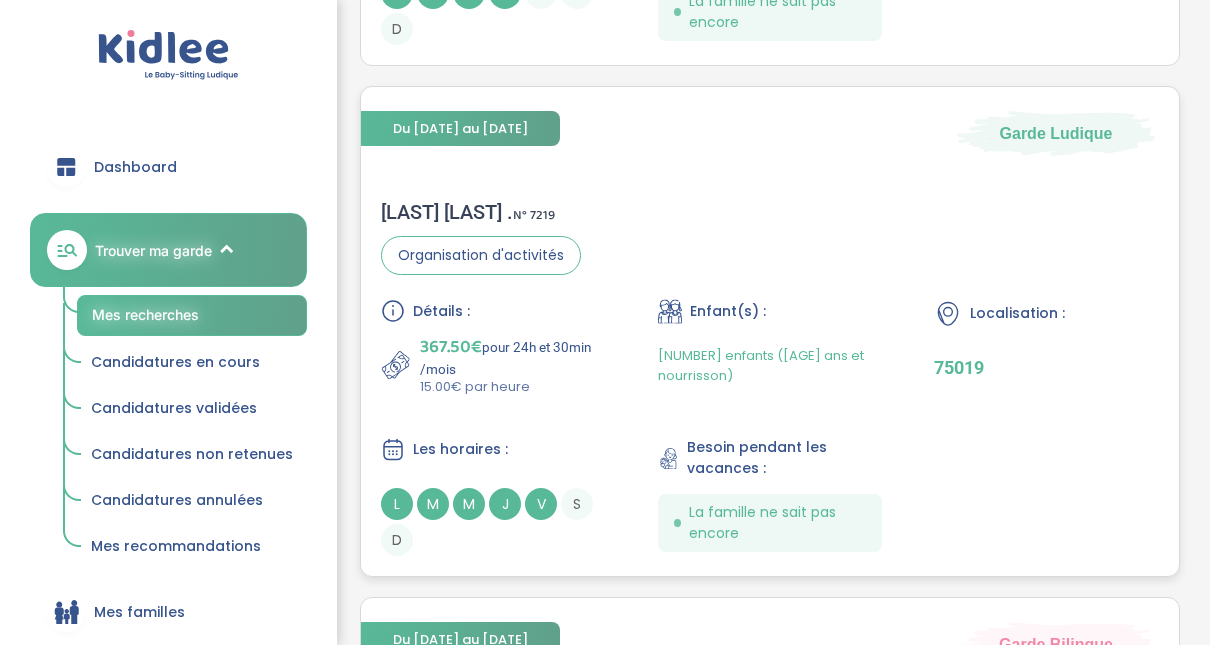 click on "Las Heras M .
N° 7219" at bounding box center (481, 212) 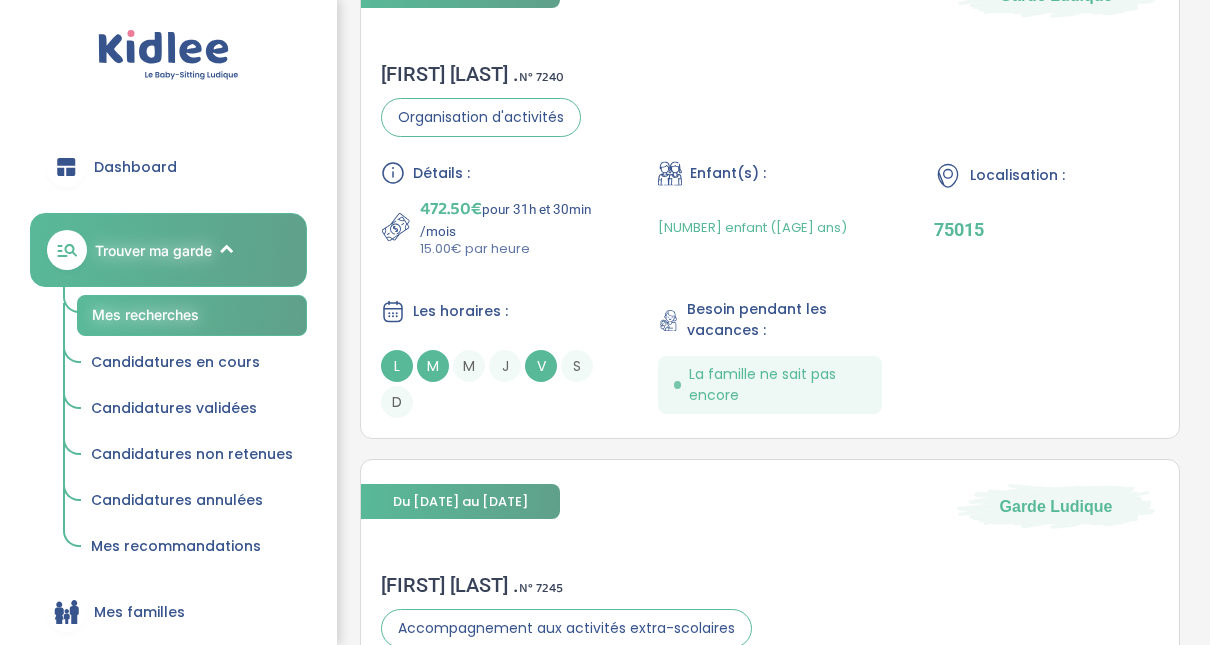 scroll, scrollTop: 3372, scrollLeft: 0, axis: vertical 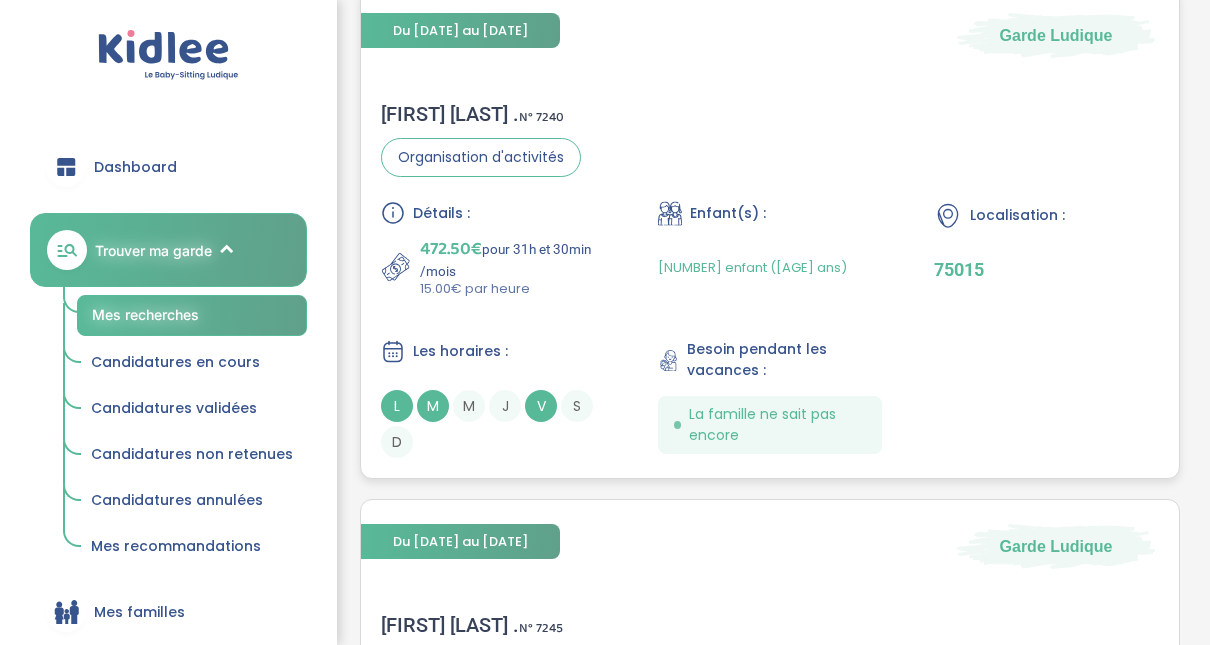 click on "Marion C .
N° 7240" at bounding box center (481, 114) 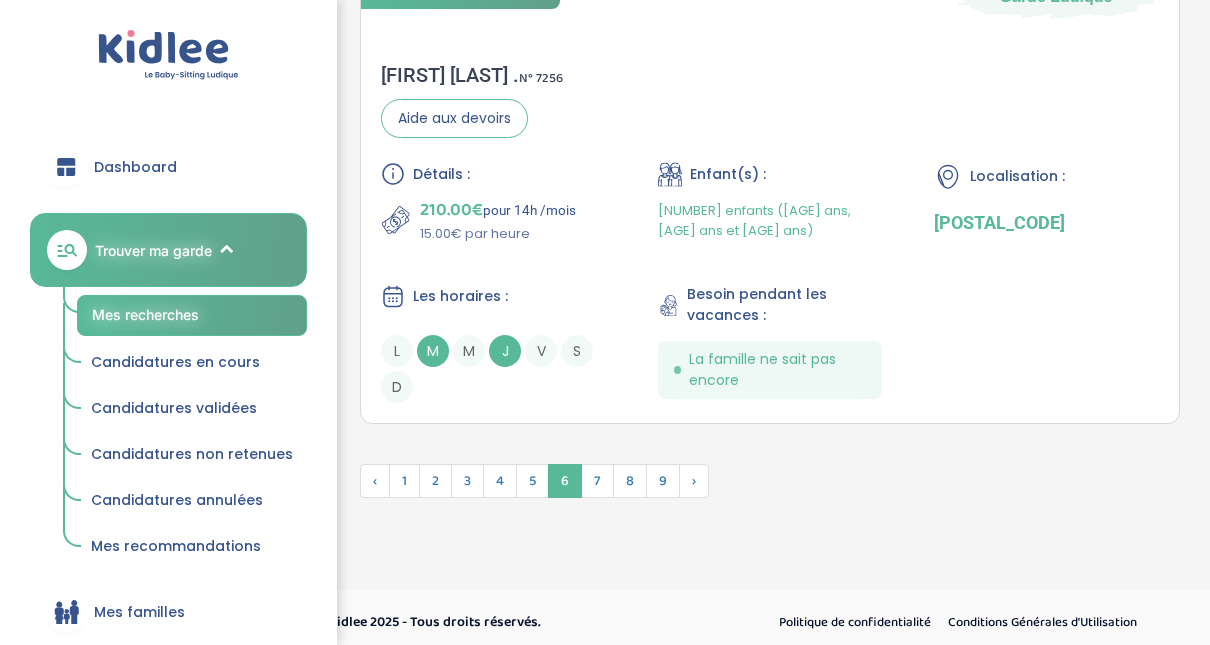 scroll, scrollTop: 5389, scrollLeft: 0, axis: vertical 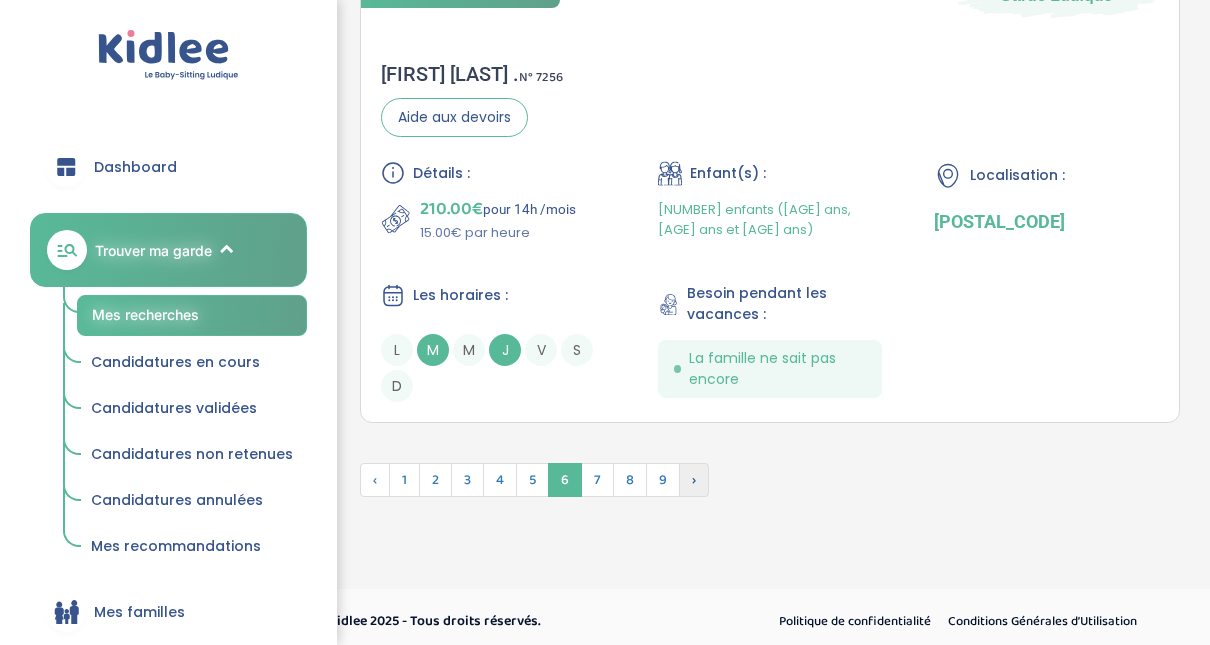 click on "›" at bounding box center (694, 480) 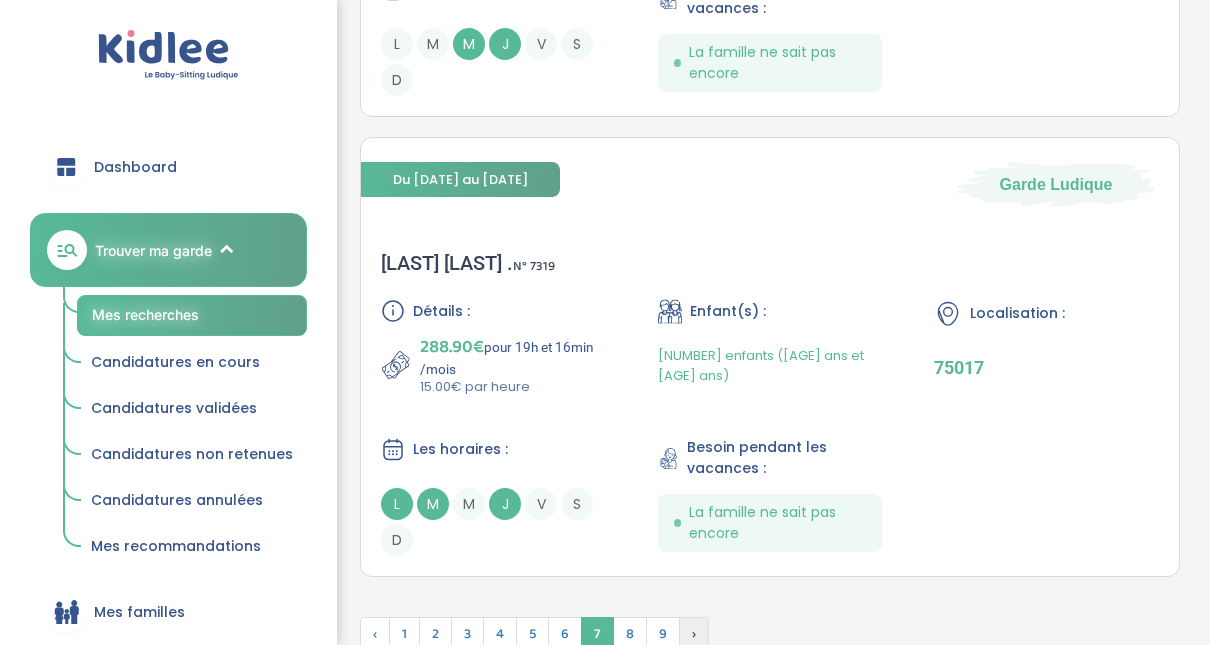 scroll, scrollTop: 5106, scrollLeft: 0, axis: vertical 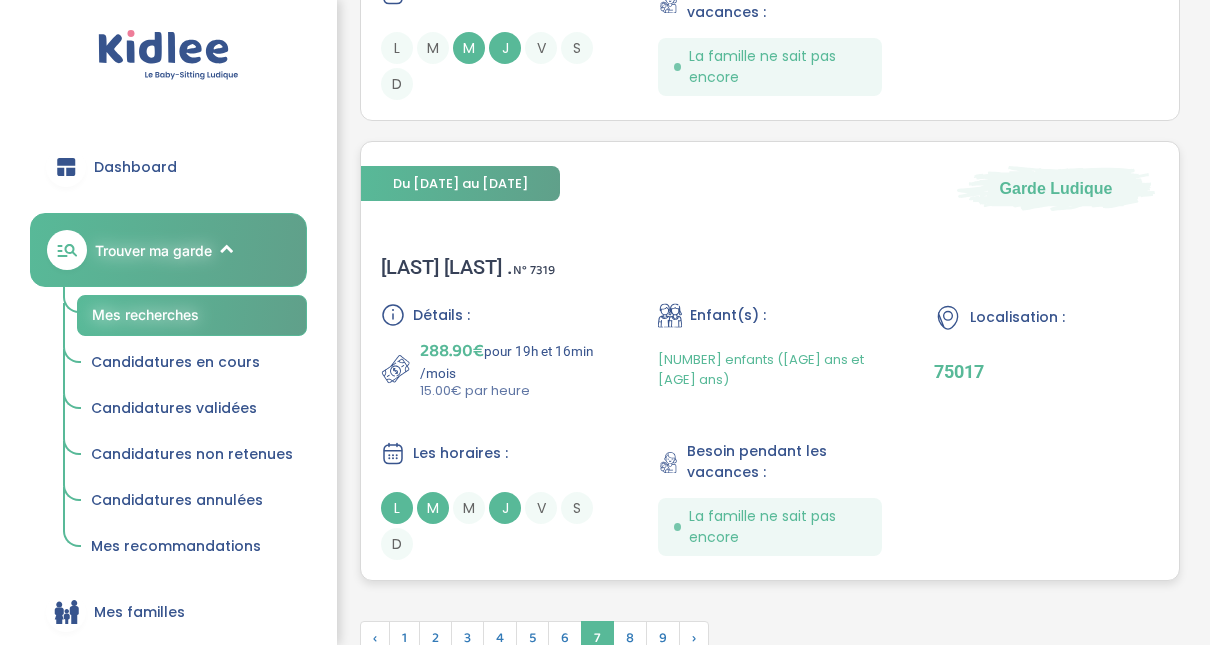 click on "O’Loughlin A .
N° 7319" at bounding box center [468, 267] 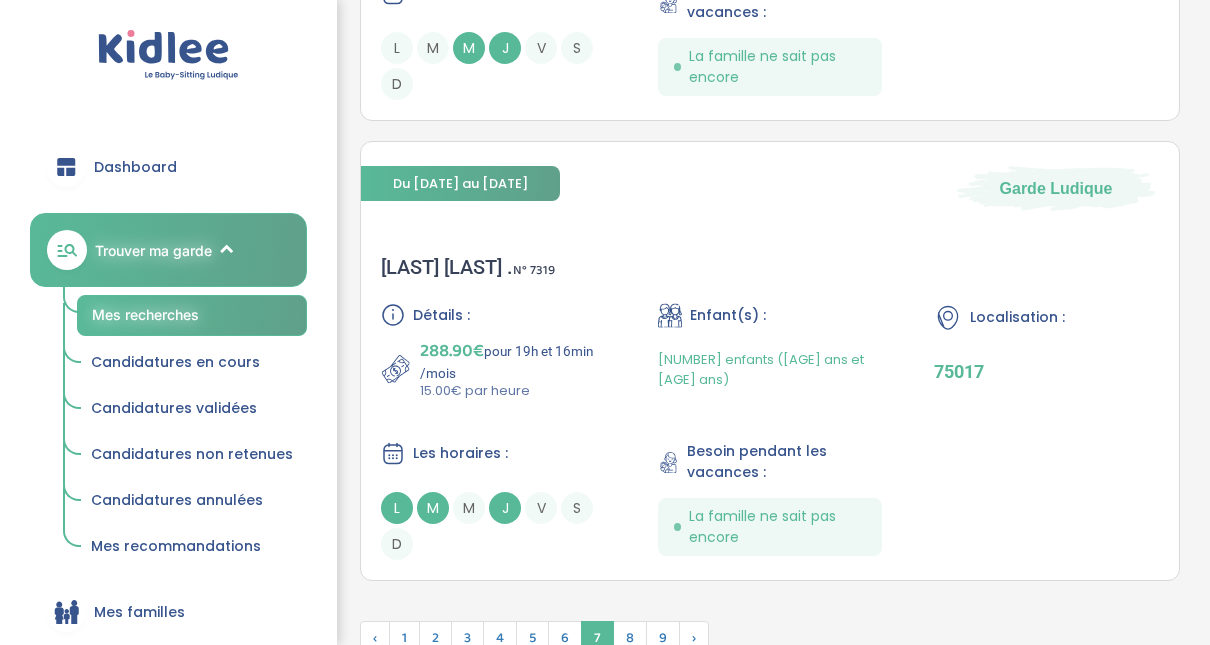 scroll, scrollTop: 5146, scrollLeft: 0, axis: vertical 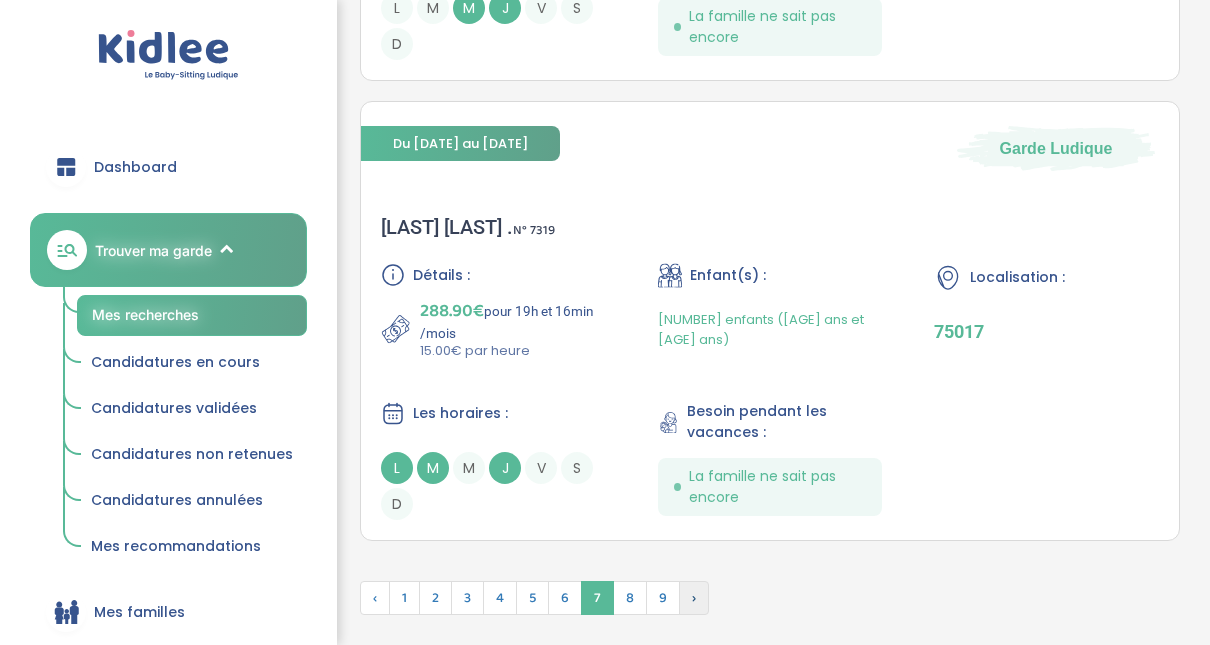 click on "›" at bounding box center [694, 598] 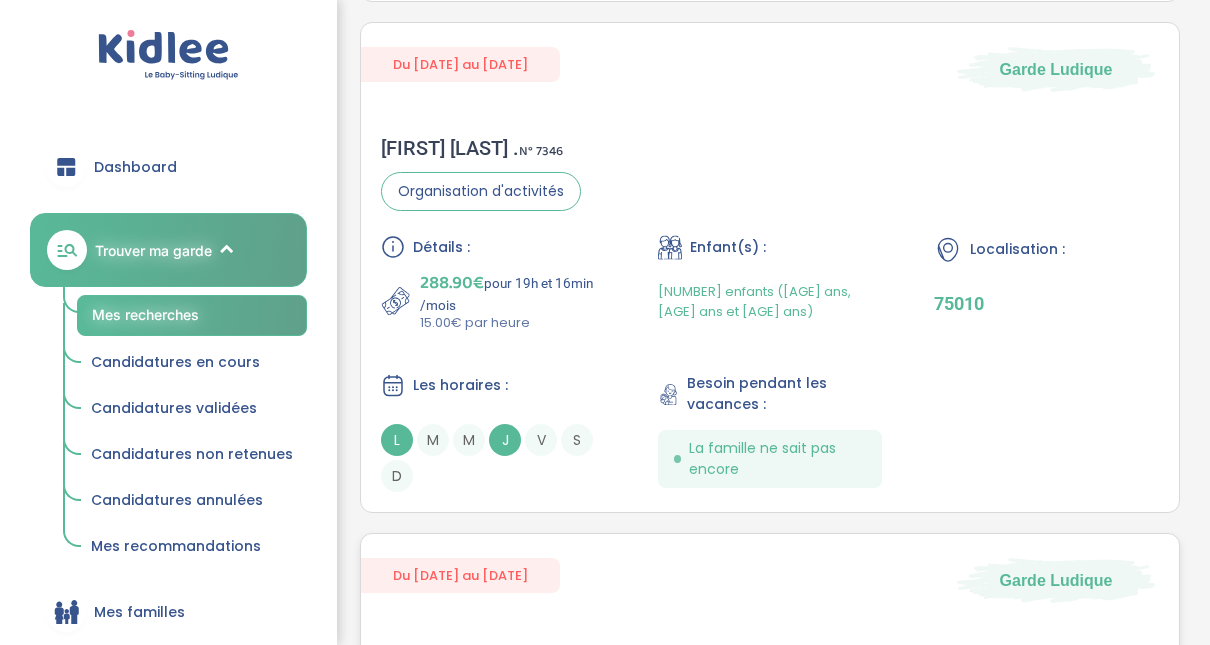 scroll, scrollTop: 4811, scrollLeft: 0, axis: vertical 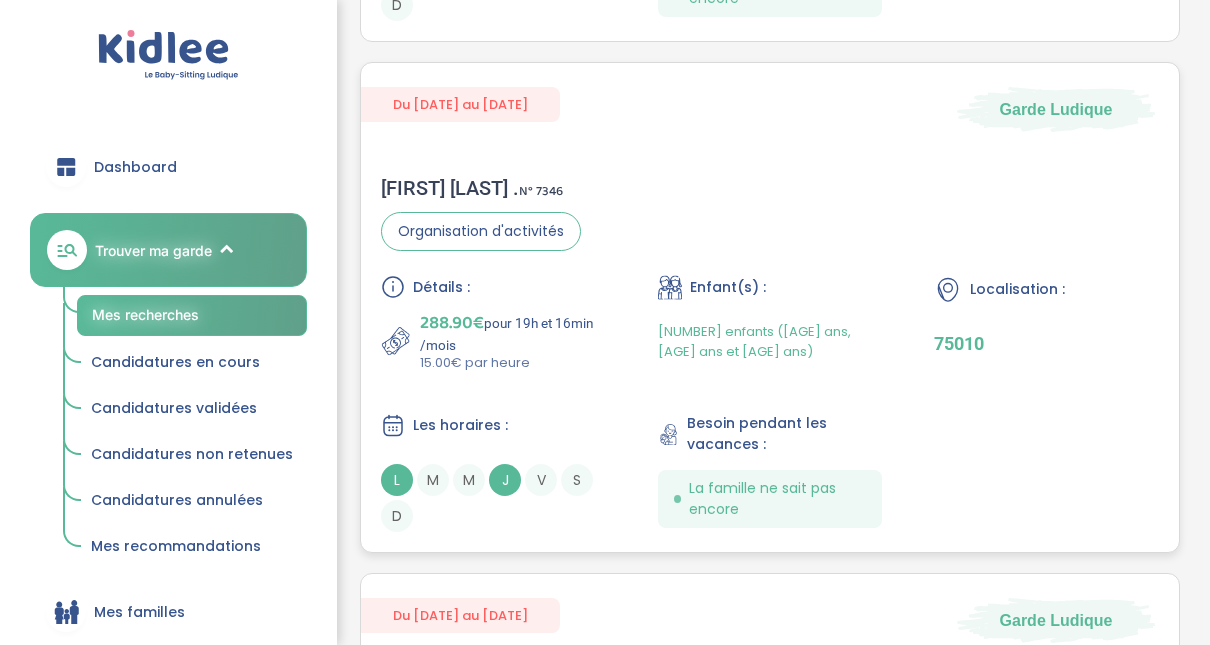 click on "claire v .
N° 7346" at bounding box center [481, 188] 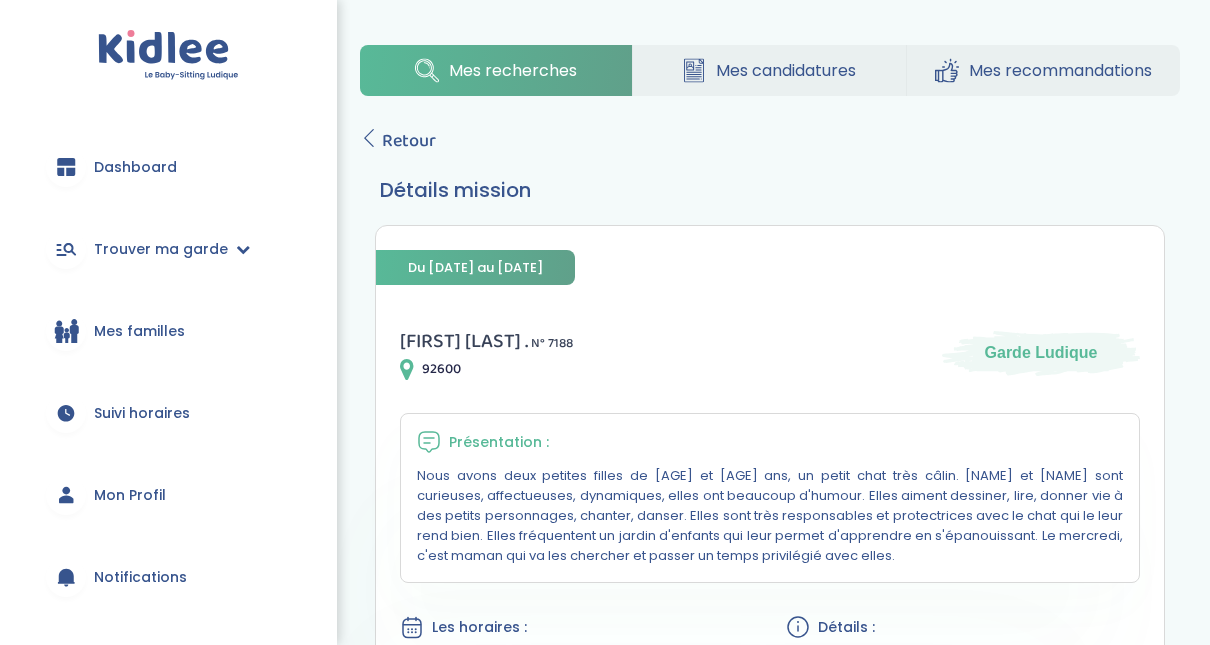 scroll, scrollTop: 40, scrollLeft: 0, axis: vertical 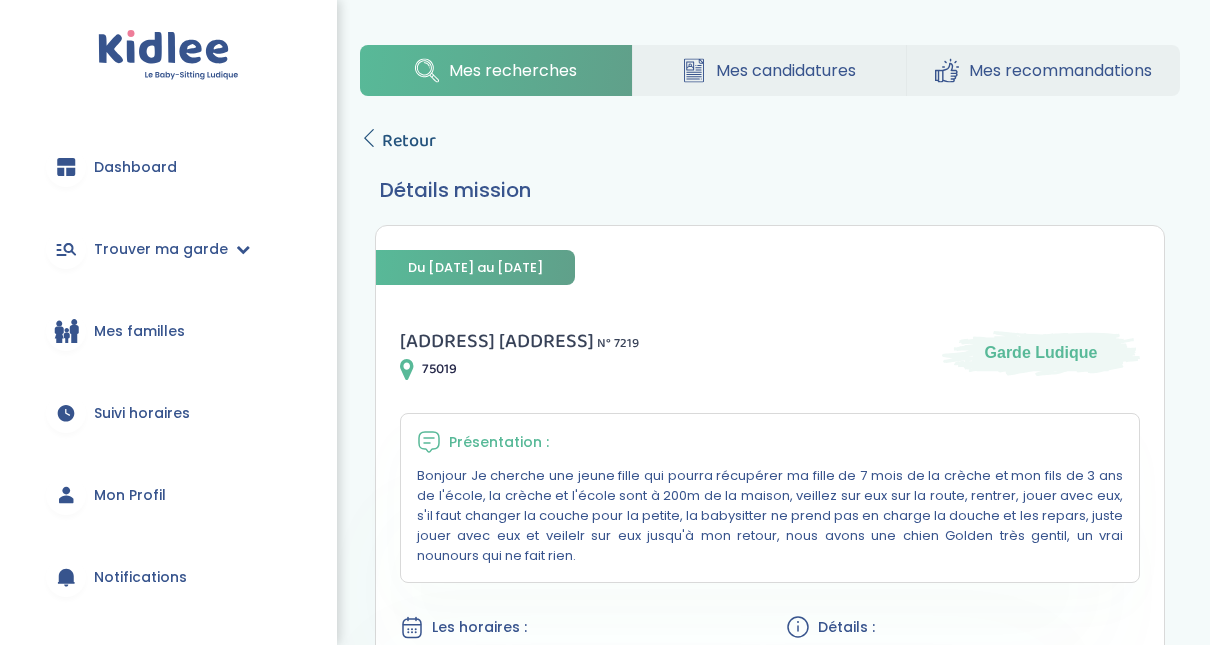 click at bounding box center [369, 138] 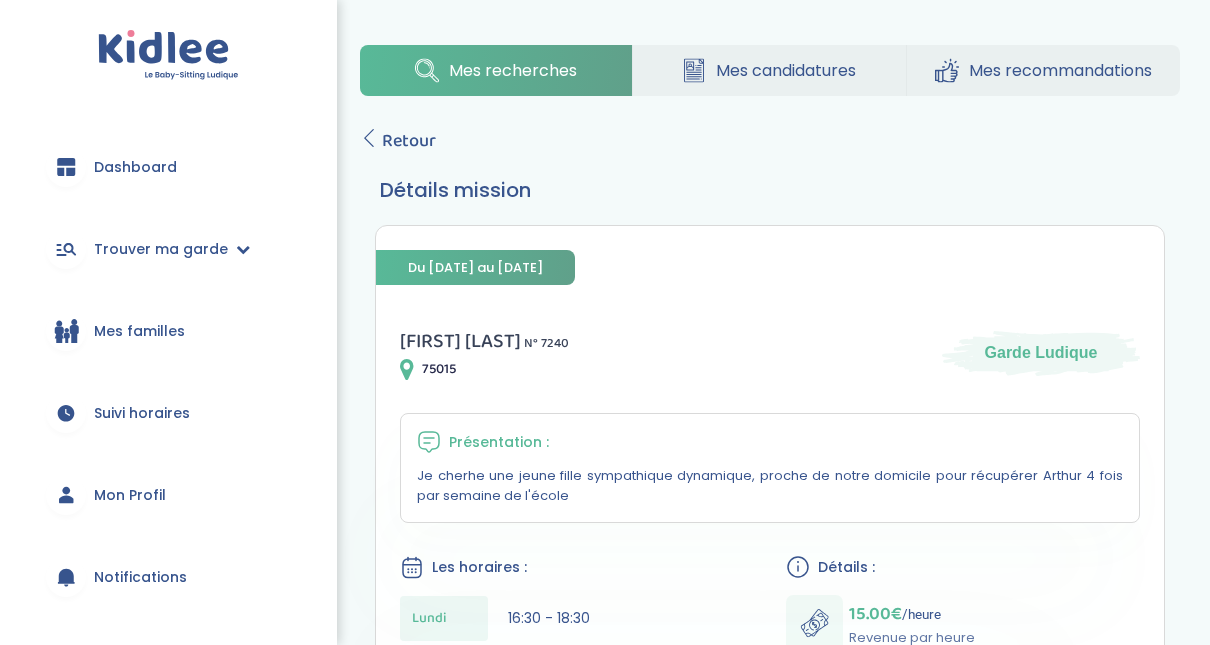 scroll, scrollTop: 0, scrollLeft: 0, axis: both 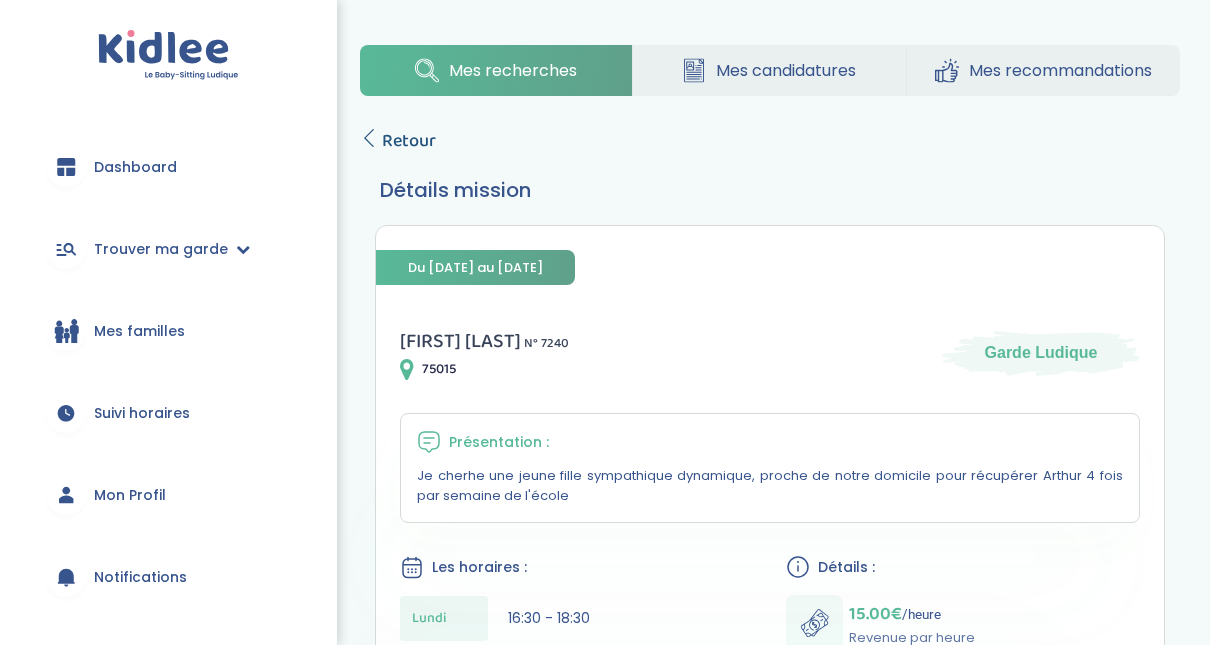 click at bounding box center [369, 138] 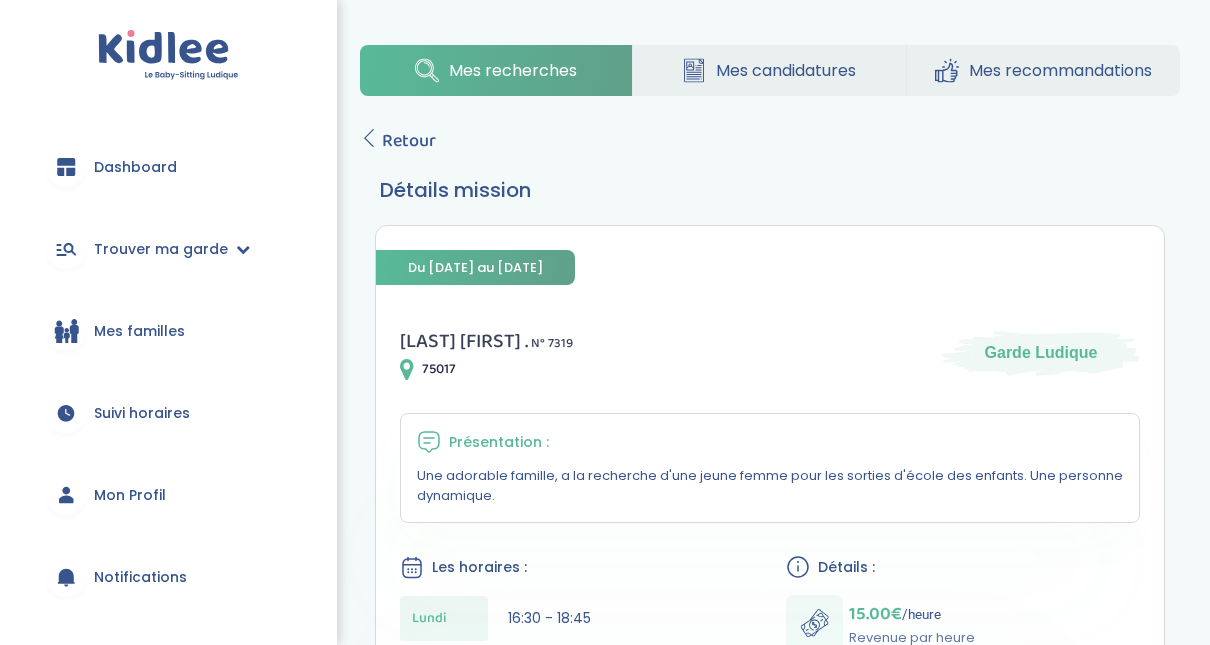 scroll, scrollTop: 40, scrollLeft: 0, axis: vertical 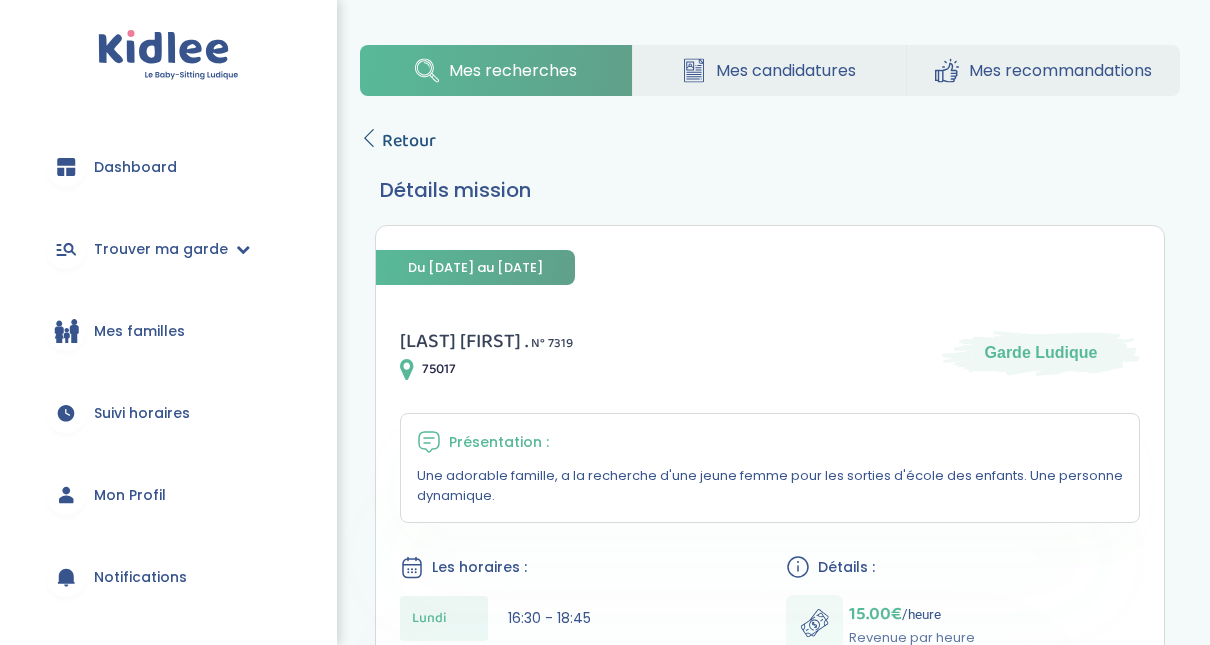 click at bounding box center [369, 138] 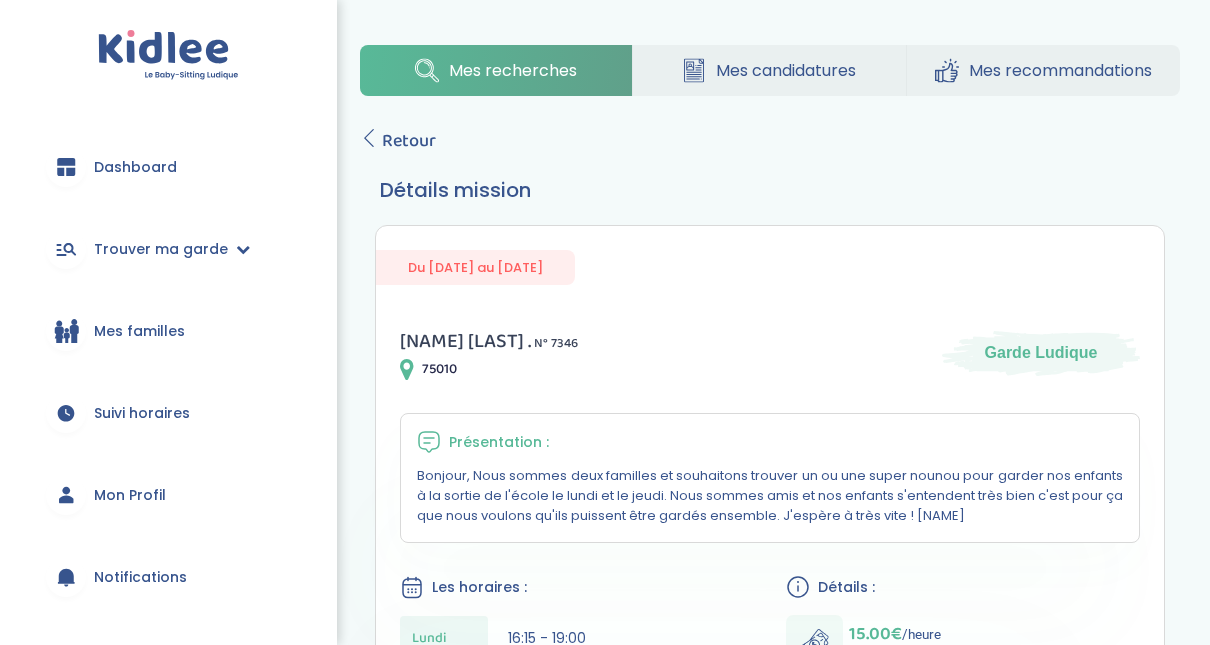 scroll, scrollTop: 0, scrollLeft: 0, axis: both 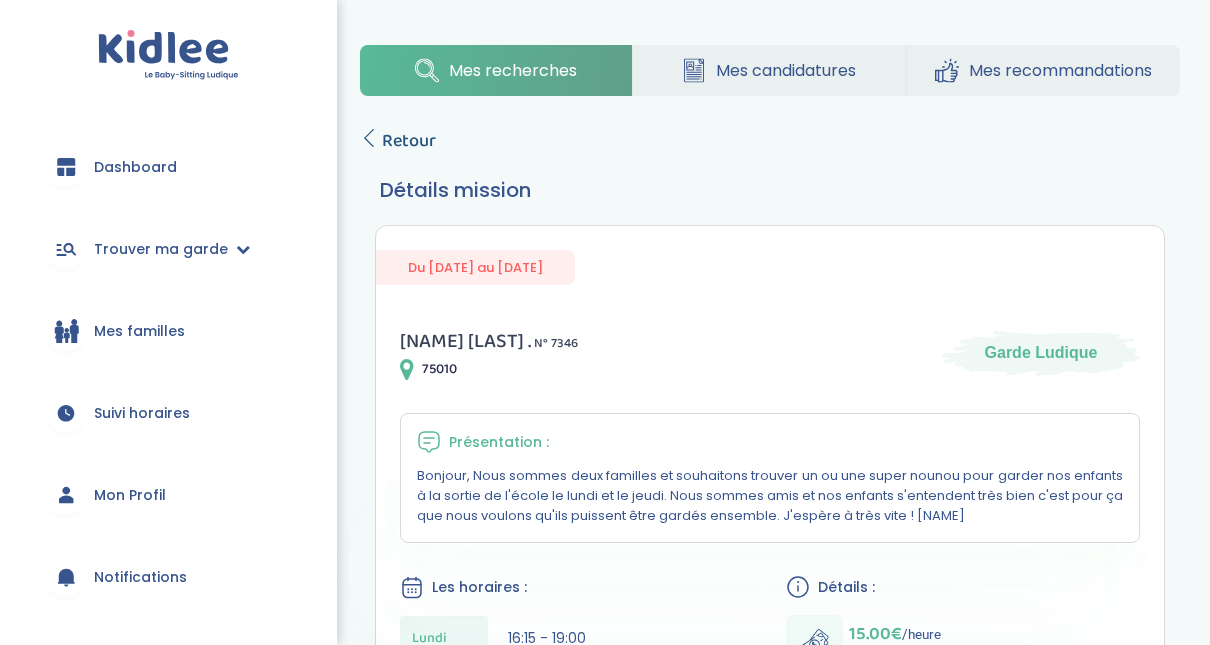 click at bounding box center (369, 138) 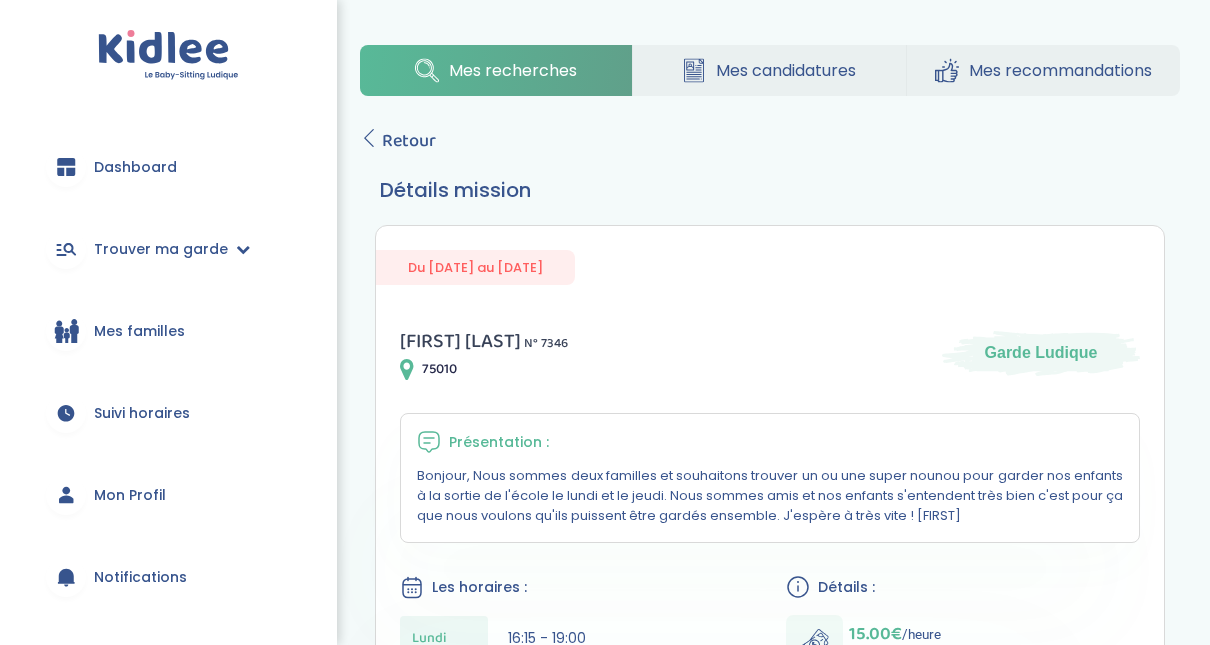 scroll, scrollTop: 805, scrollLeft: 0, axis: vertical 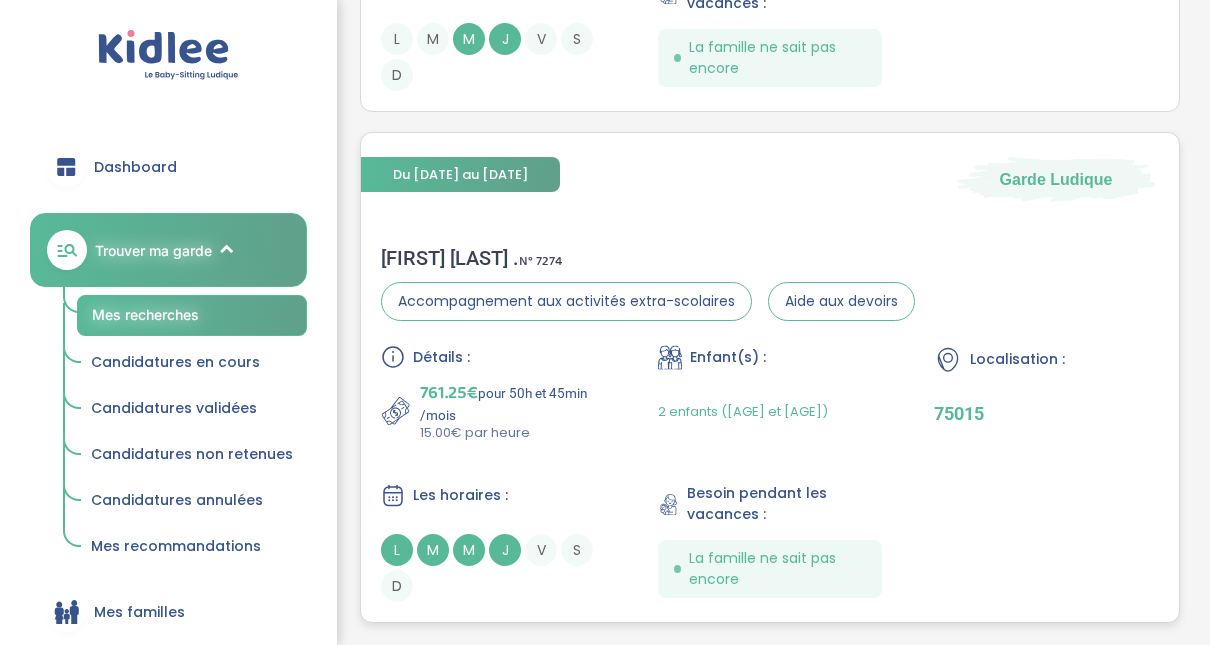 click on "Elise P .
N° 7274" at bounding box center (648, 258) 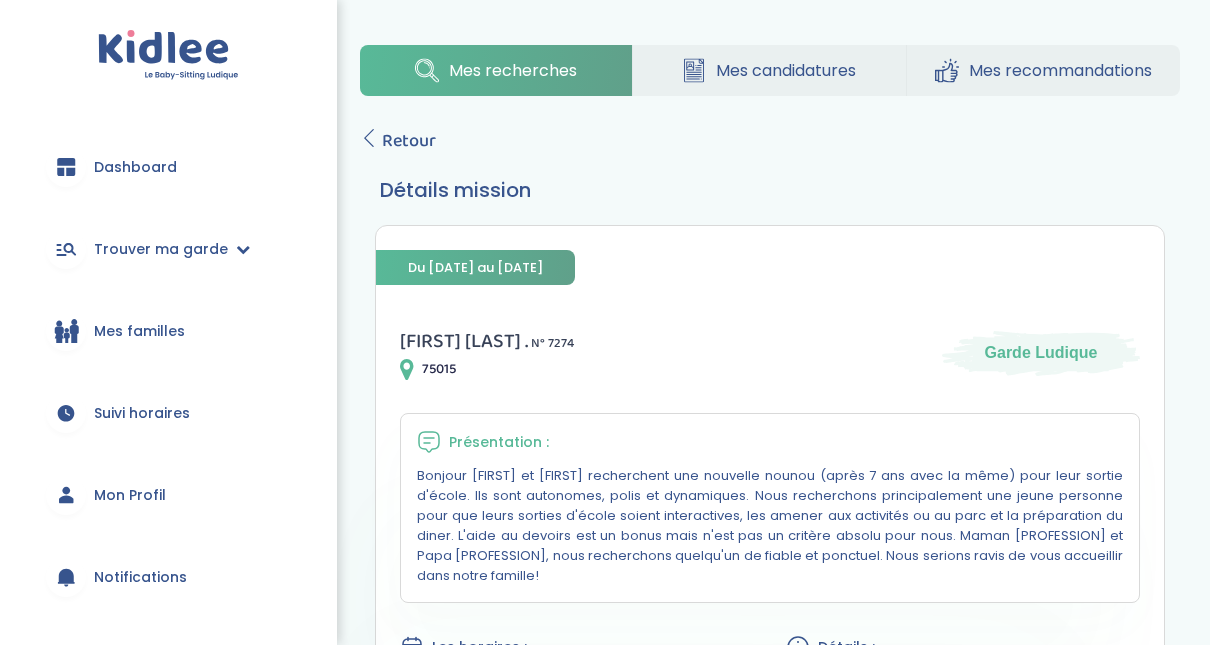 scroll, scrollTop: 0, scrollLeft: 0, axis: both 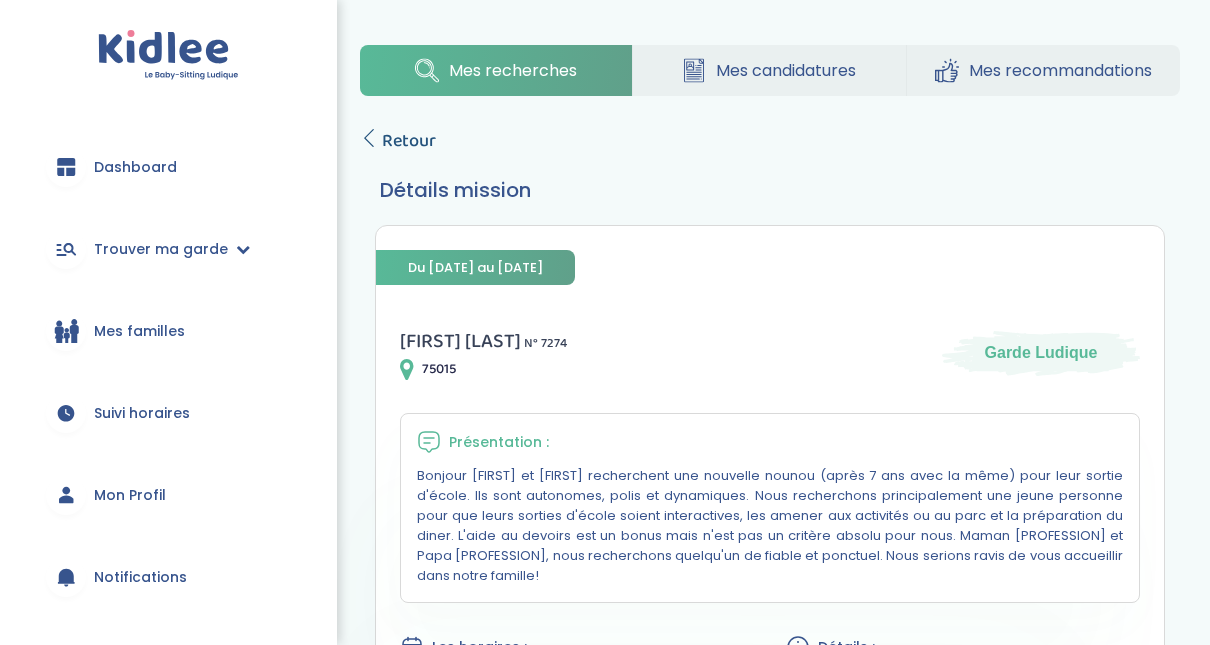 click at bounding box center (369, 138) 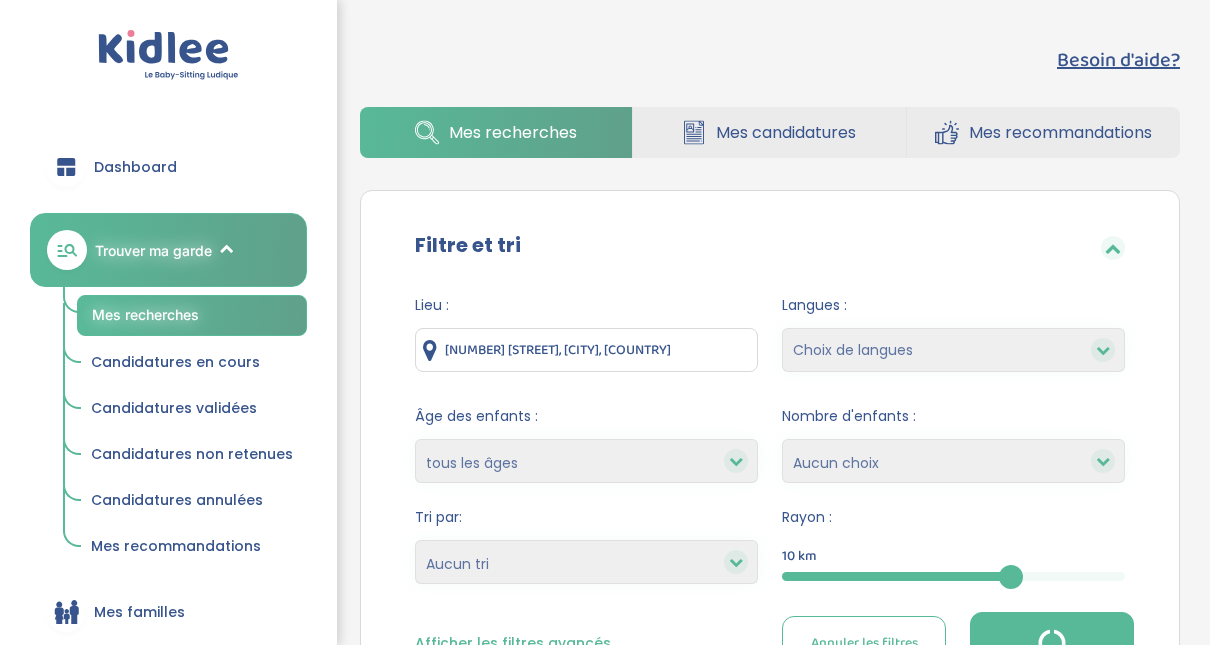 scroll, scrollTop: 0, scrollLeft: 0, axis: both 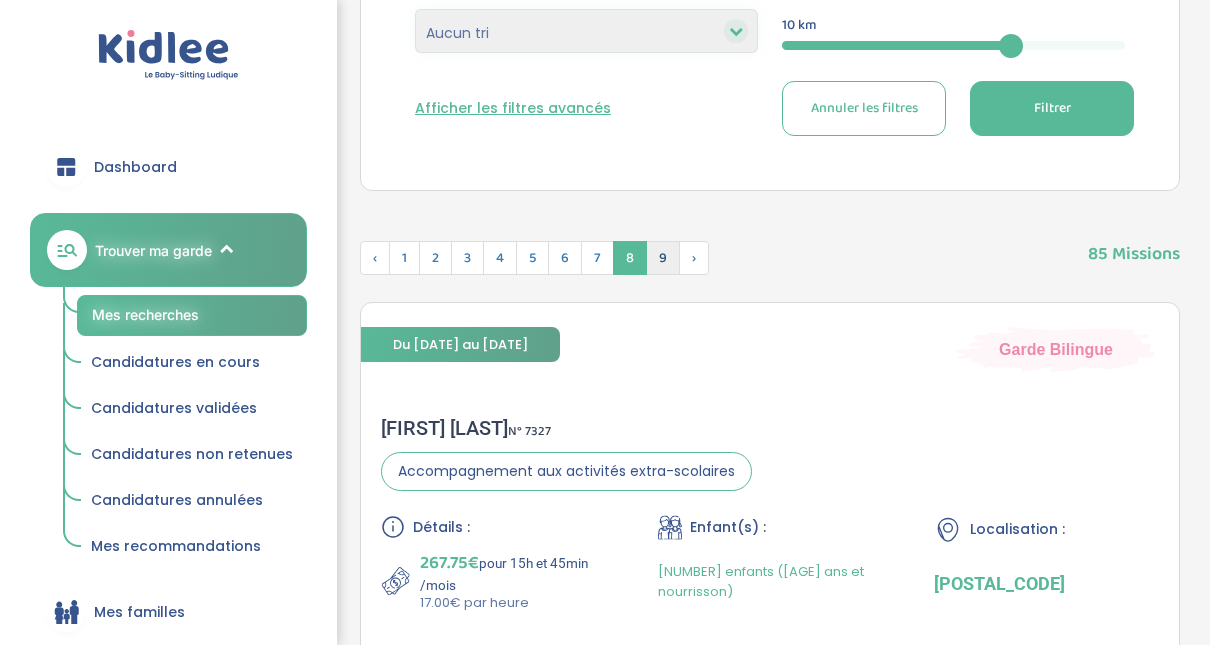 click on "9" at bounding box center (663, 258) 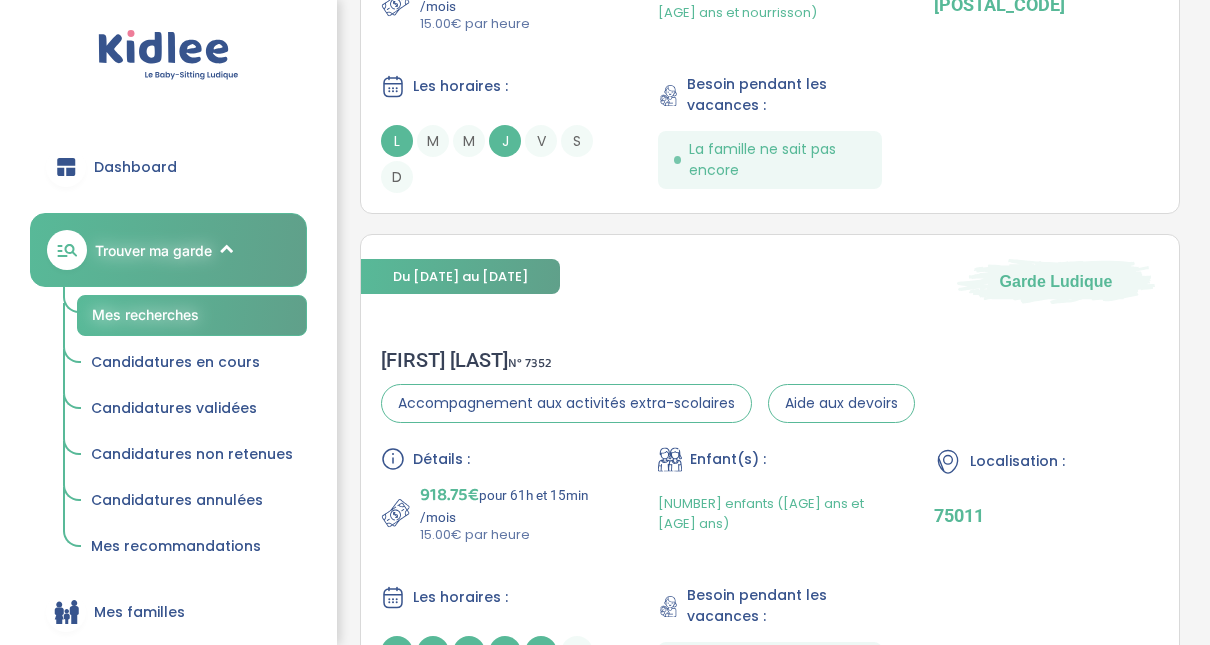 scroll, scrollTop: 1251, scrollLeft: 0, axis: vertical 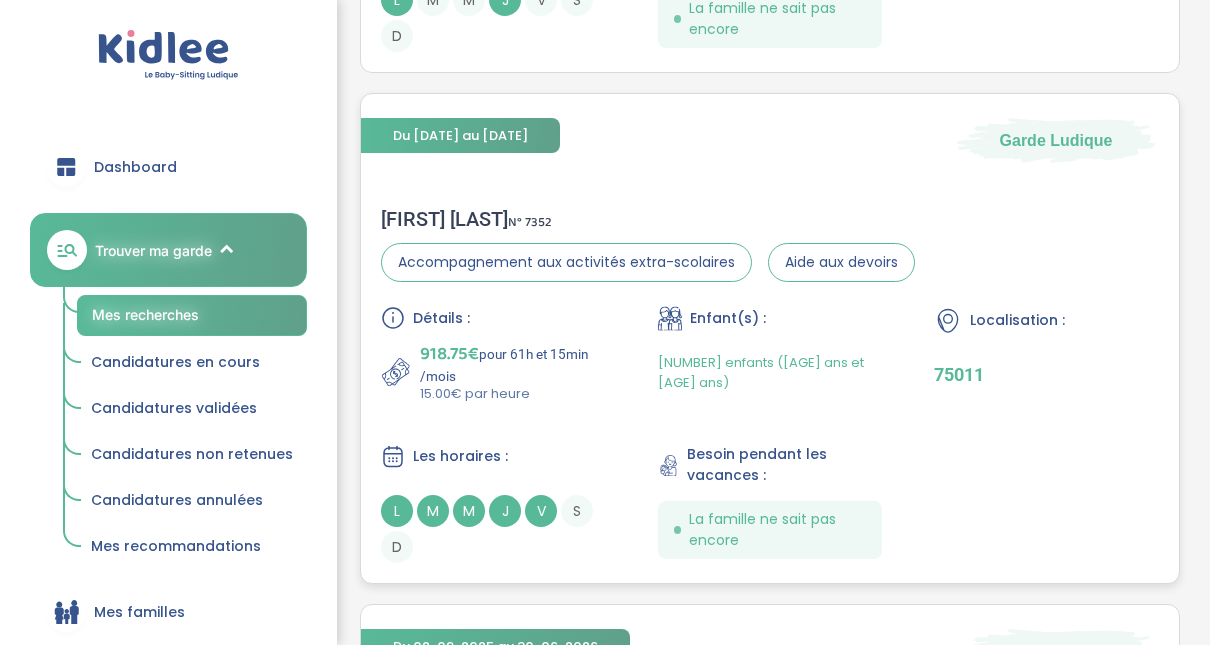 click on "Maryse F .
N° 7352" at bounding box center (648, 219) 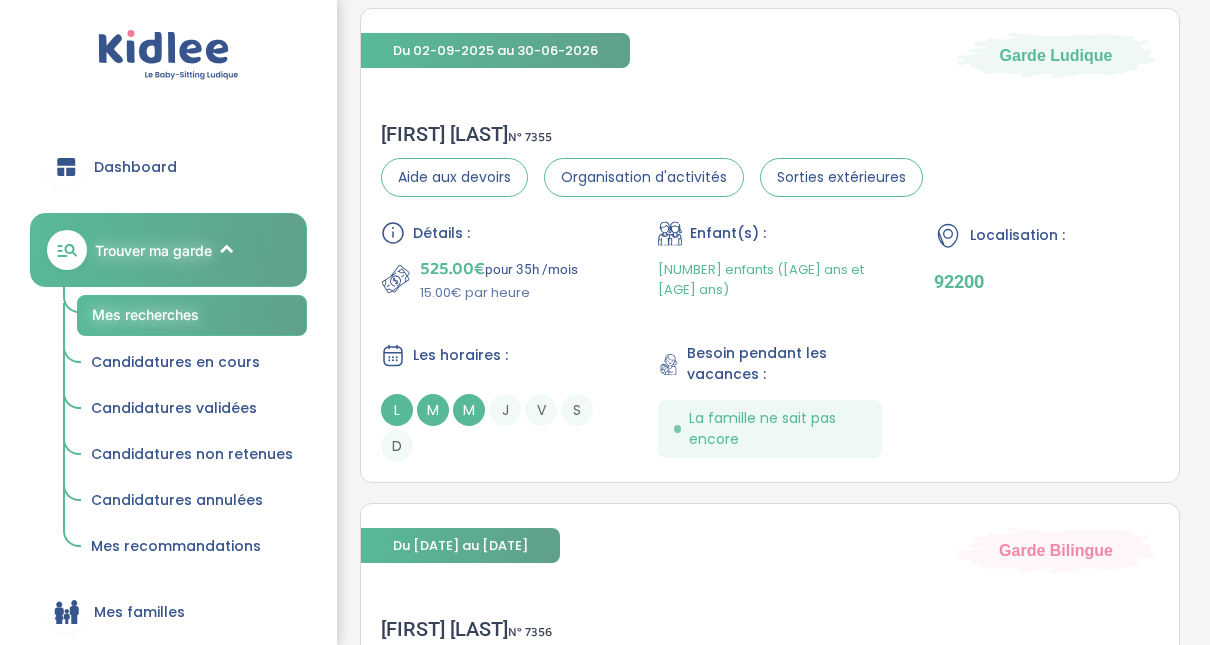 scroll, scrollTop: 1851, scrollLeft: 0, axis: vertical 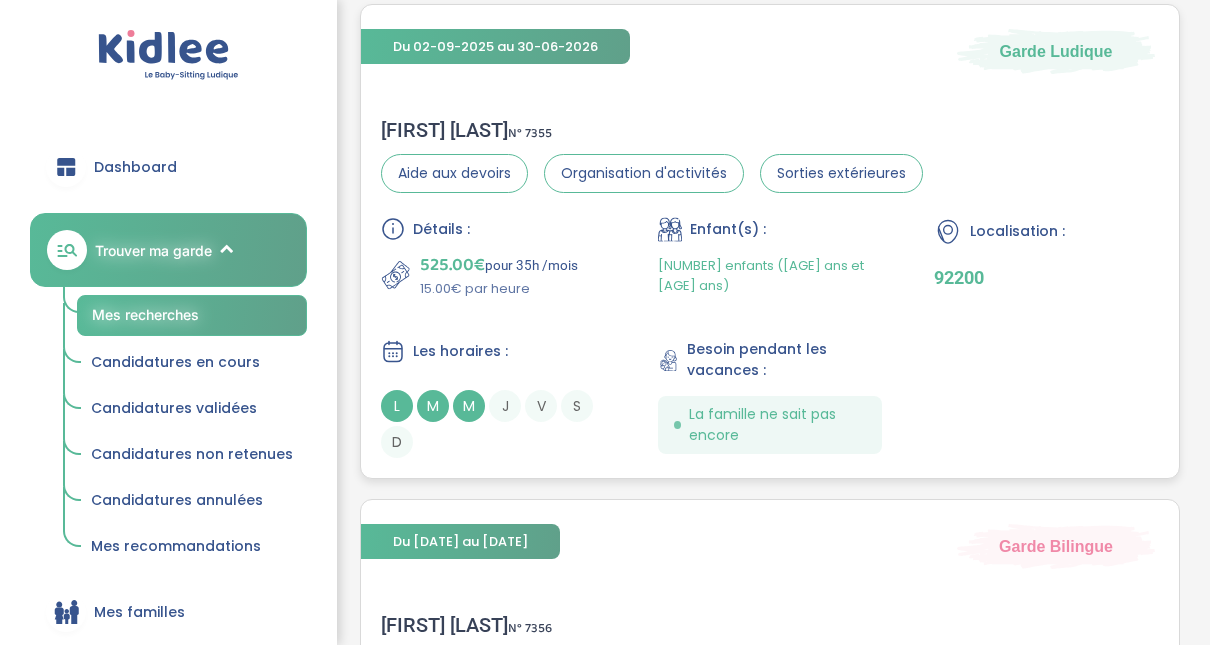 click on "Adeline B .
N° 7355" at bounding box center (652, 130) 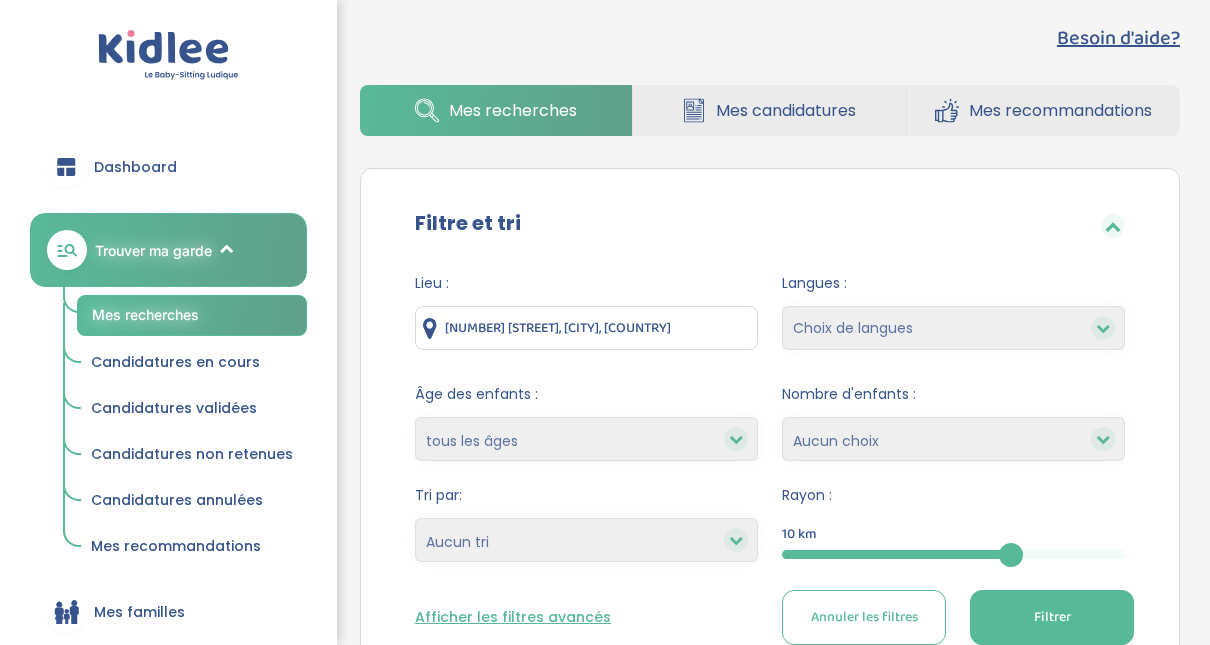 scroll, scrollTop: 0, scrollLeft: 0, axis: both 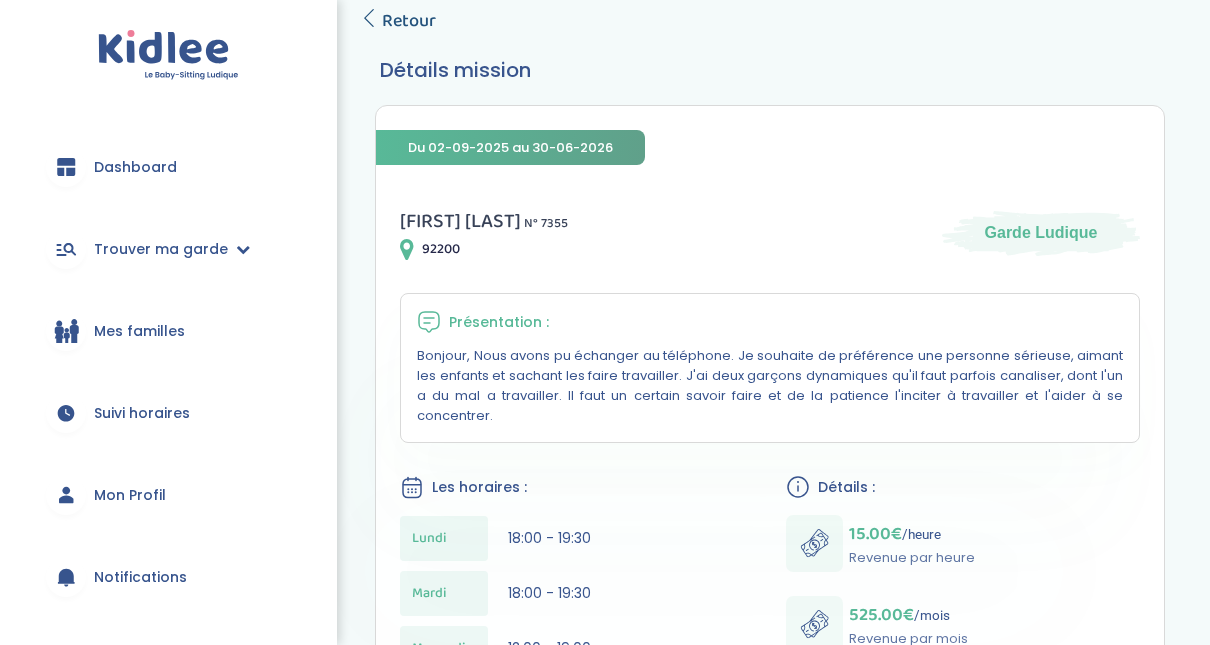 click at bounding box center (369, 18) 